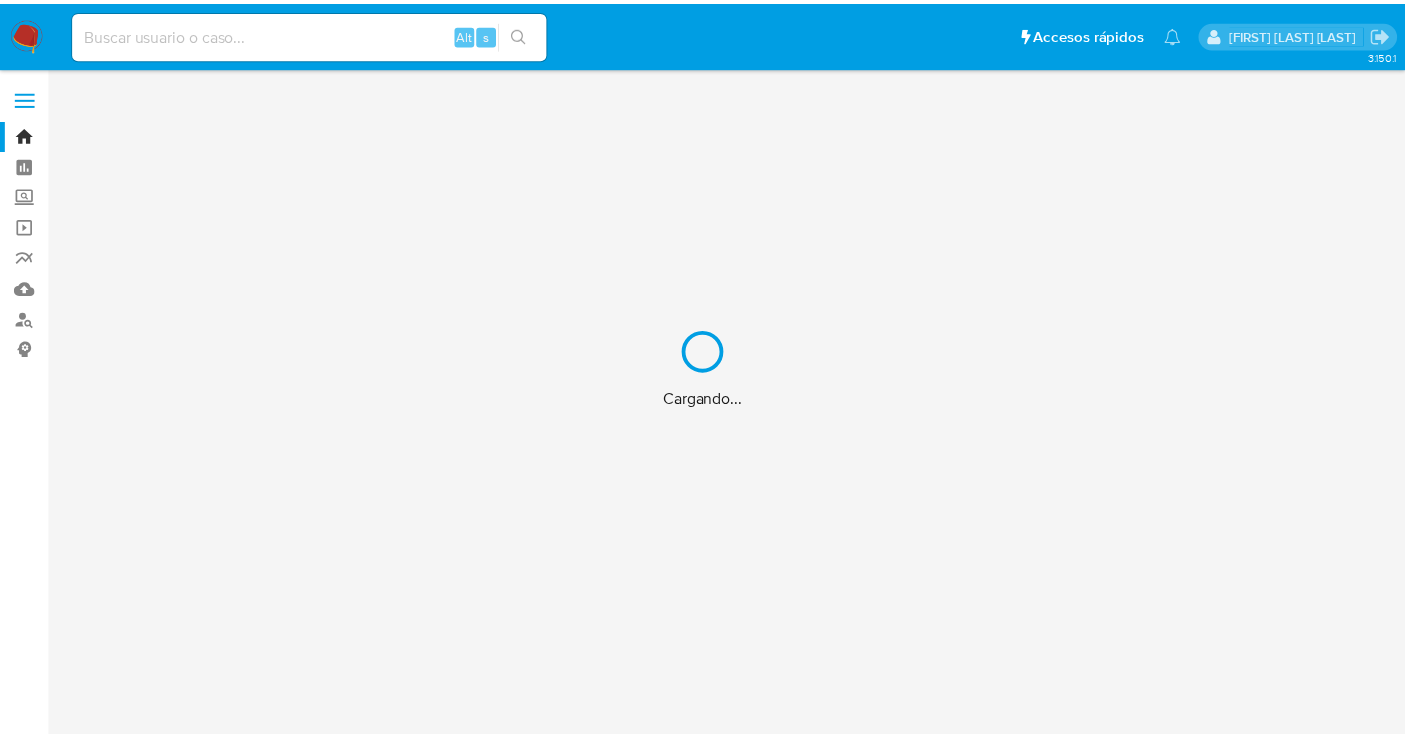 scroll, scrollTop: 0, scrollLeft: 0, axis: both 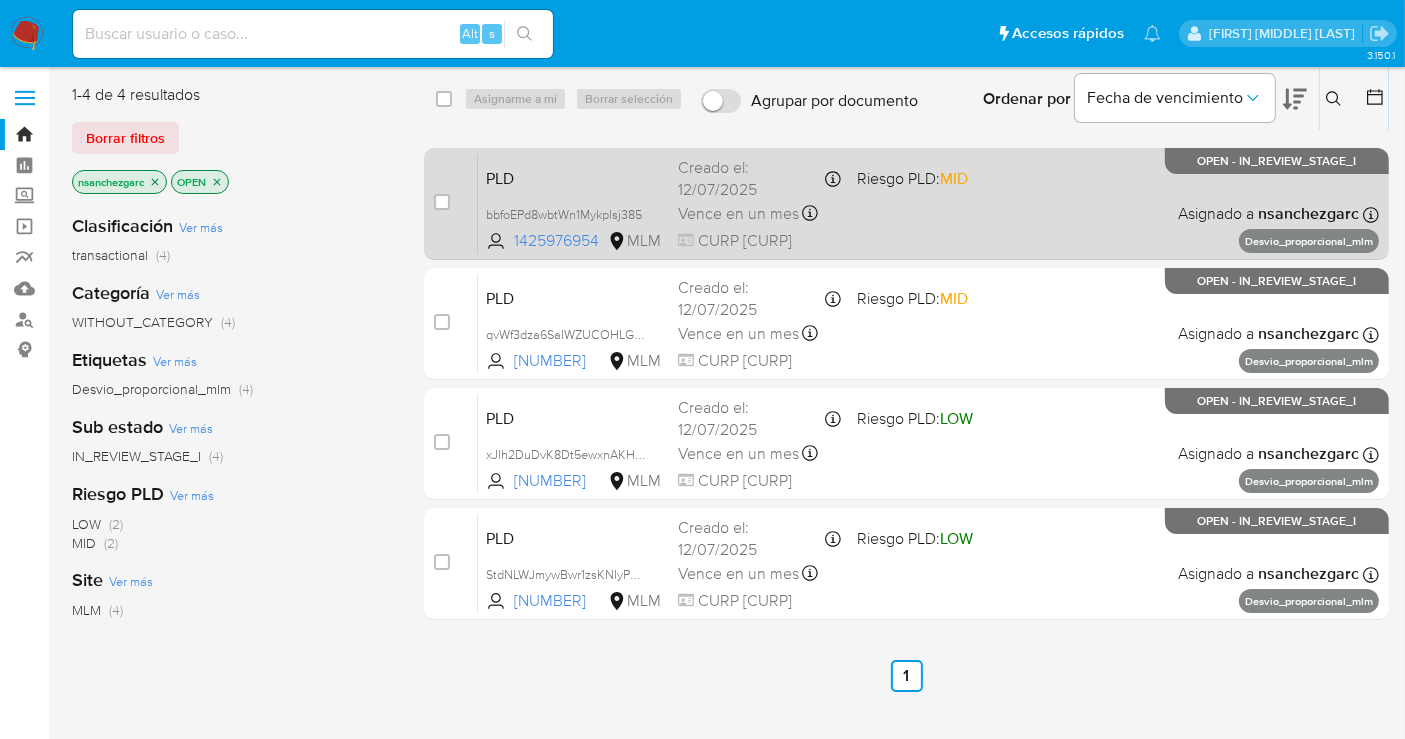 click on "Creado el: [DD]/[MON]/[YYYY]   Creado el: [DD]/[MON]/[YYYY] [HH]:[MM]:[SS]" at bounding box center (759, 178) 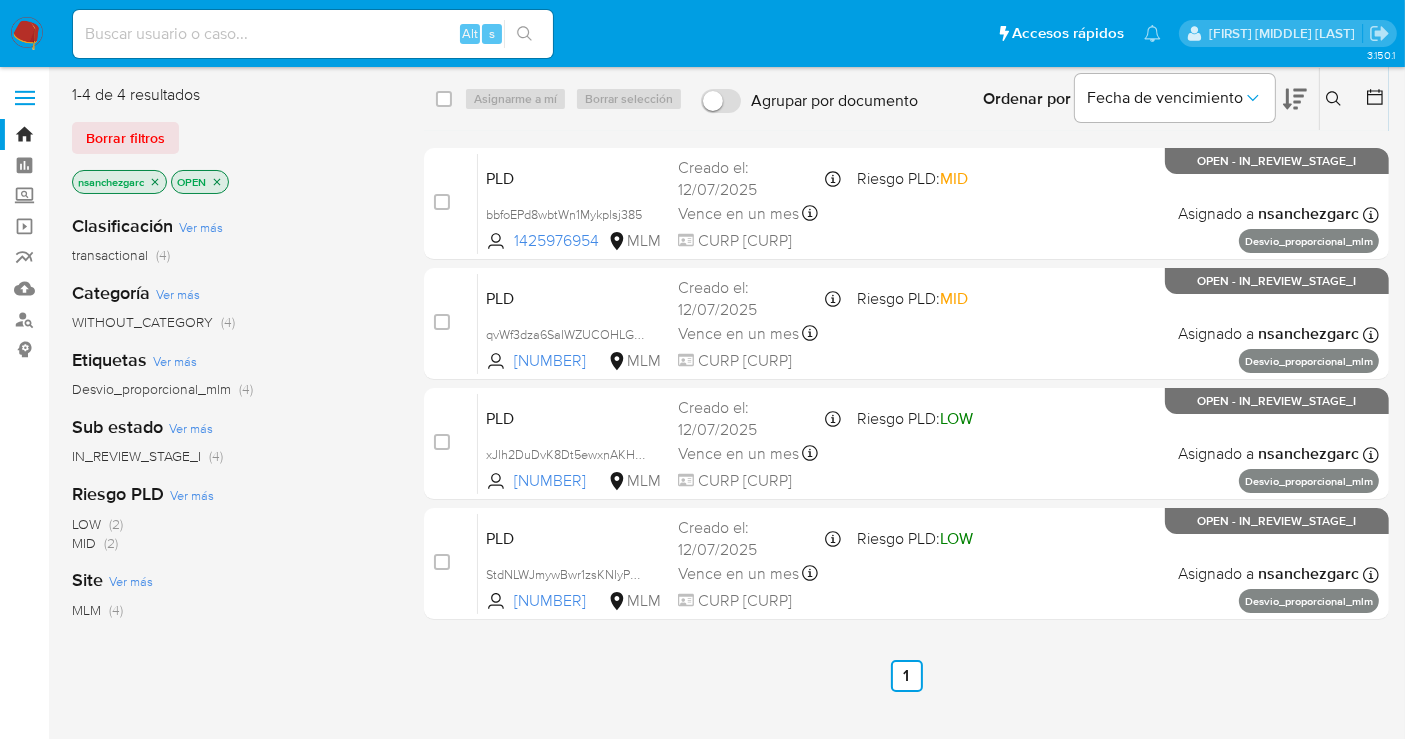 click at bounding box center (313, 34) 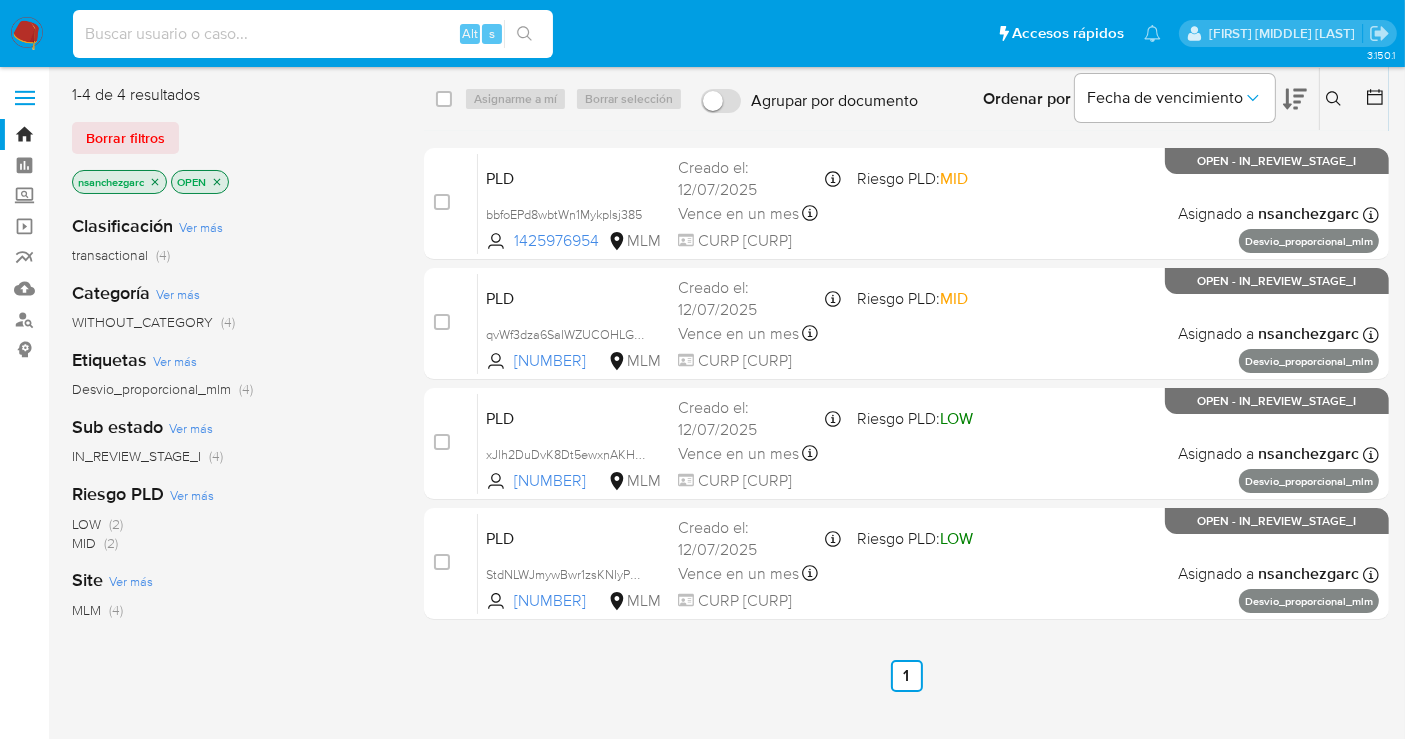 paste on "[NUMBER]" 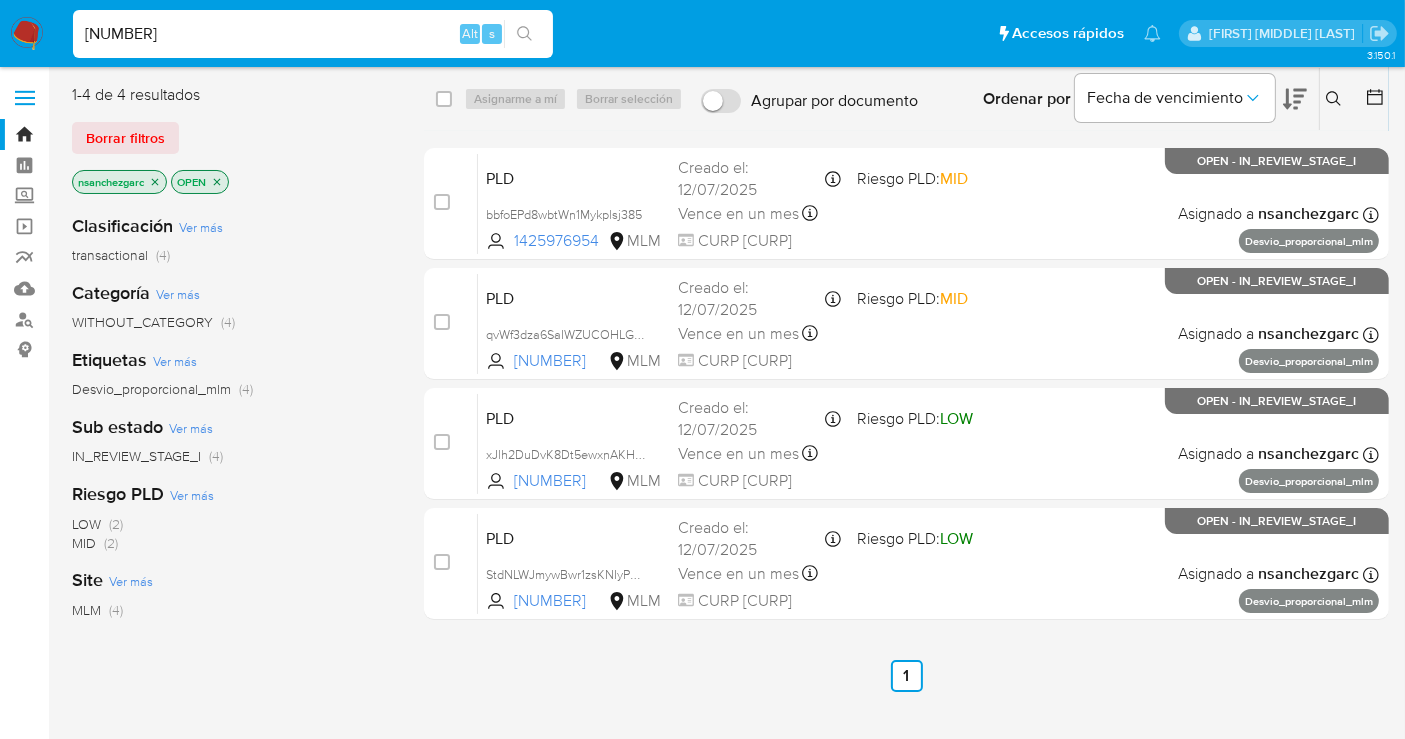 type on "[NUMBER]" 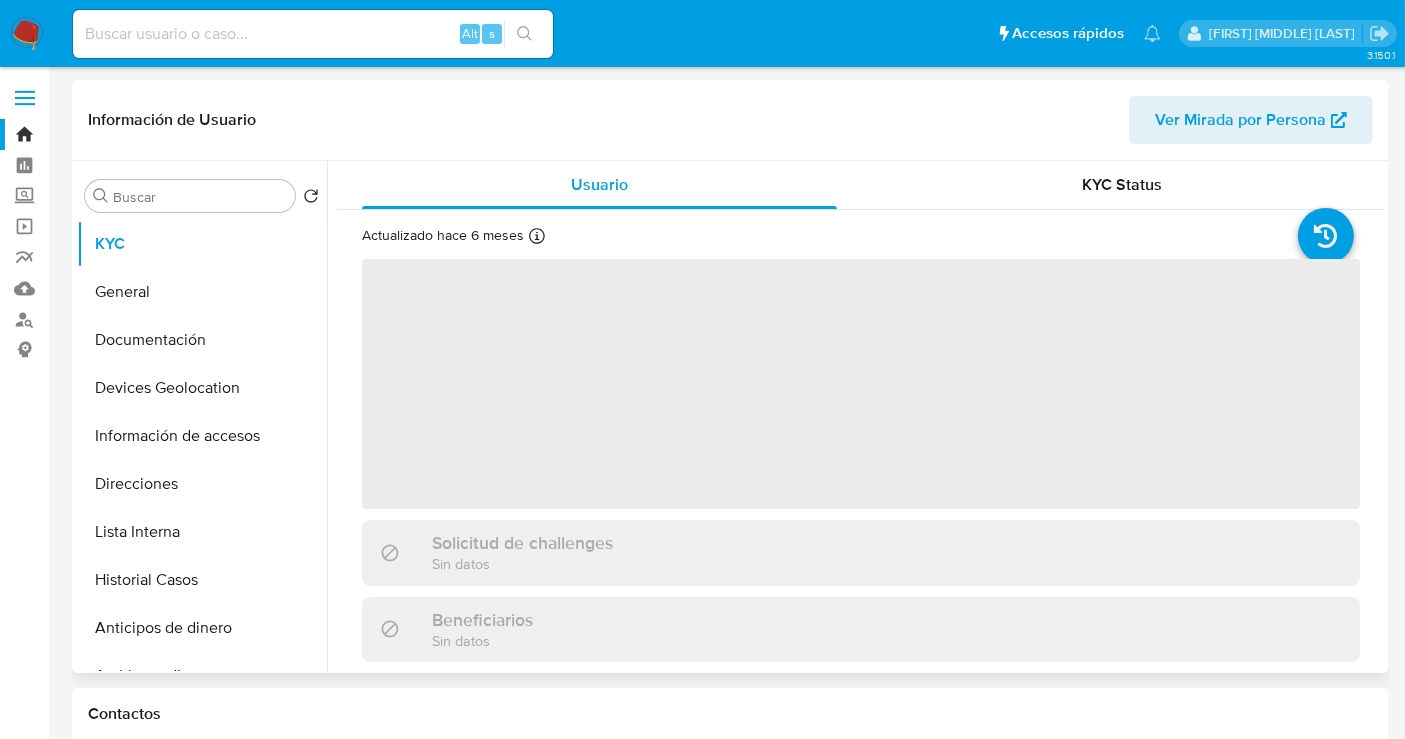 select on "10" 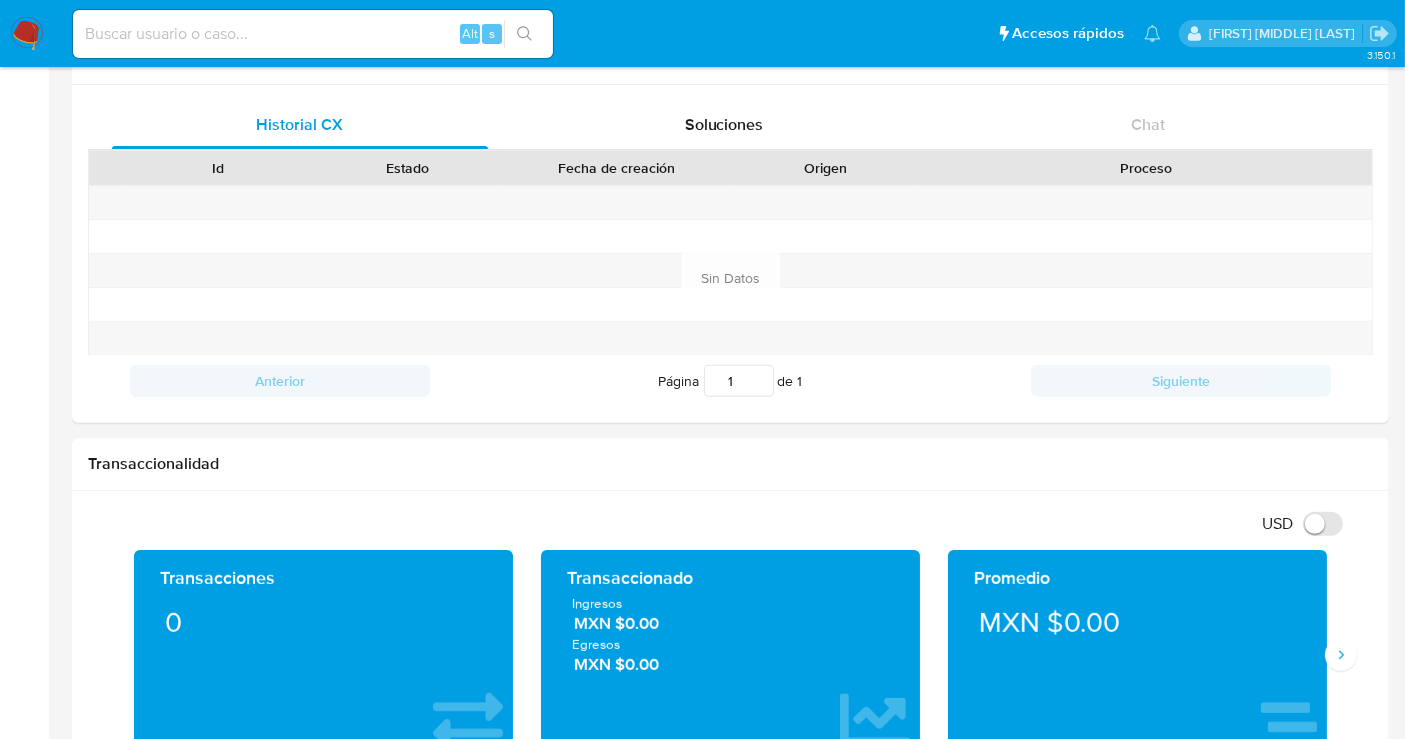 scroll, scrollTop: 0, scrollLeft: 0, axis: both 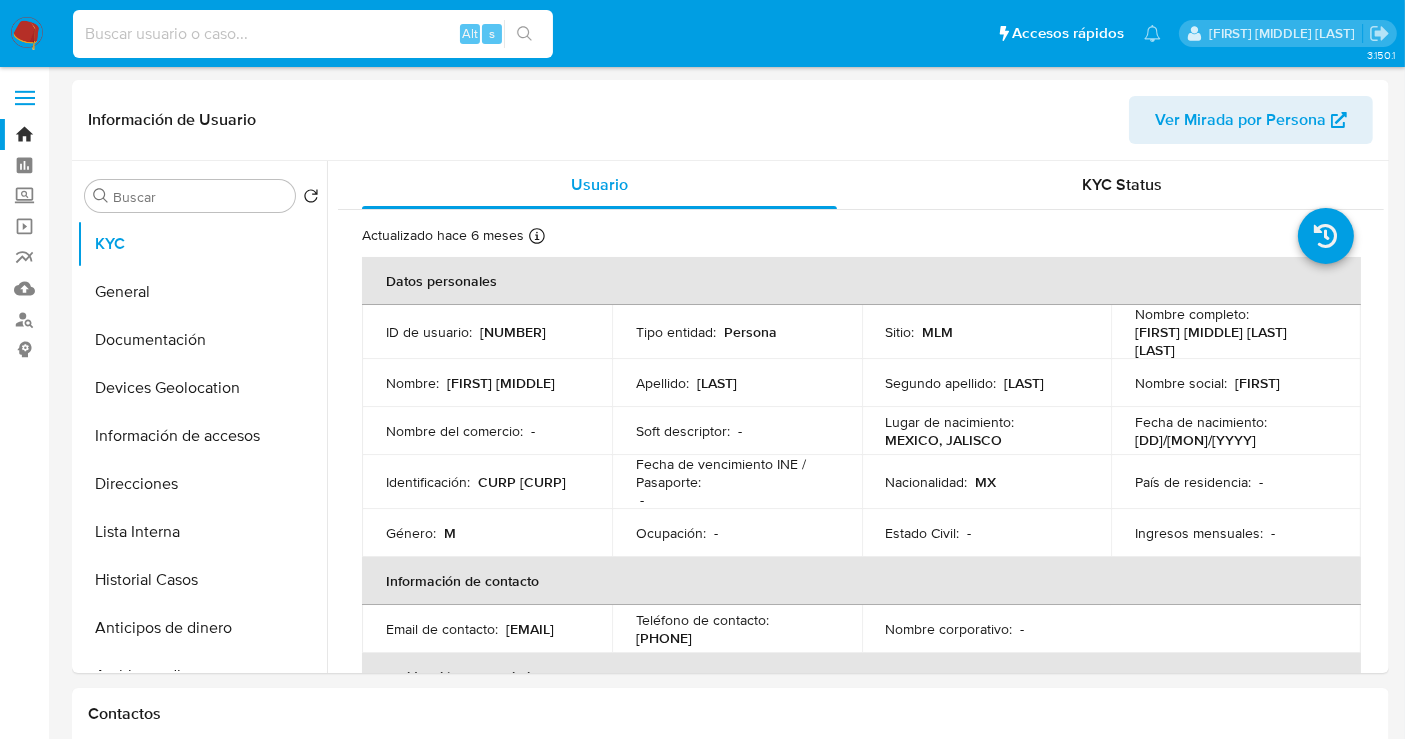 click at bounding box center (313, 34) 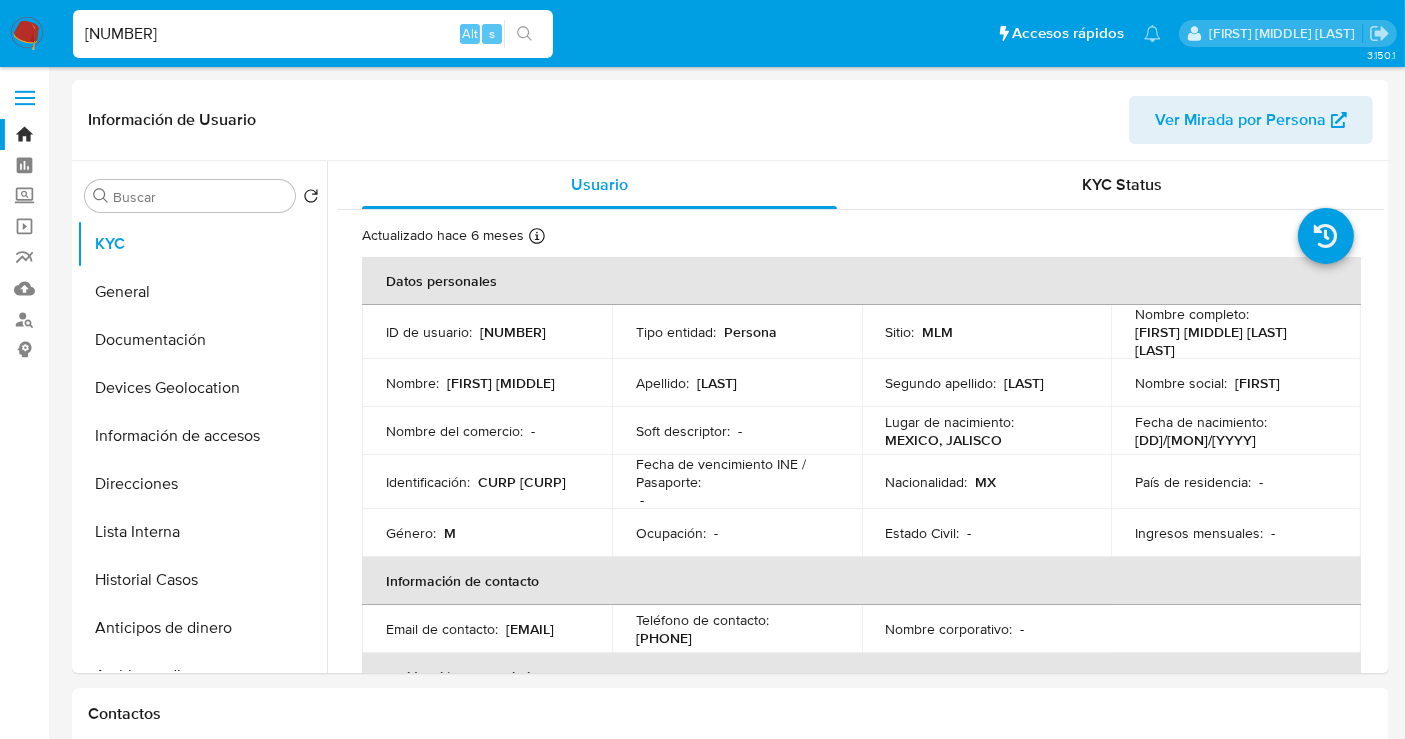 type on "[NUMBER]" 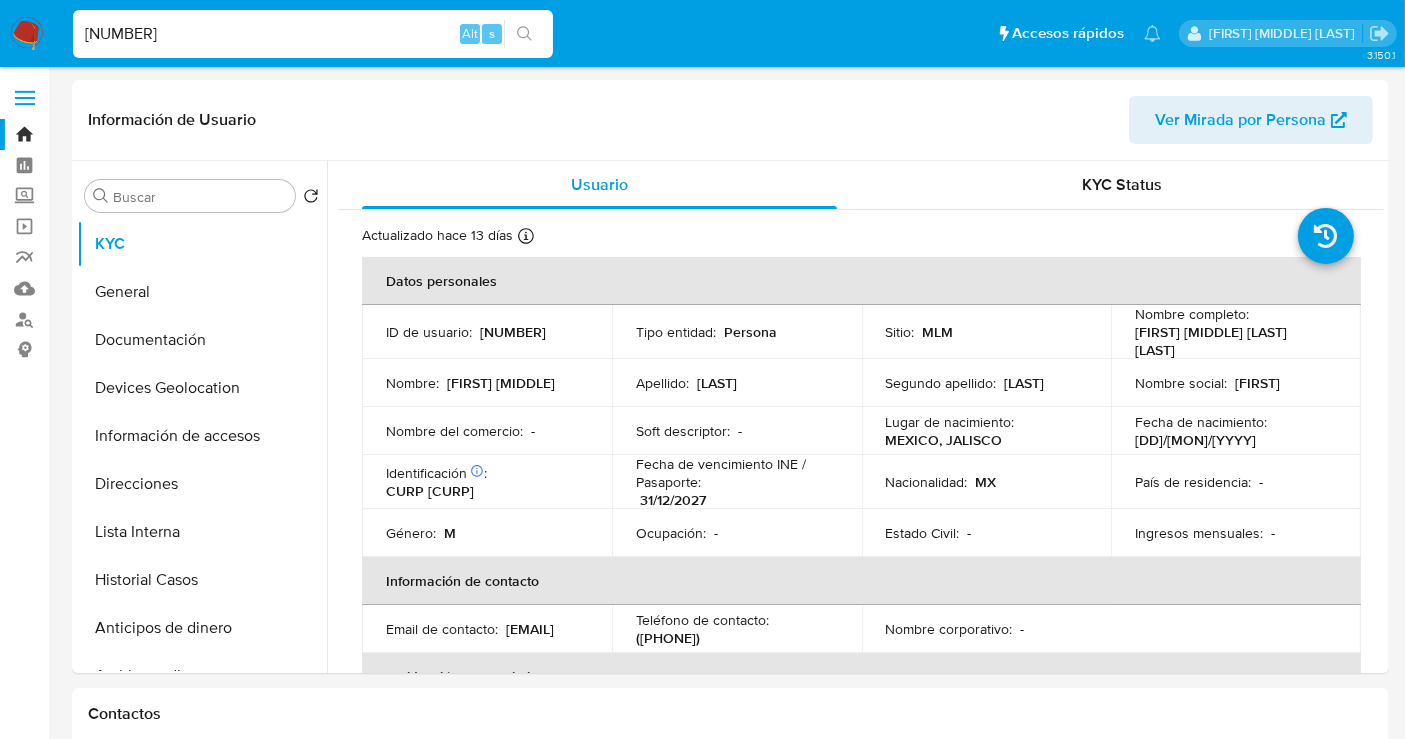 select on "10" 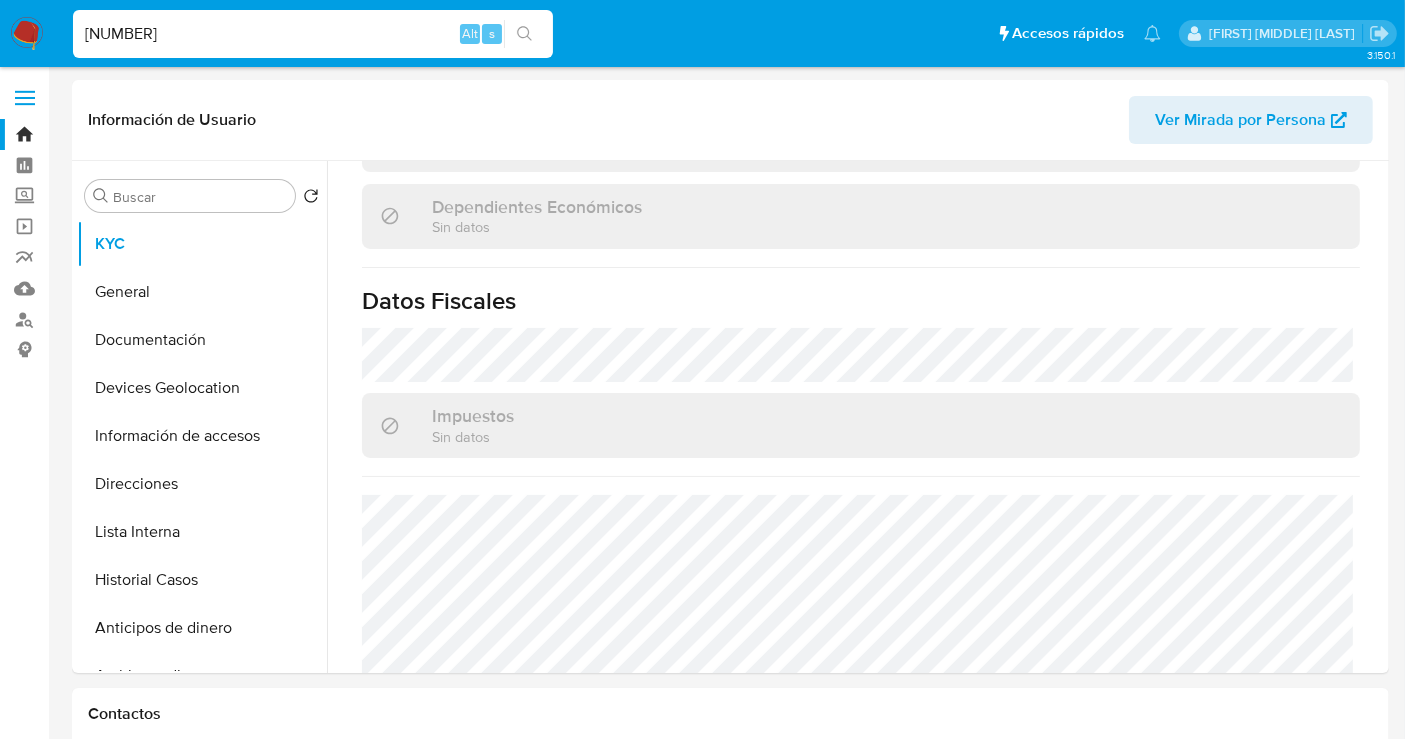 scroll, scrollTop: 1262, scrollLeft: 0, axis: vertical 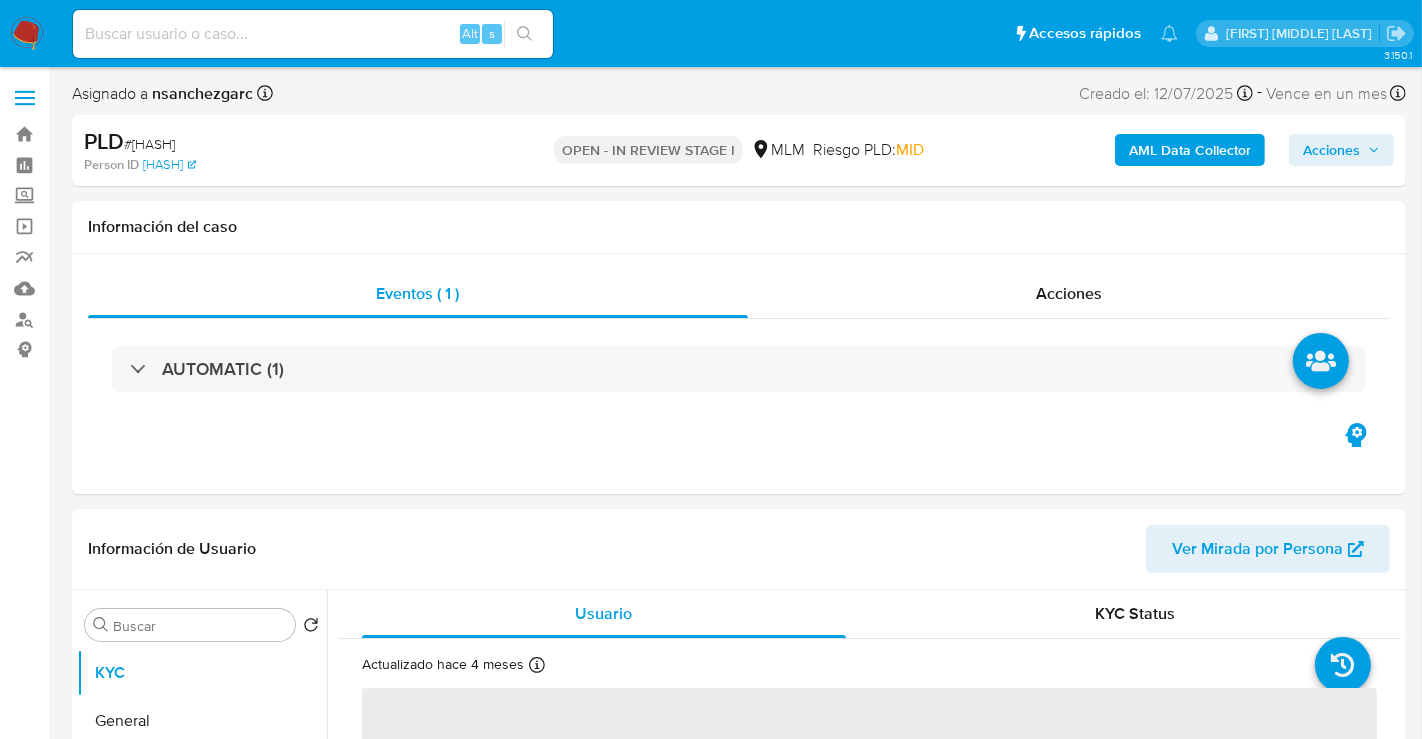 select on "10" 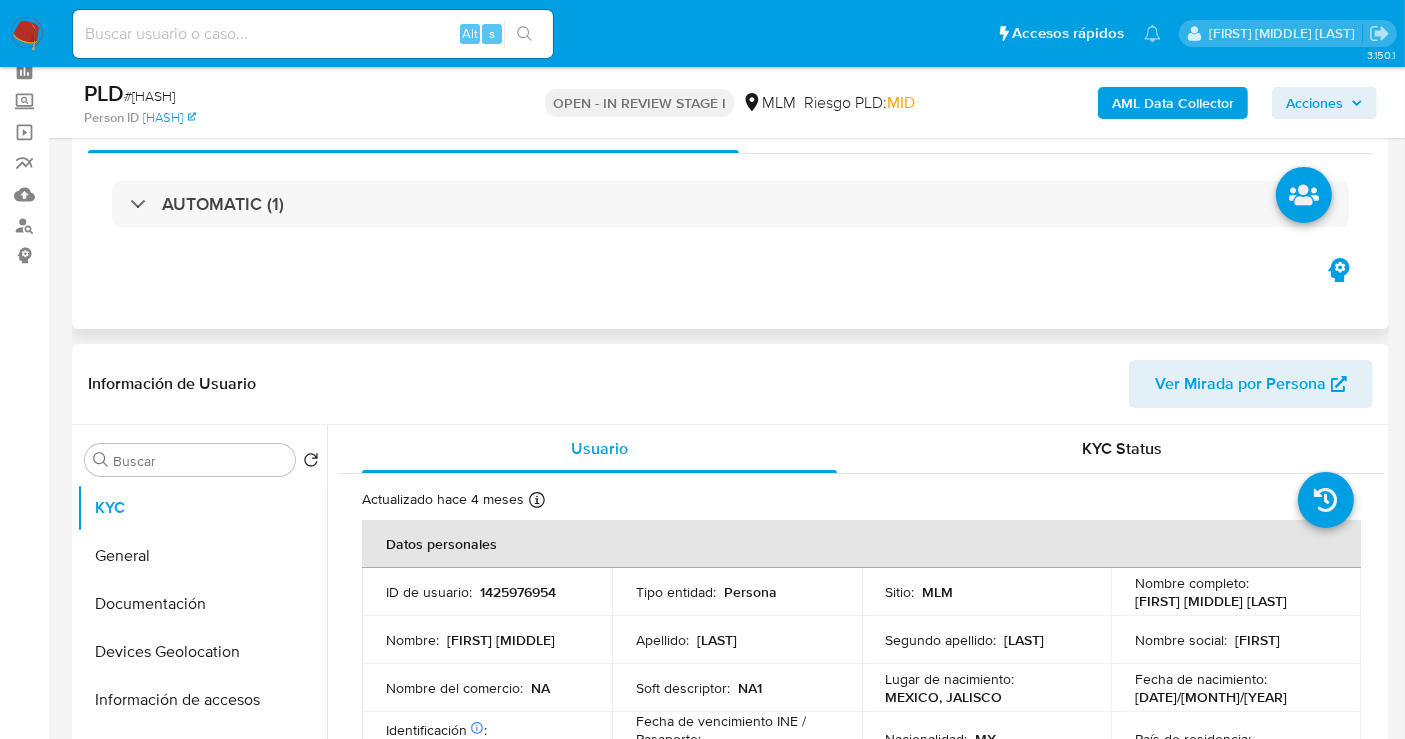 scroll, scrollTop: 222, scrollLeft: 0, axis: vertical 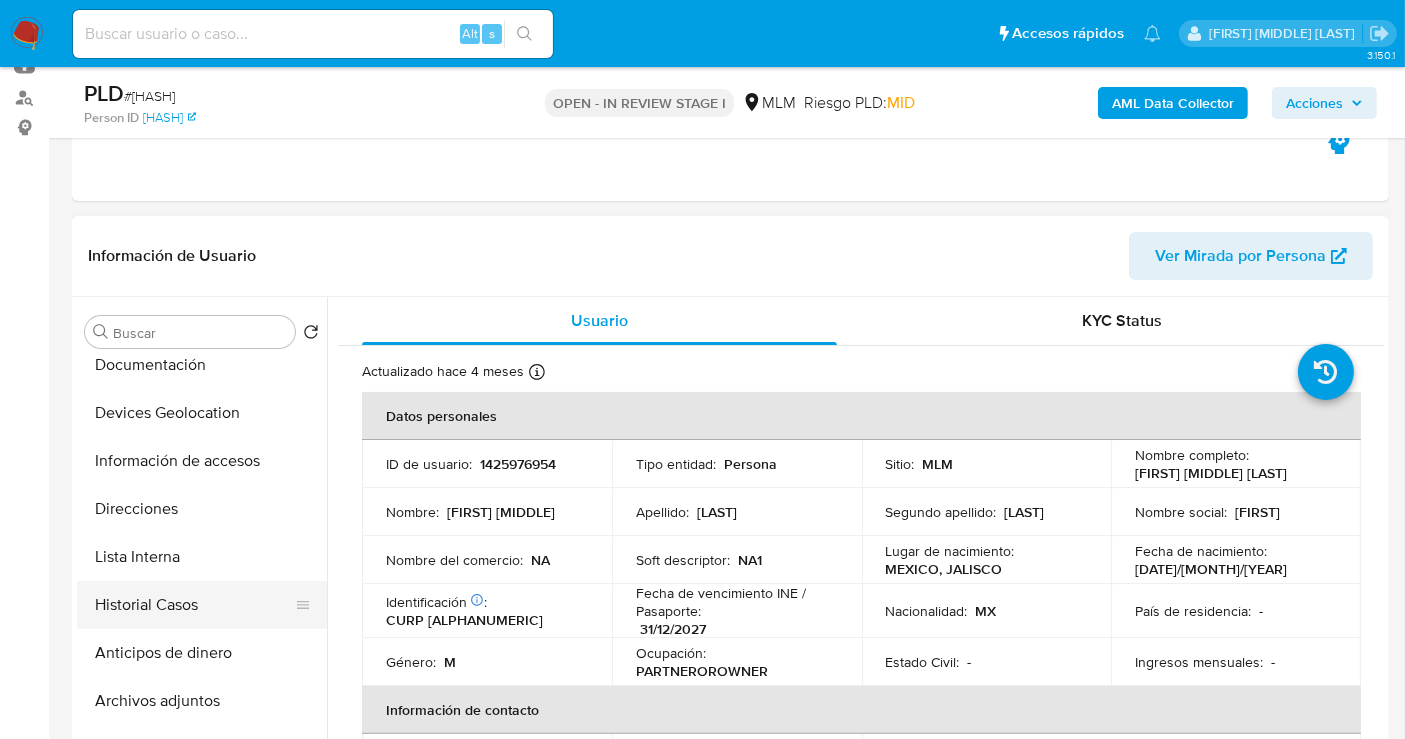 click on "Historial Casos" at bounding box center [194, 605] 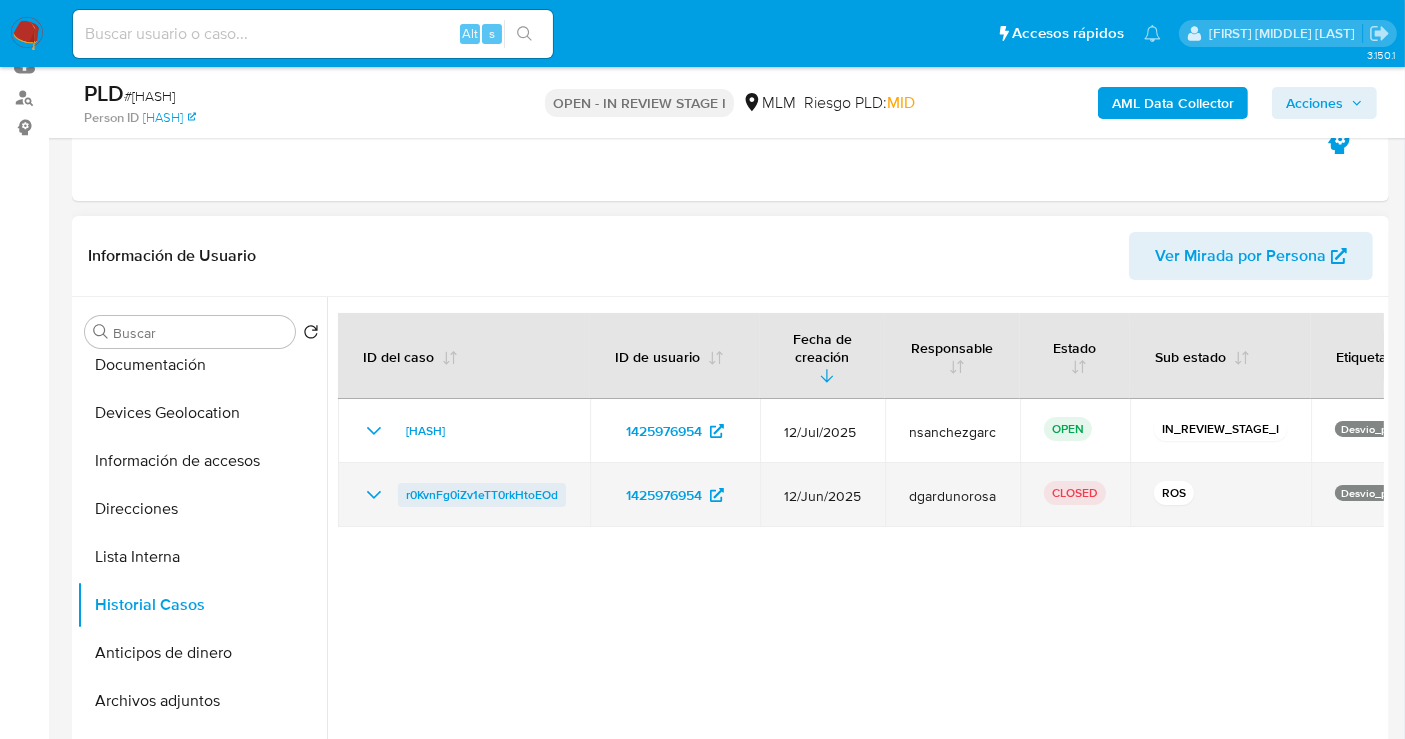 click on "r0KvnFg0iZv1eTT0rkHtoEOd" at bounding box center [482, 495] 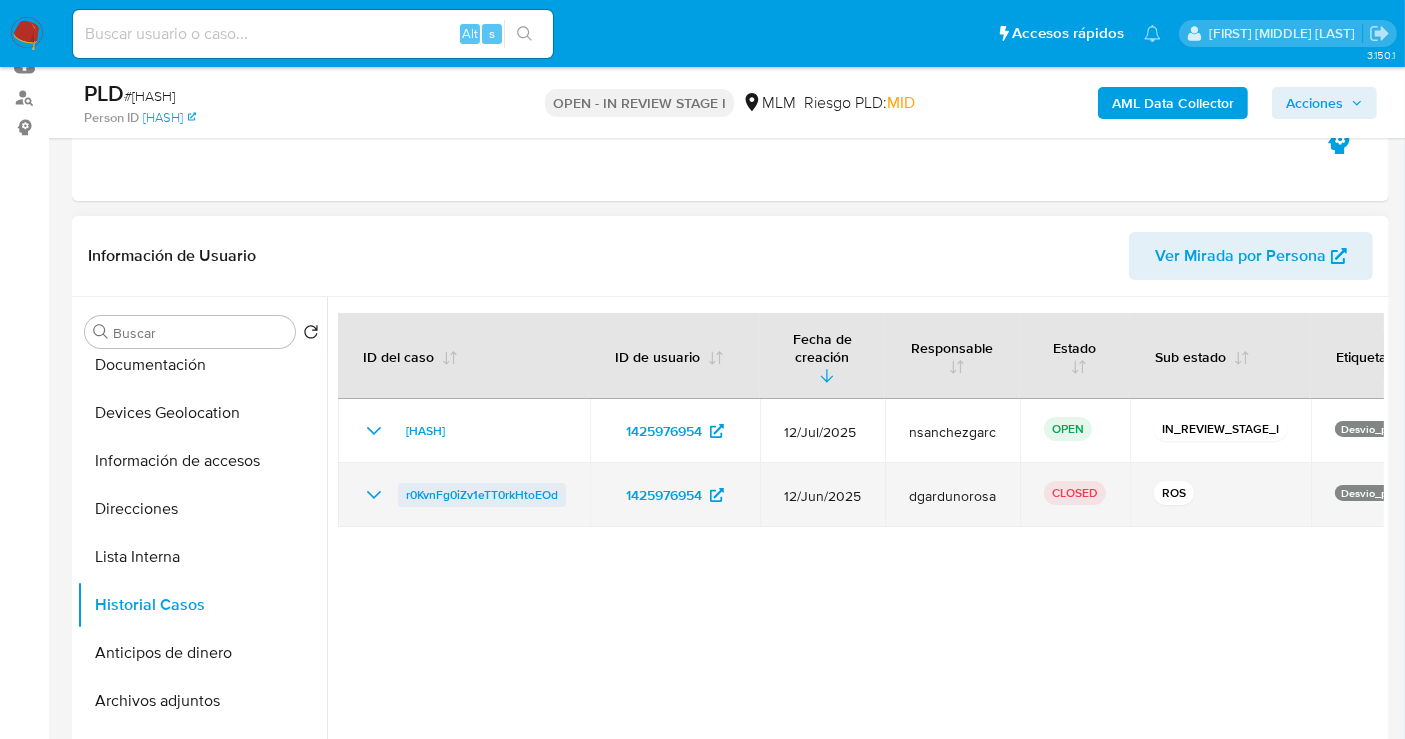 click on "r0KvnFg0iZv1eTT0rkHtoEOd" at bounding box center [482, 495] 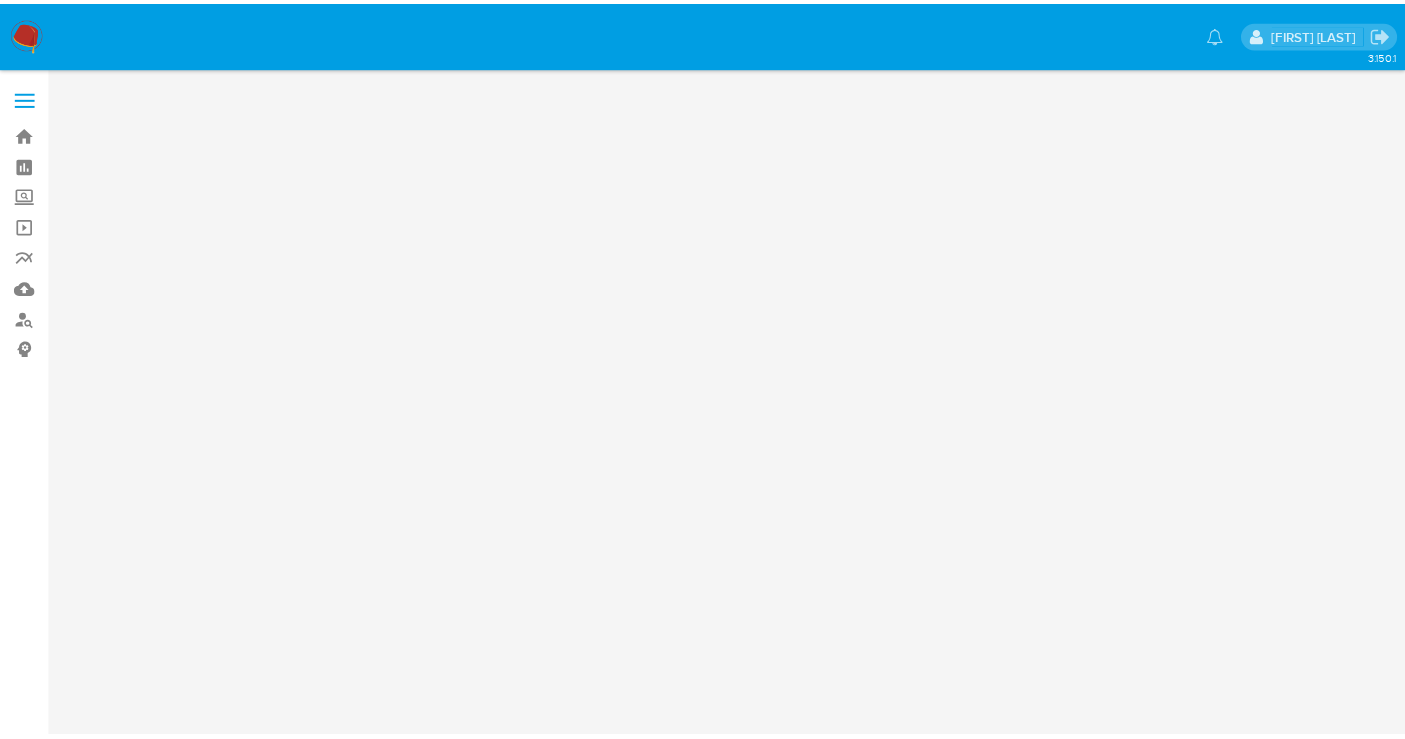 scroll, scrollTop: 0, scrollLeft: 0, axis: both 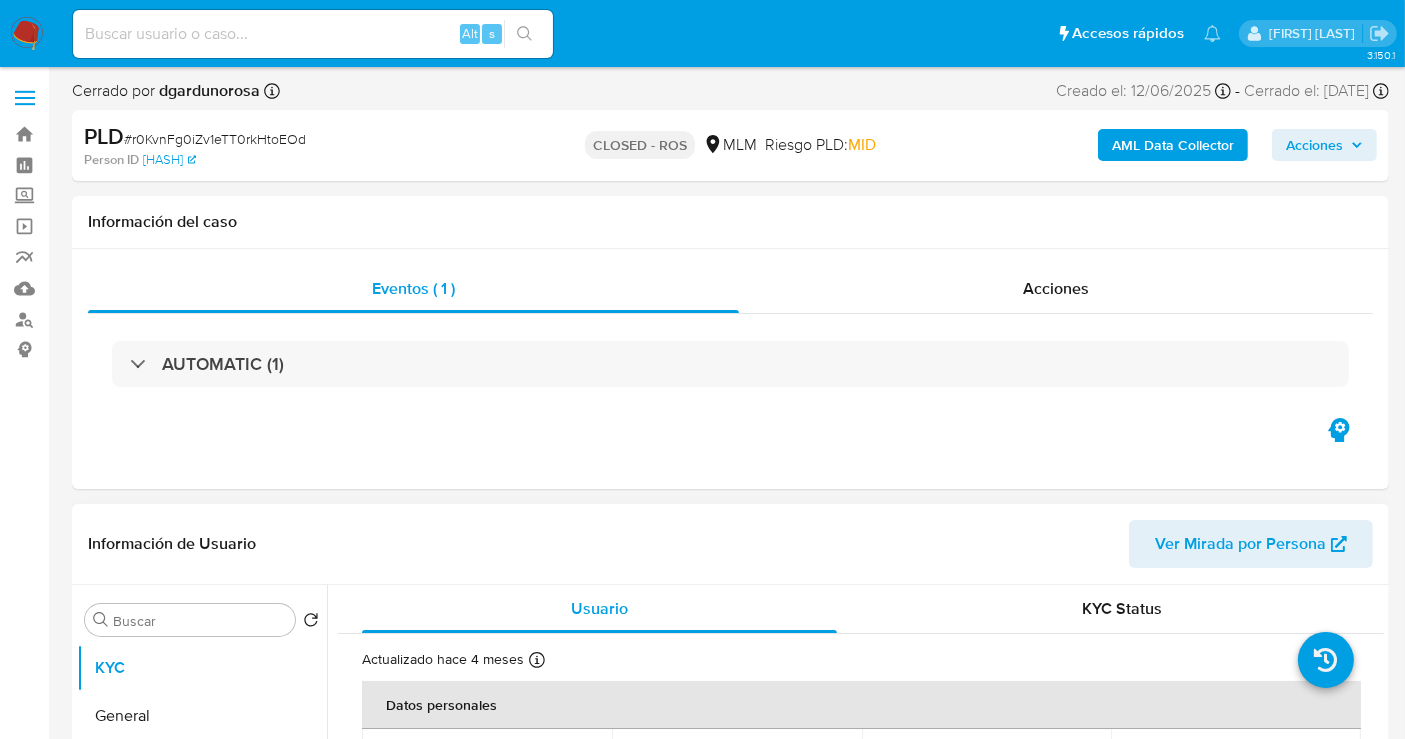 select on "10" 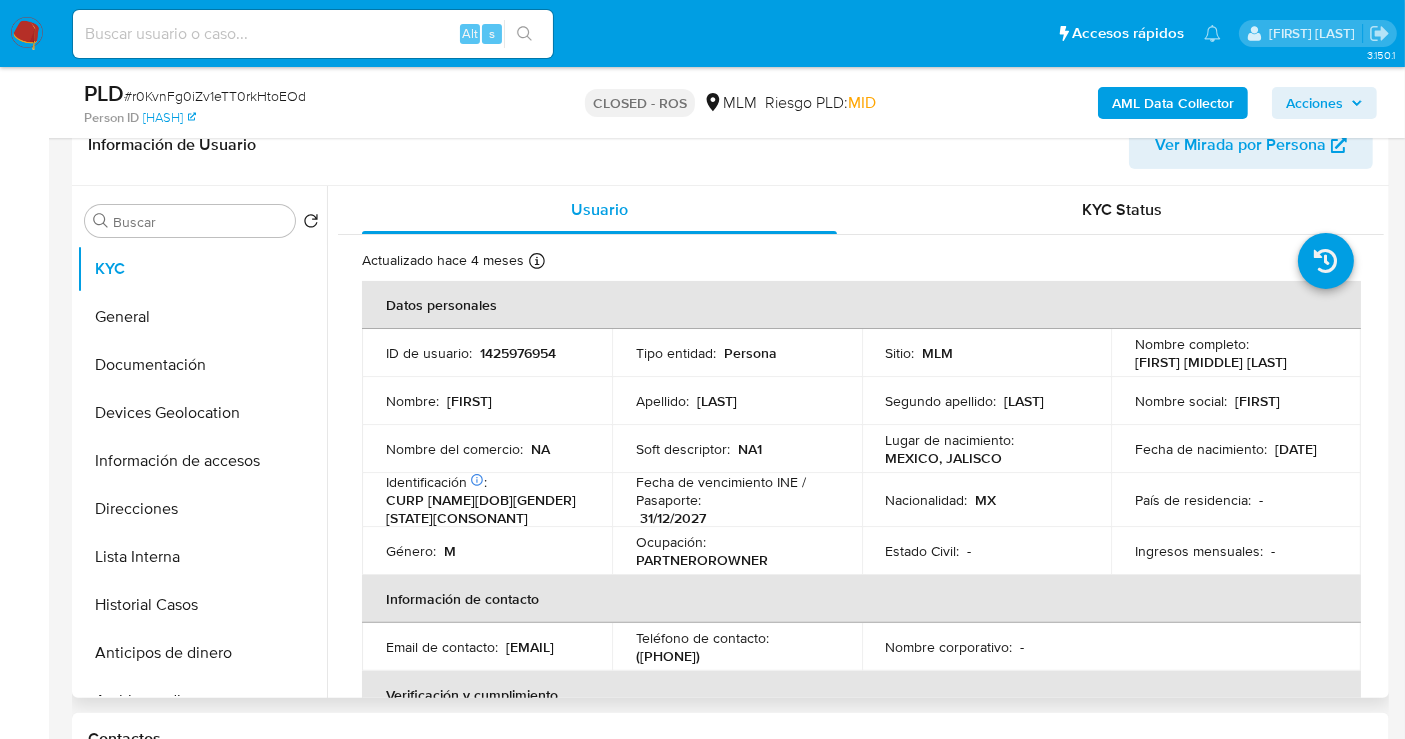 scroll, scrollTop: 444, scrollLeft: 0, axis: vertical 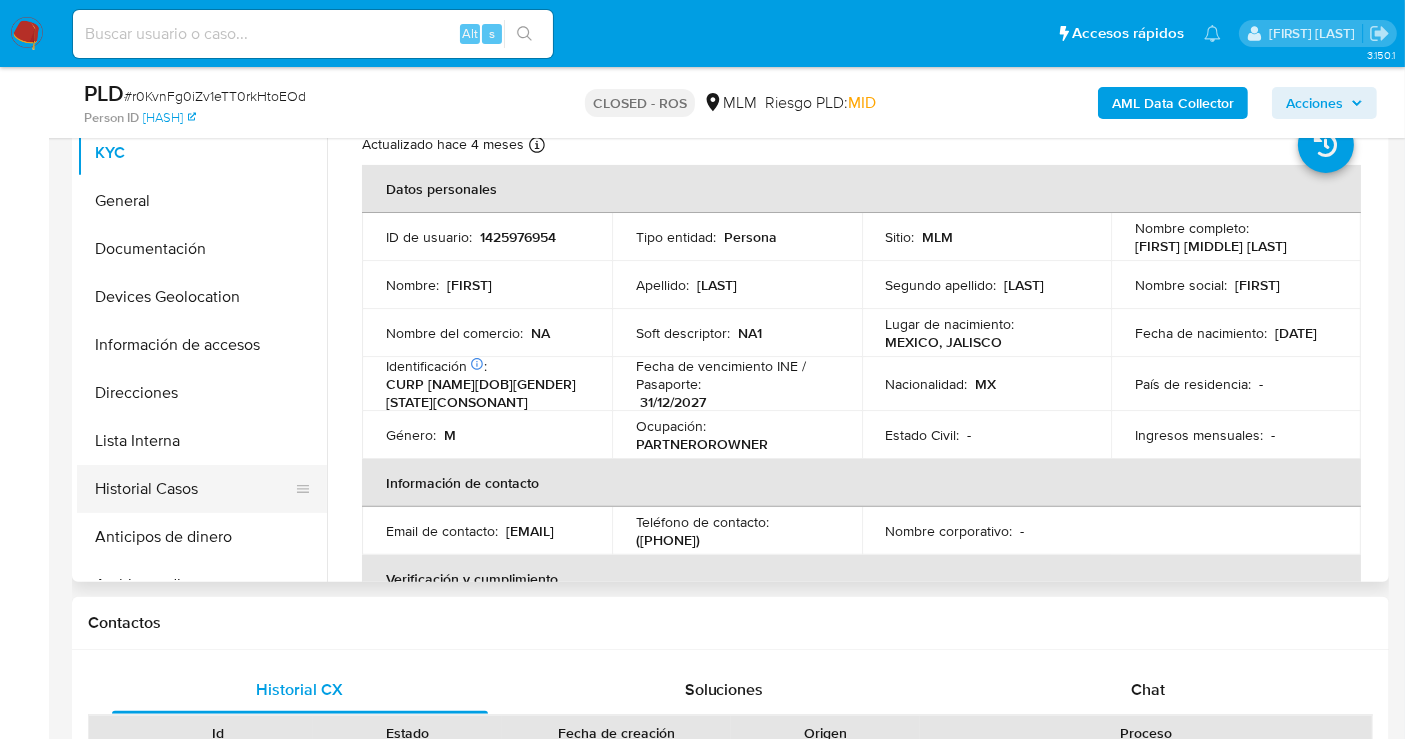 click on "Historial Casos" at bounding box center [194, 489] 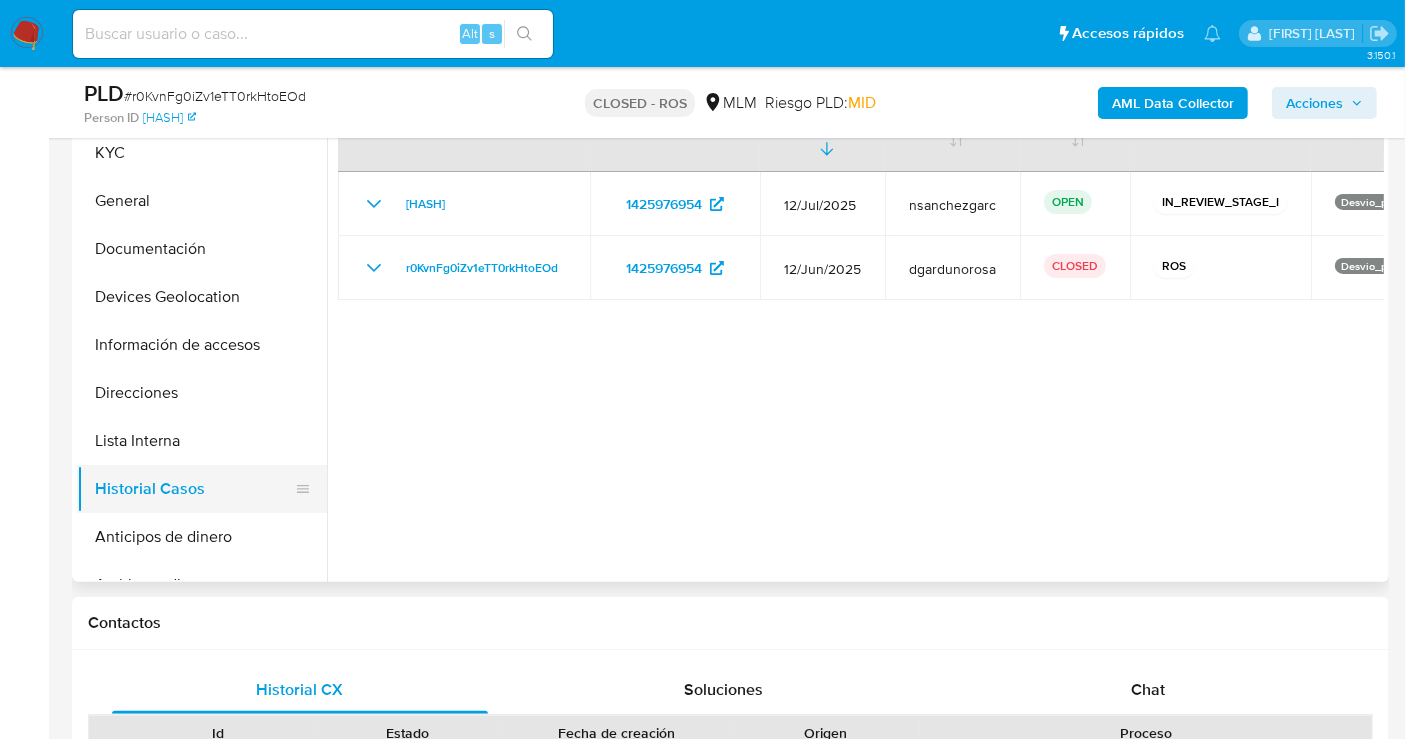 scroll, scrollTop: 222, scrollLeft: 0, axis: vertical 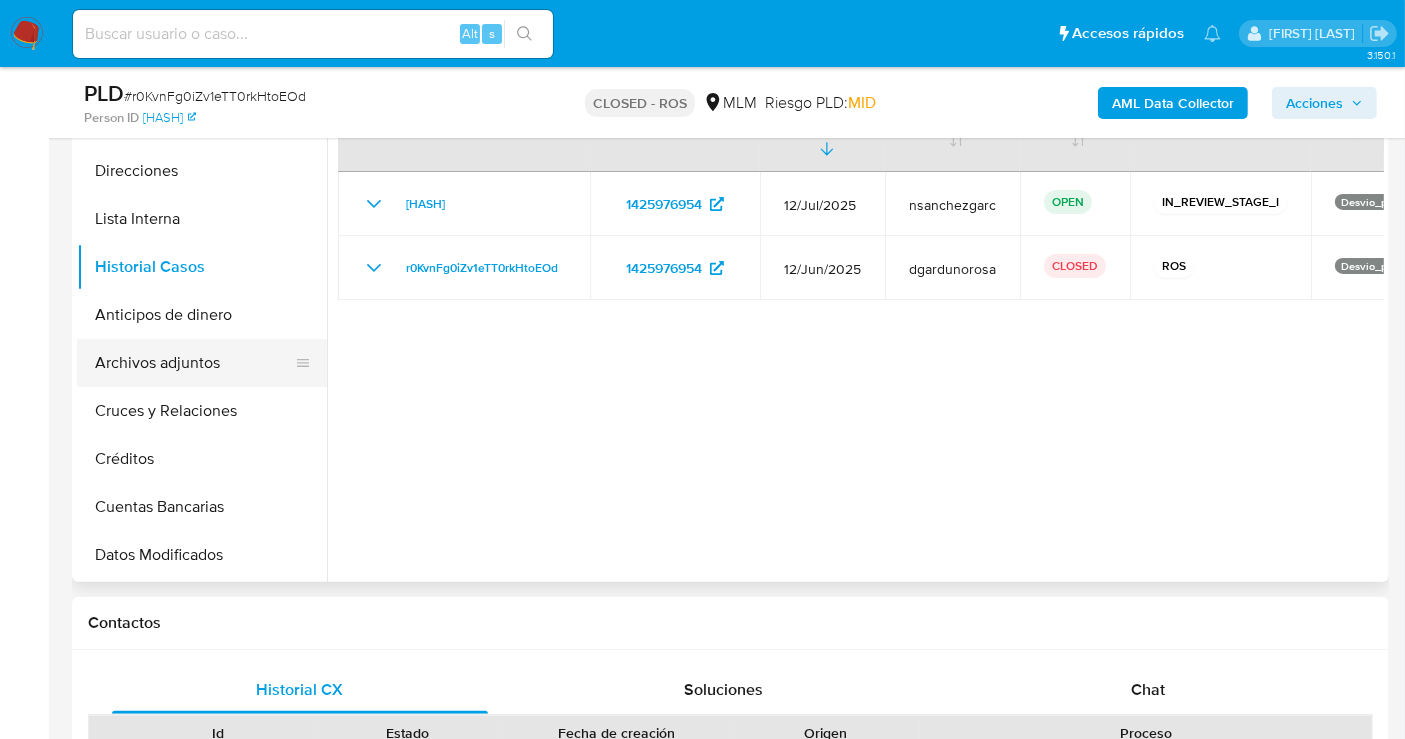 click on "Archivos adjuntos" at bounding box center [194, 363] 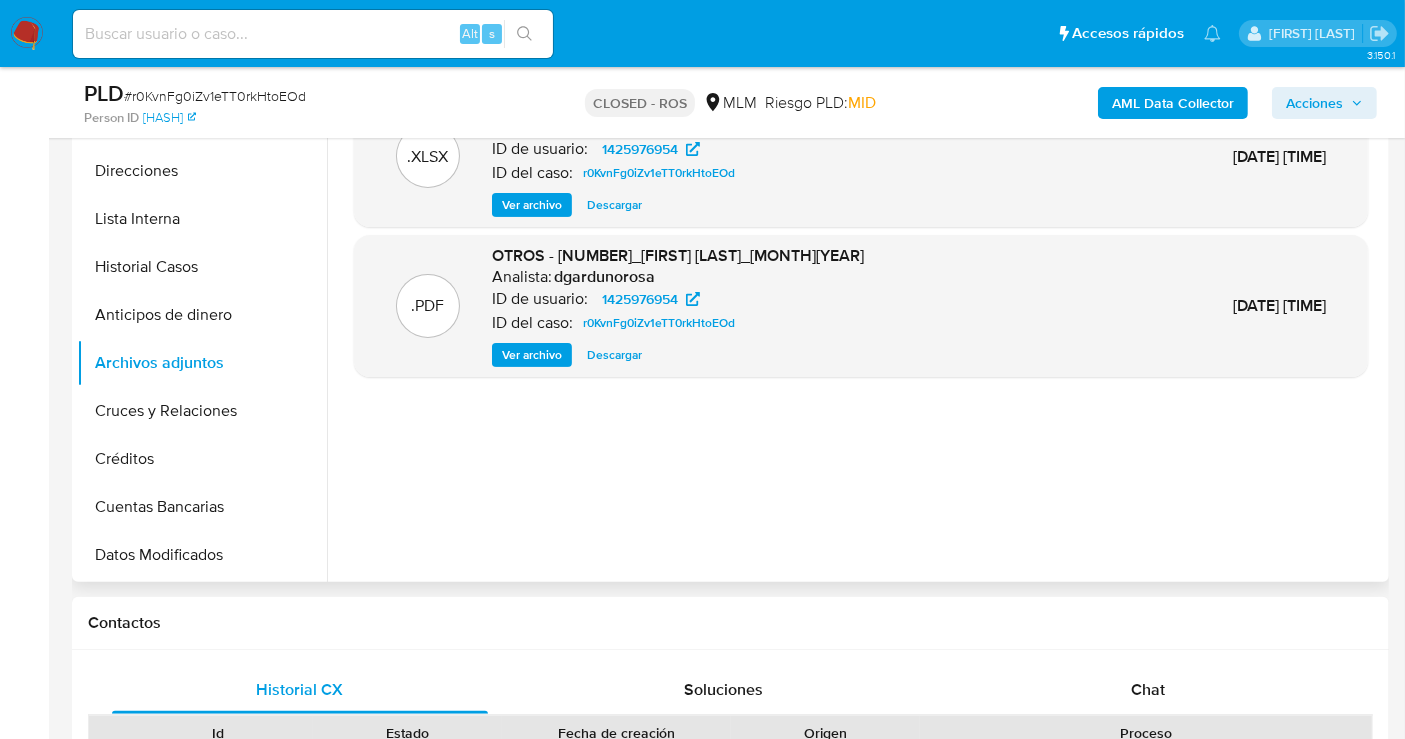 click on "Ver archivo" at bounding box center (532, 355) 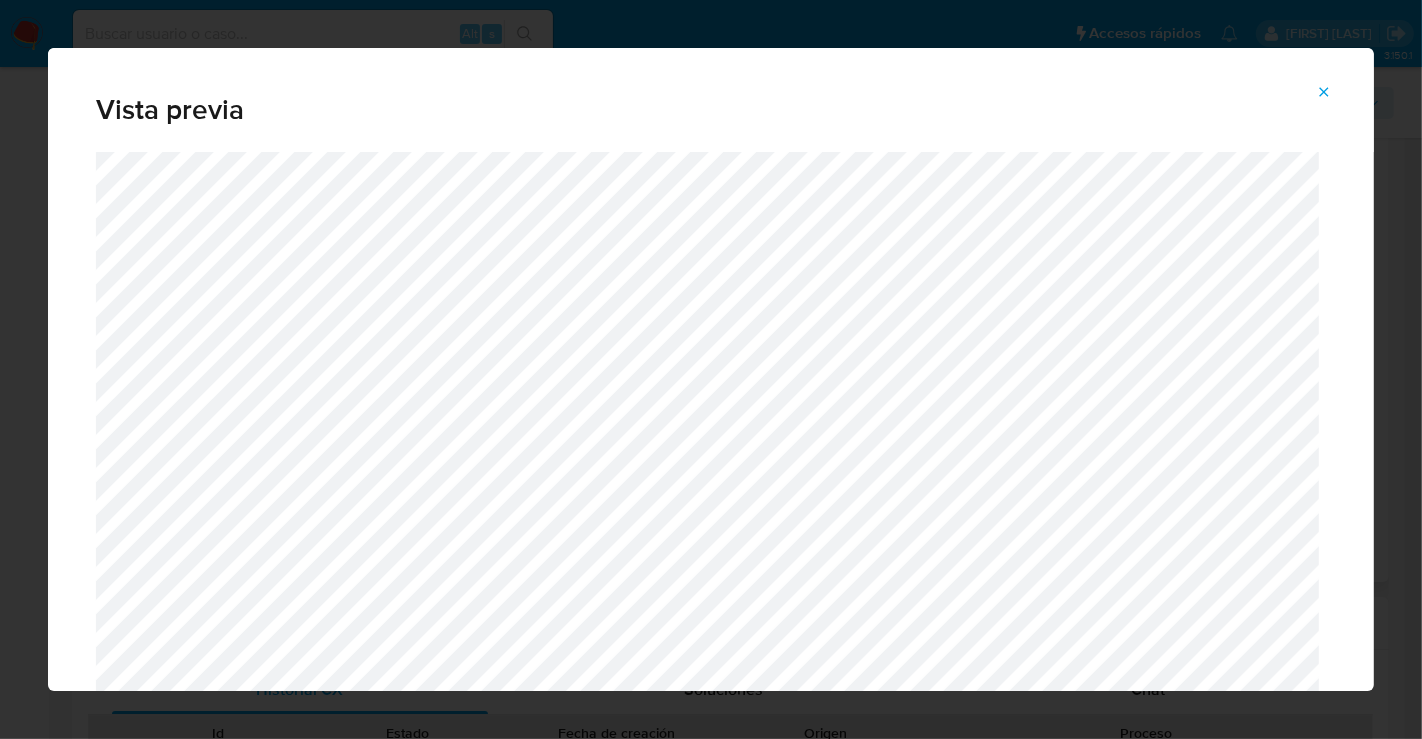 click 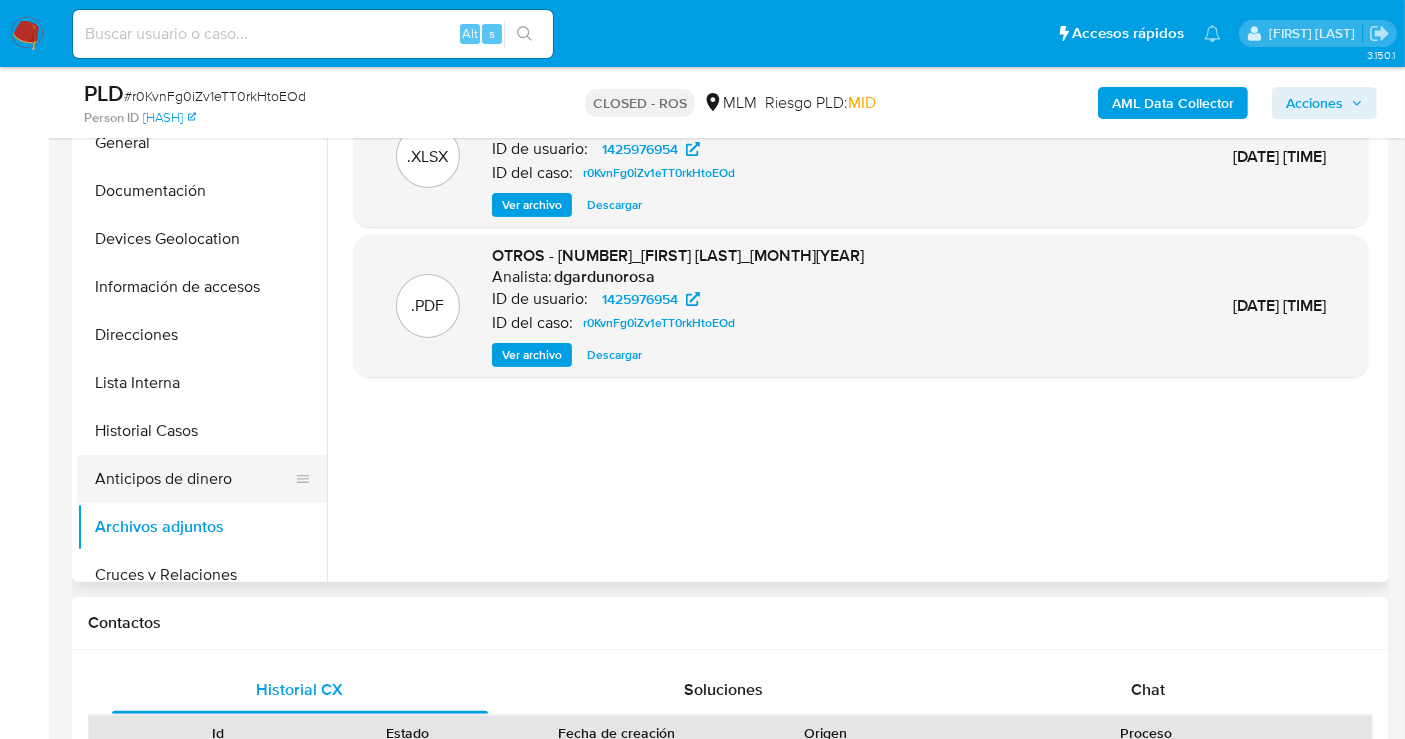 scroll, scrollTop: 0, scrollLeft: 0, axis: both 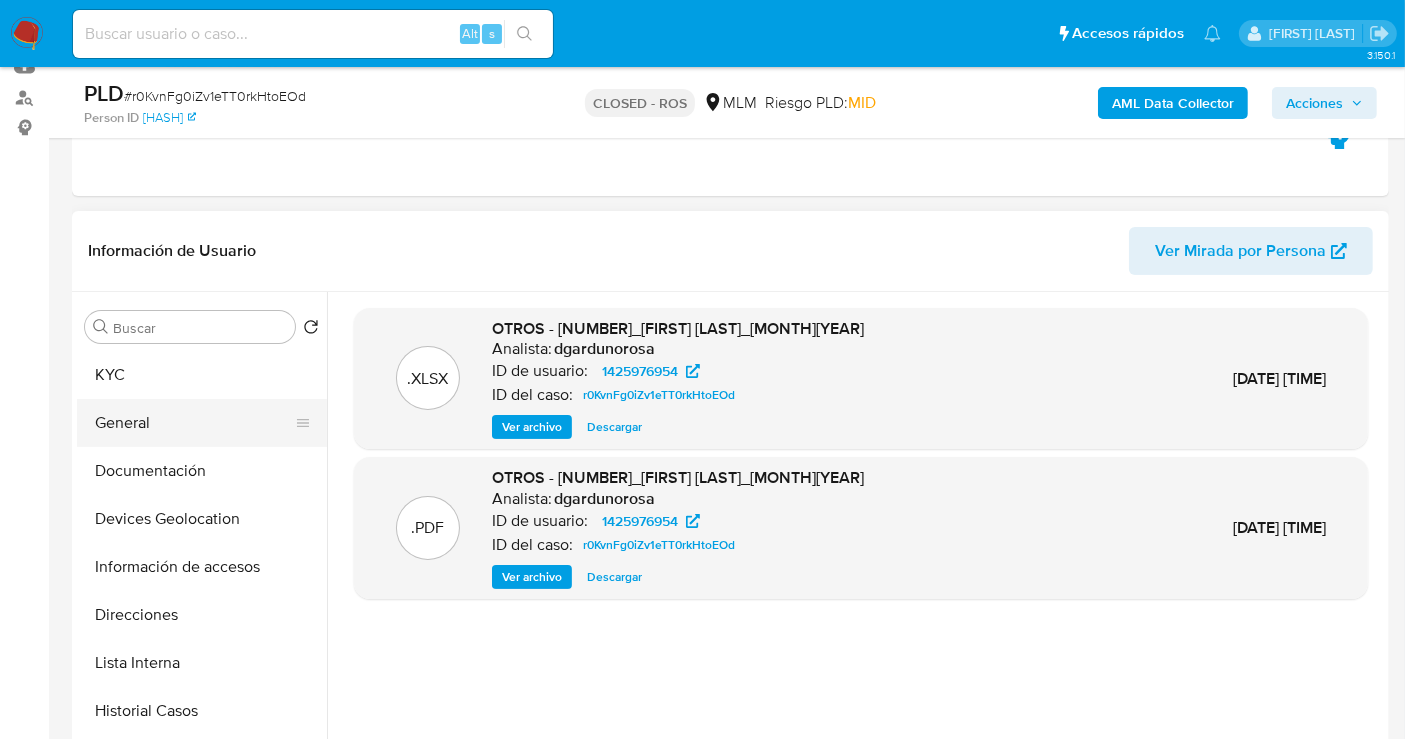 click on "General" at bounding box center (194, 423) 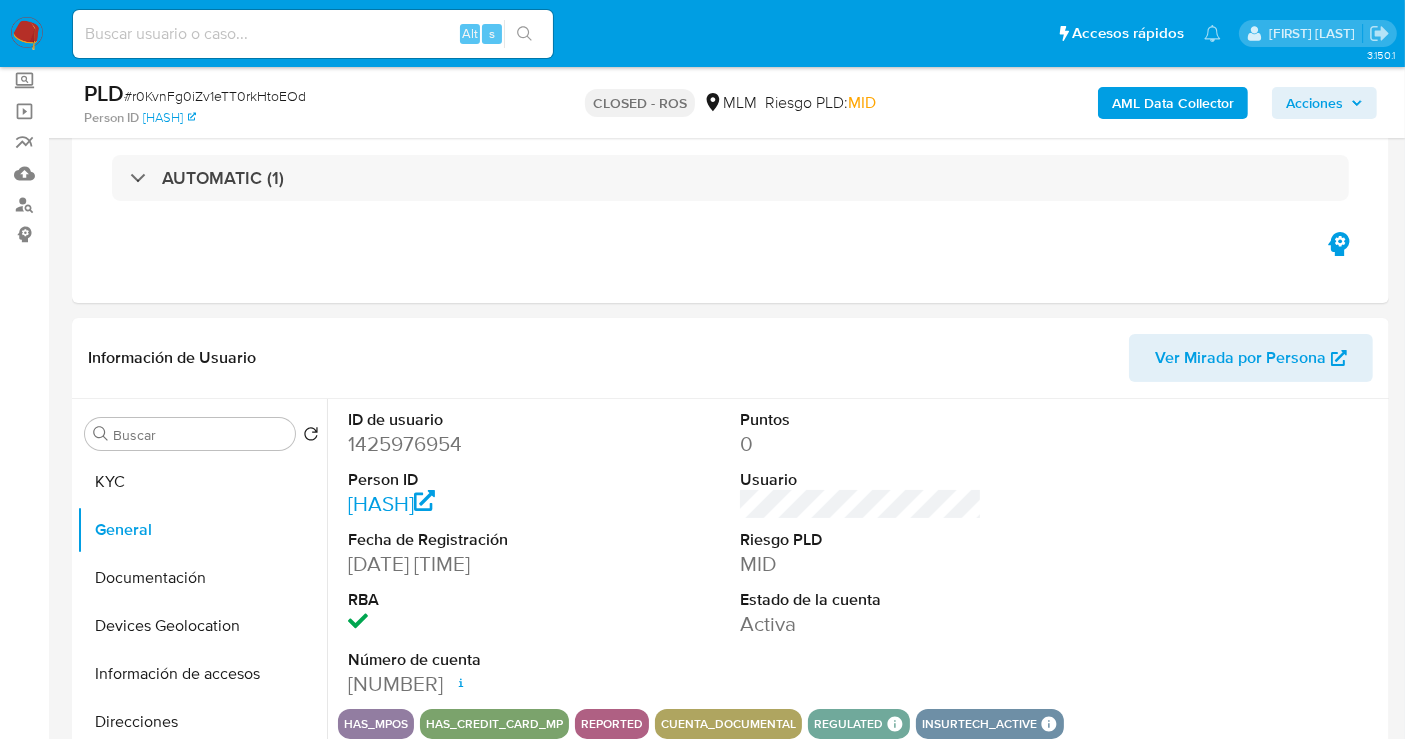 scroll, scrollTop: 0, scrollLeft: 0, axis: both 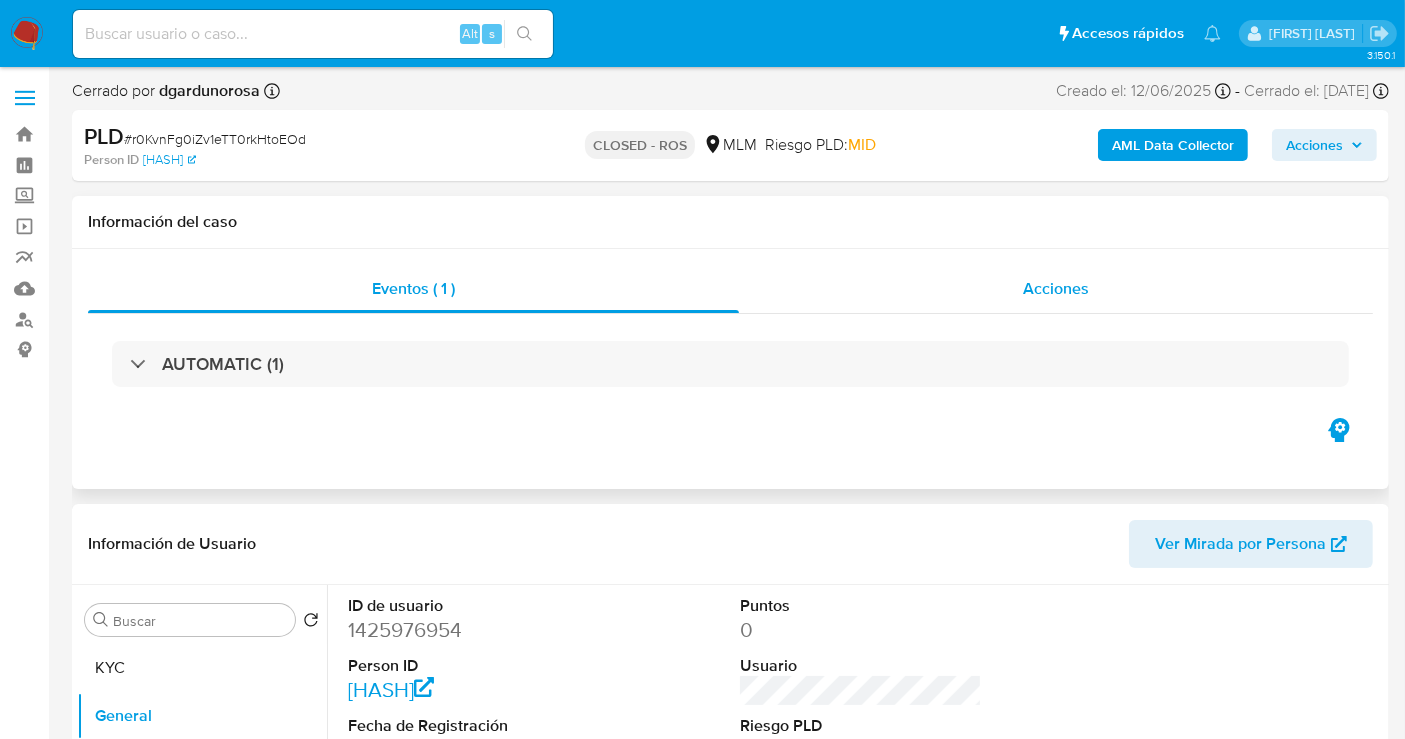 click on "Acciones" at bounding box center [1056, 288] 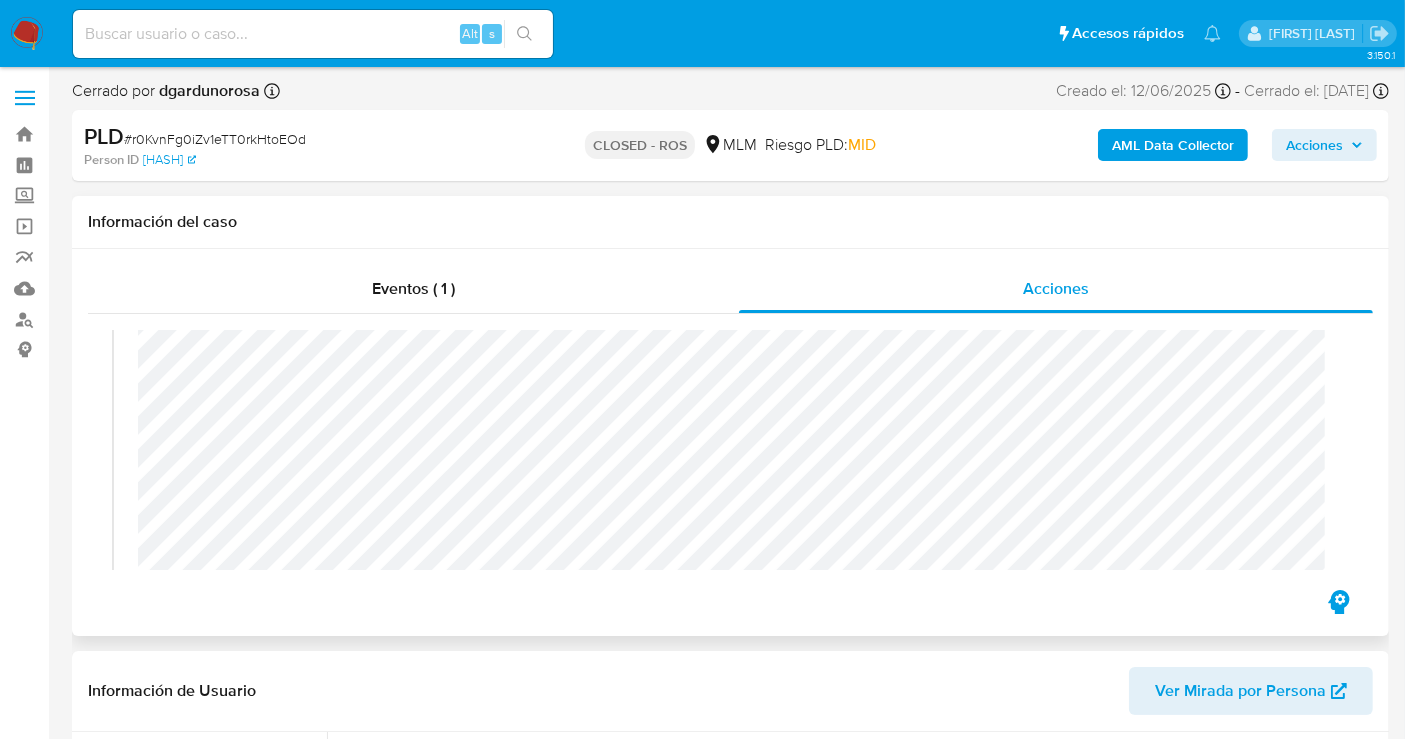 scroll, scrollTop: 111, scrollLeft: 0, axis: vertical 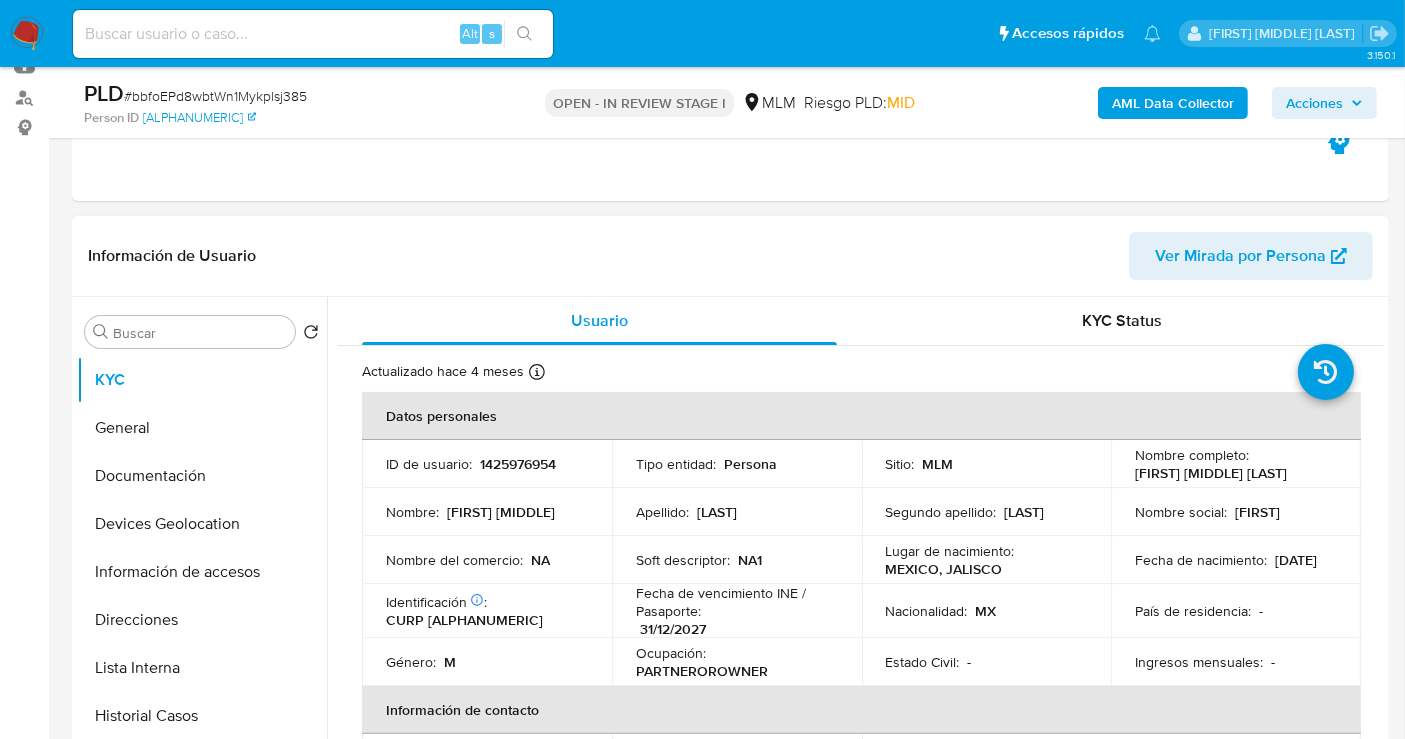 select on "10" 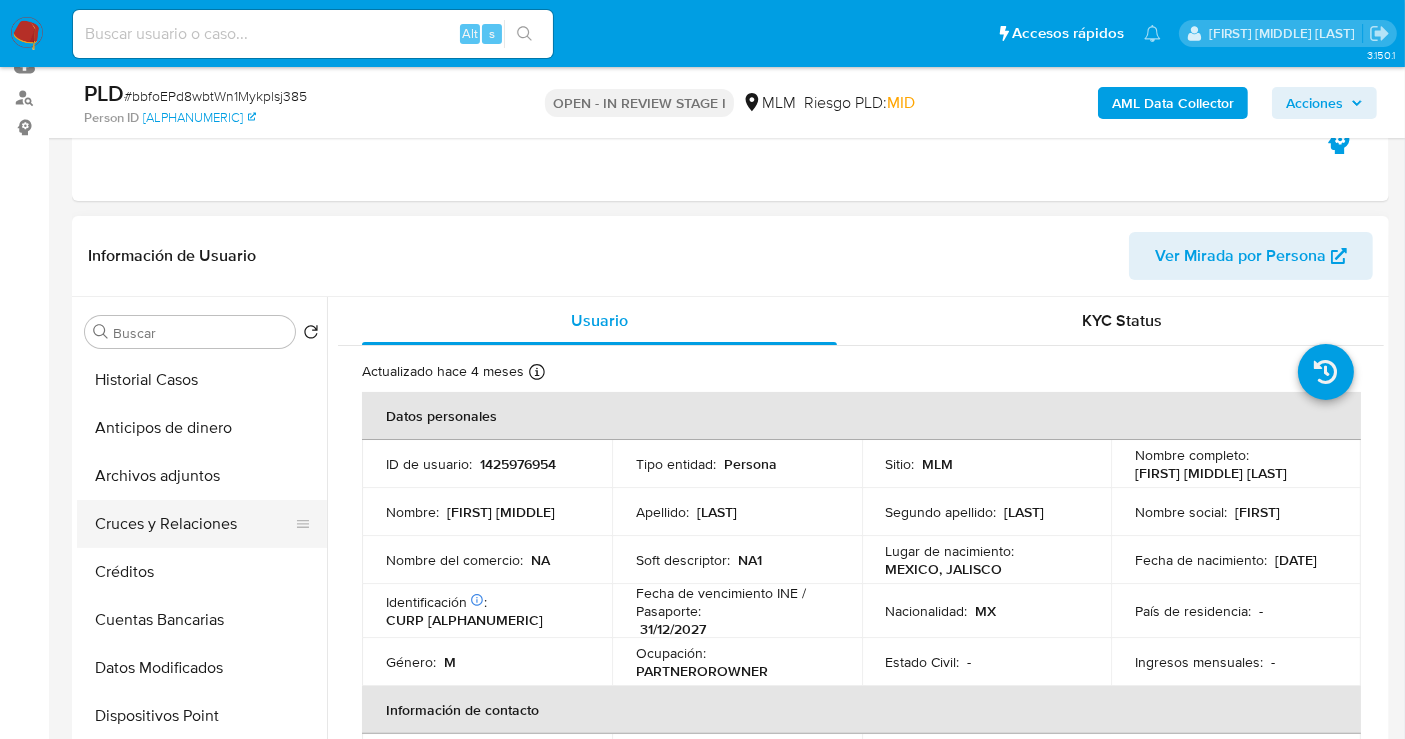 scroll, scrollTop: 333, scrollLeft: 0, axis: vertical 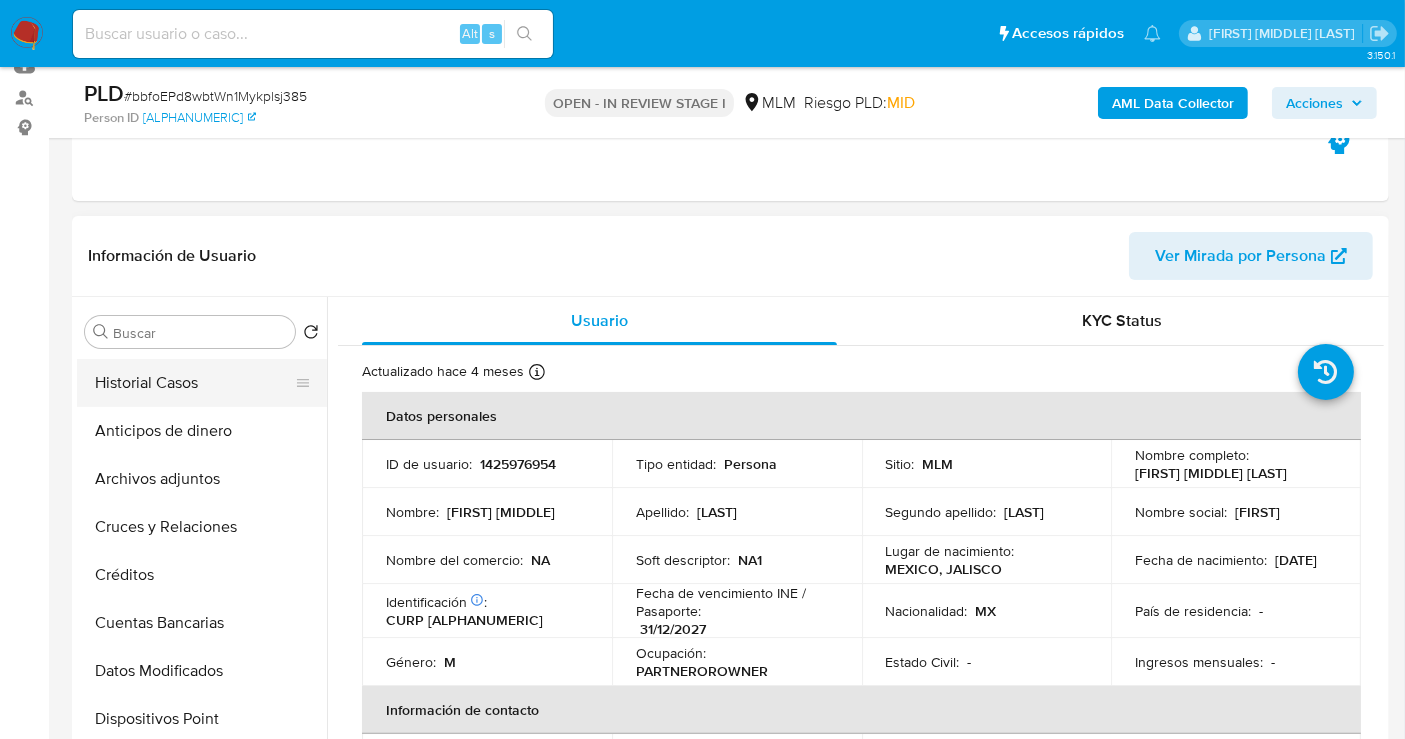click on "Historial Casos" at bounding box center [194, 383] 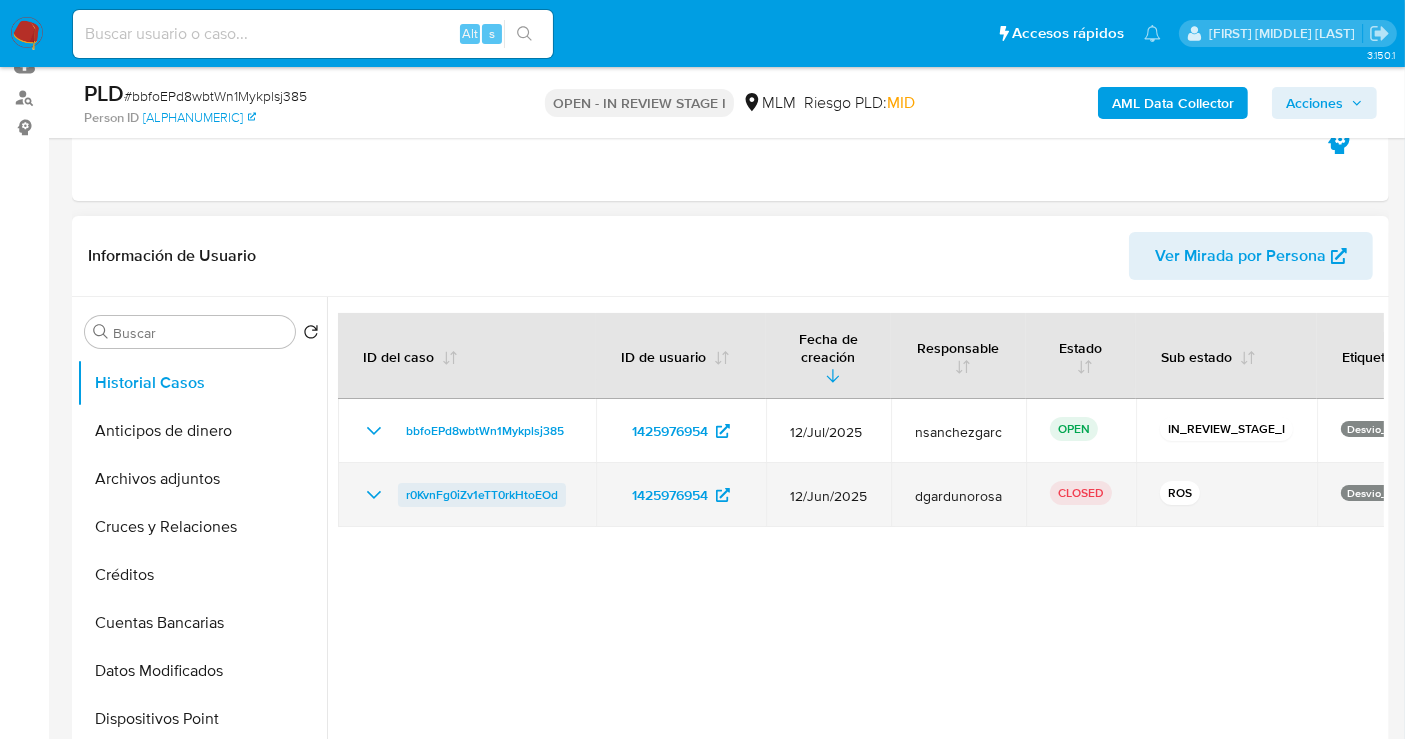 click on "r0KvnFg0iZv1eTT0rkHtoEOd" at bounding box center (482, 495) 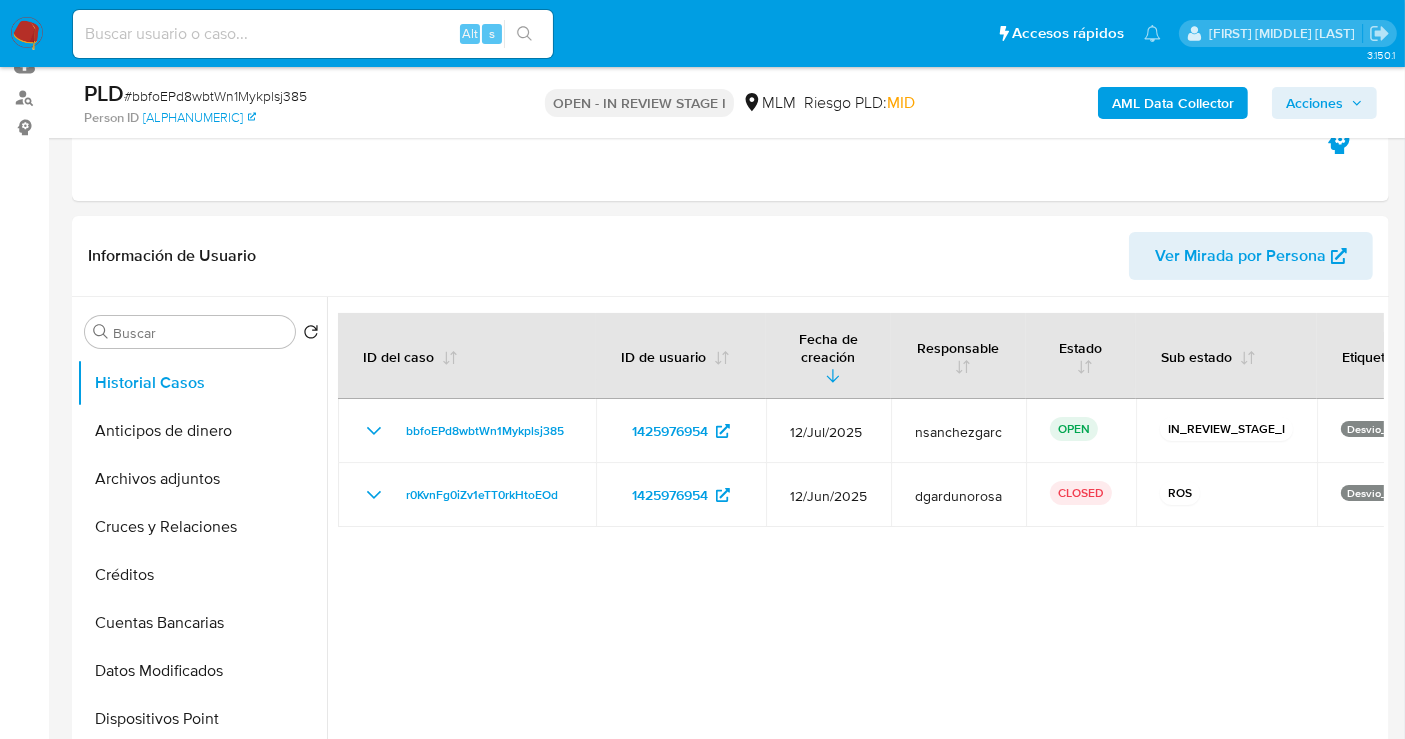 click at bounding box center [27, 34] 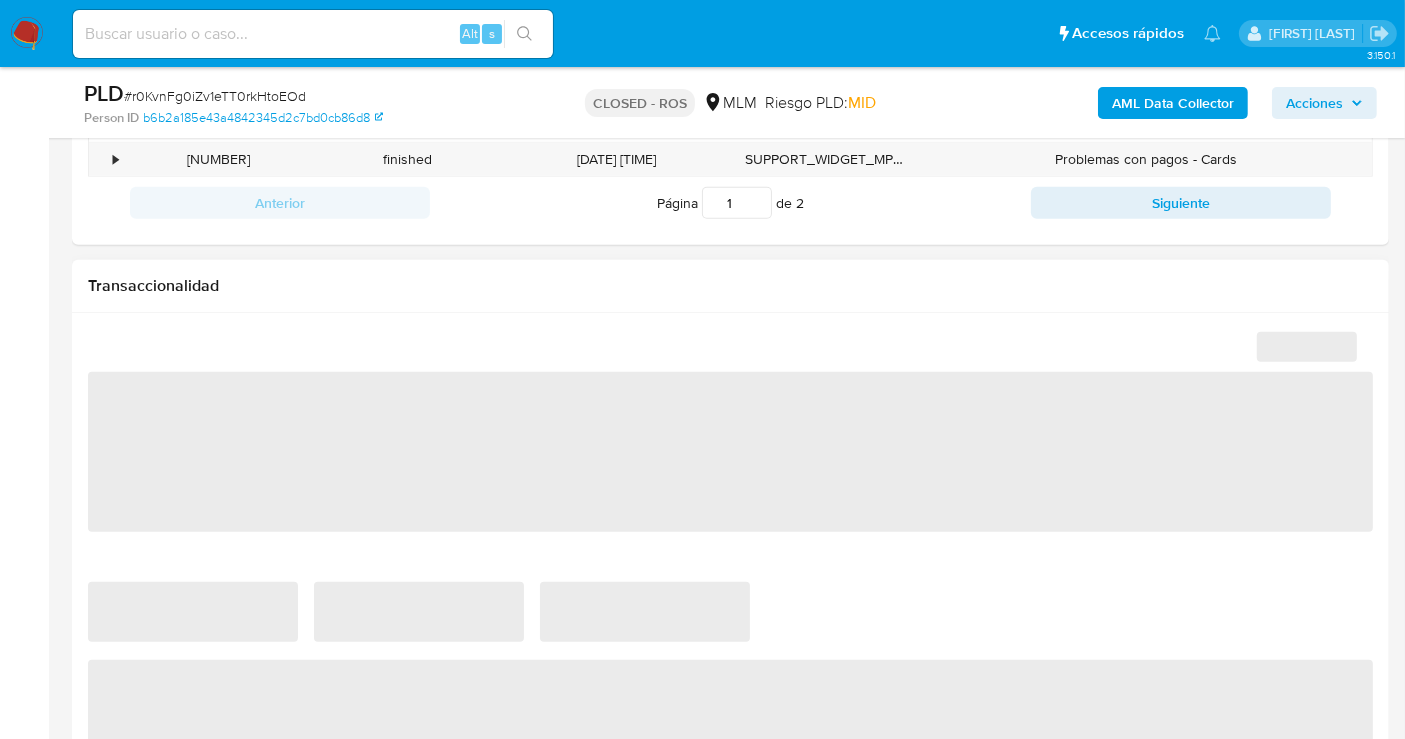 scroll, scrollTop: 1222, scrollLeft: 0, axis: vertical 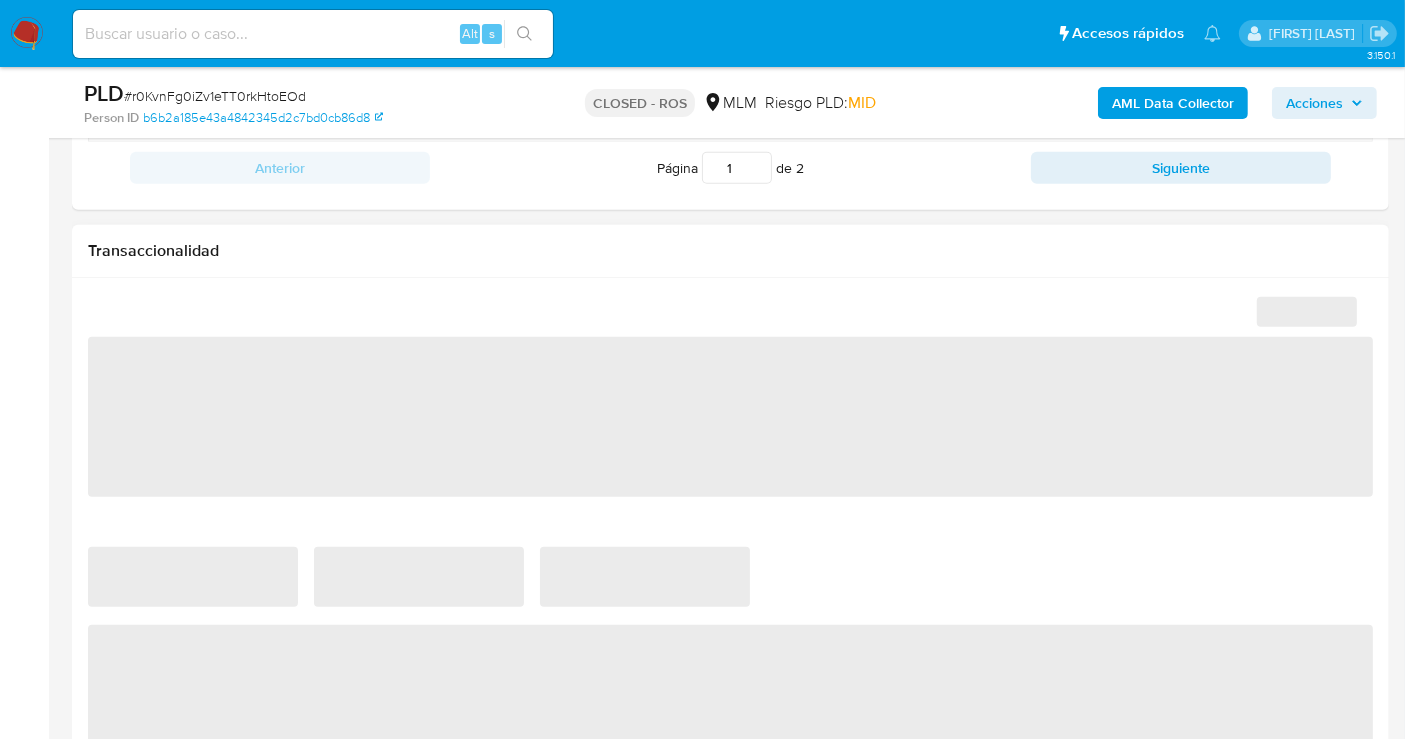 select on "10" 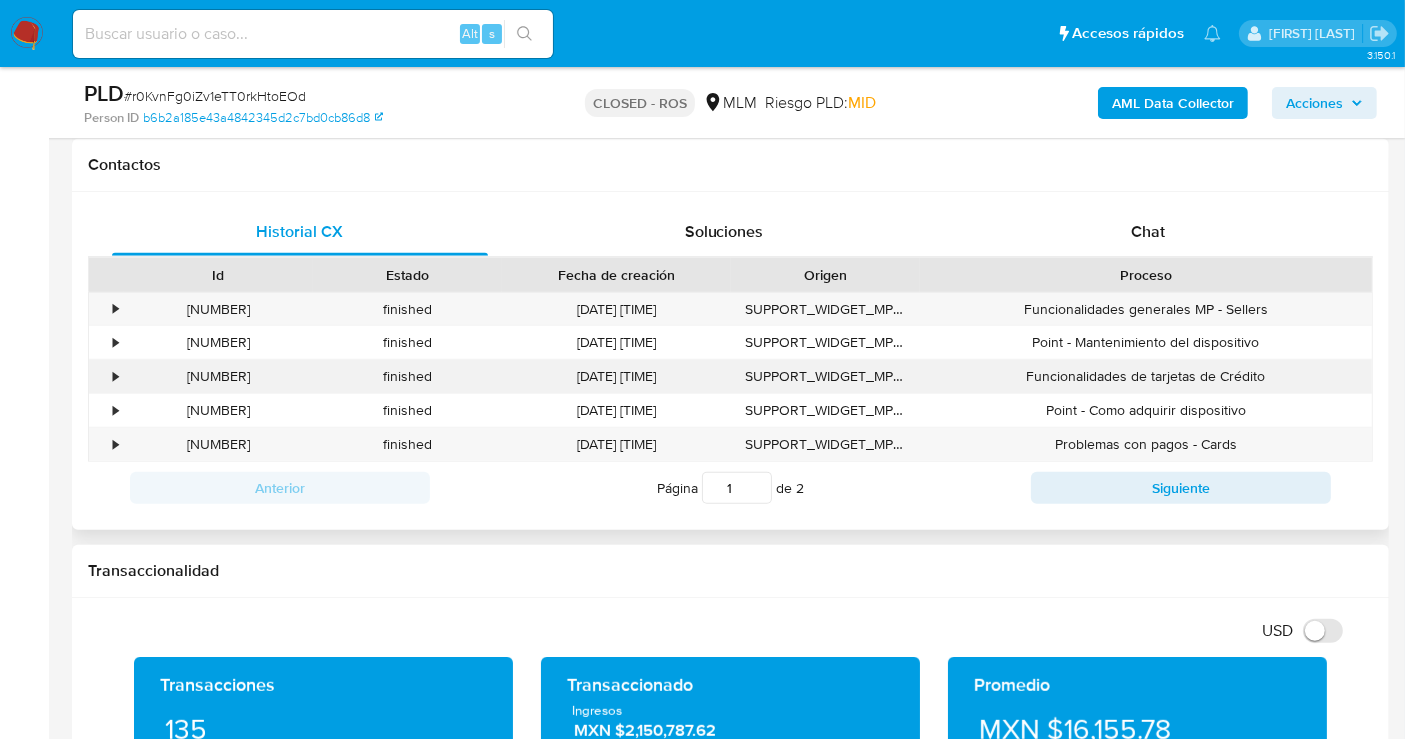 scroll, scrollTop: 888, scrollLeft: 0, axis: vertical 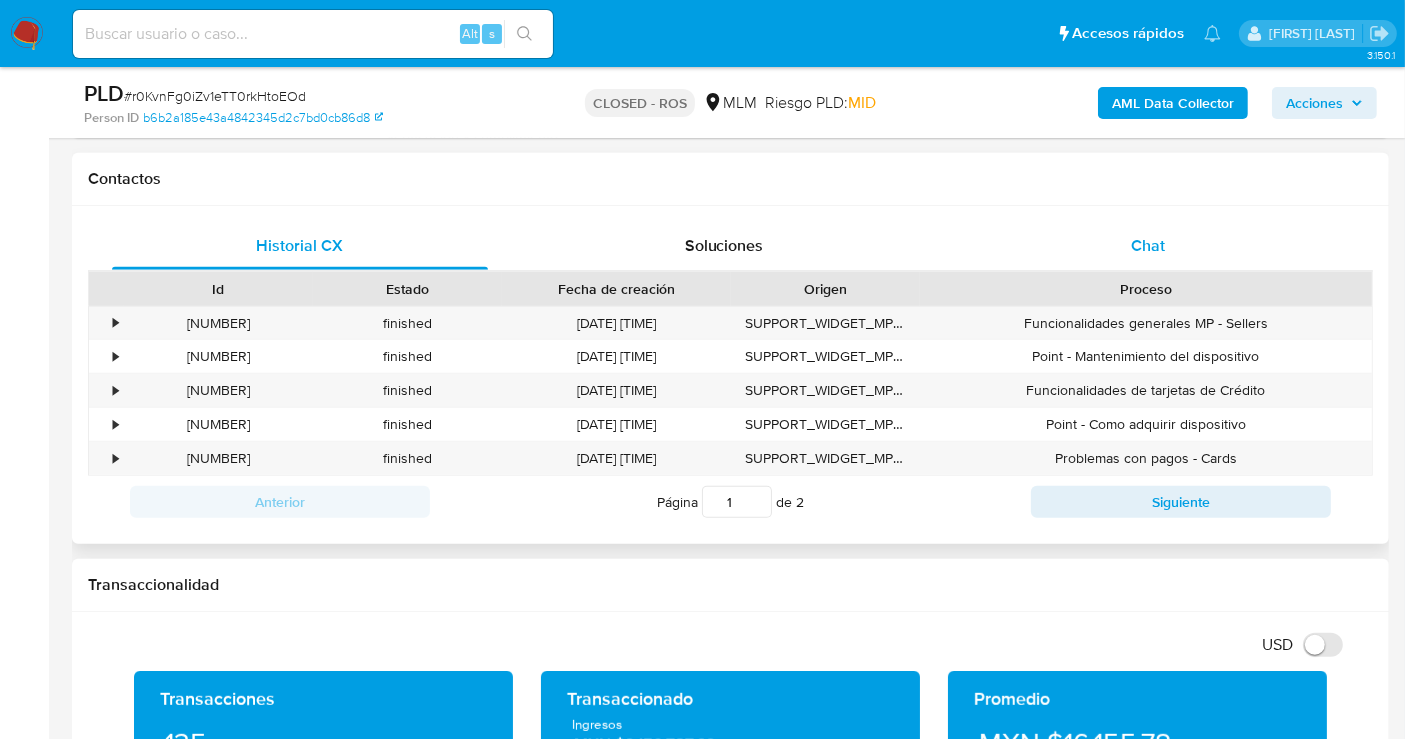click on "Chat" at bounding box center [1148, 246] 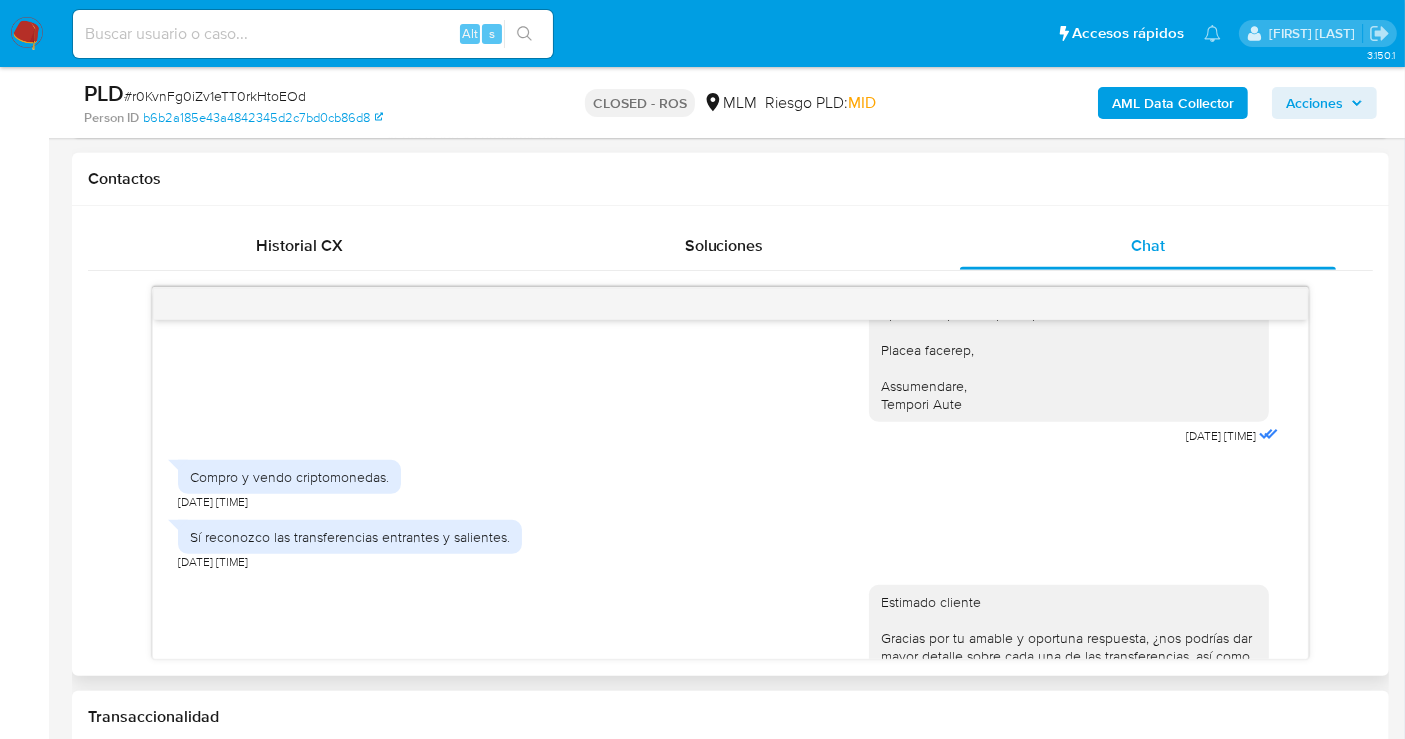 scroll, scrollTop: 418, scrollLeft: 0, axis: vertical 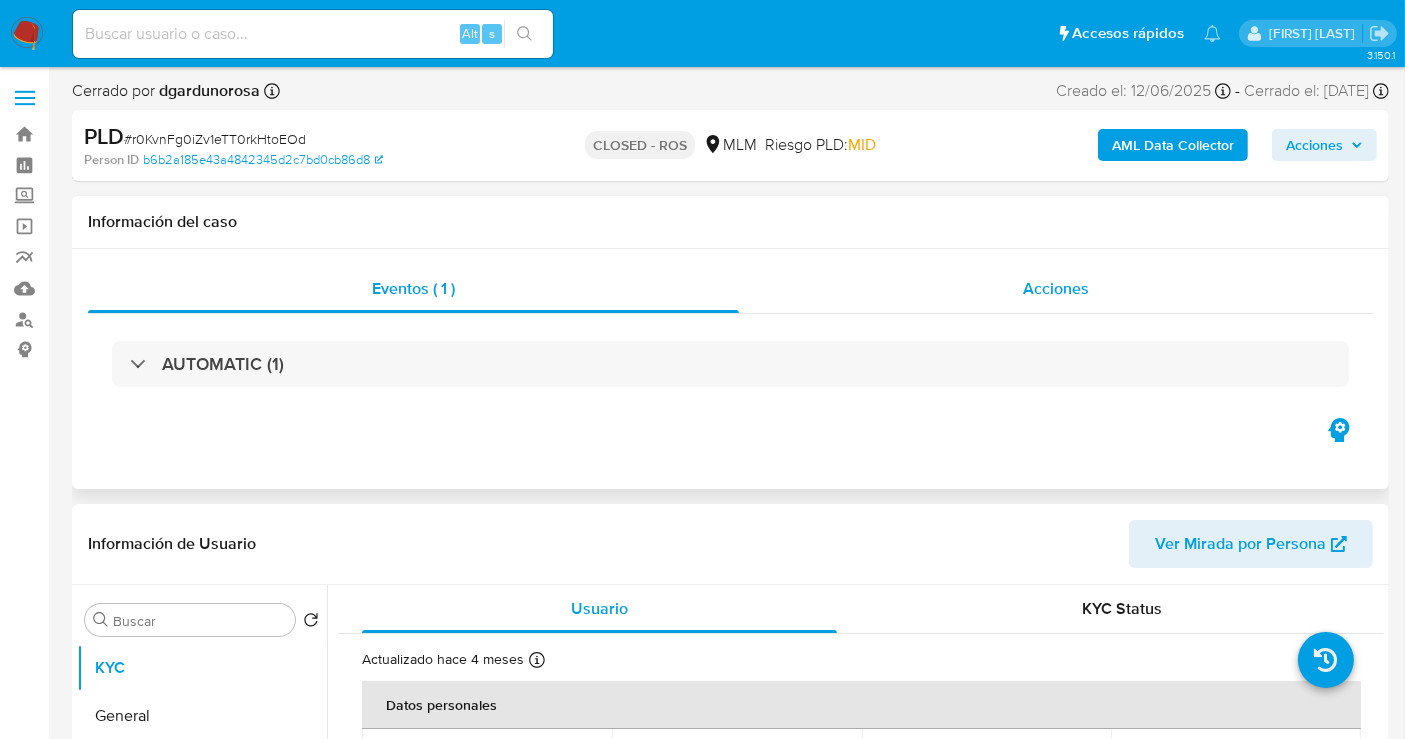 click on "Acciones" at bounding box center [1056, 288] 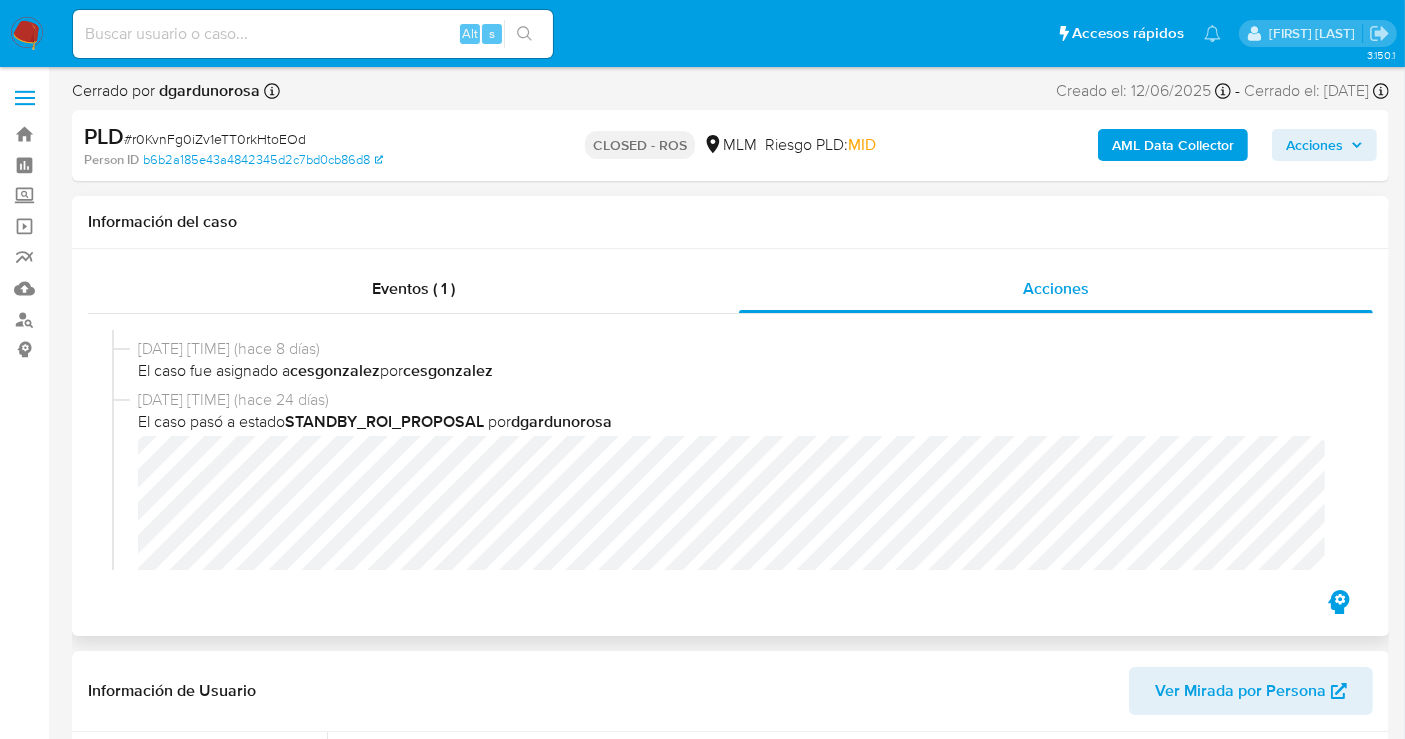scroll, scrollTop: 1222, scrollLeft: 0, axis: vertical 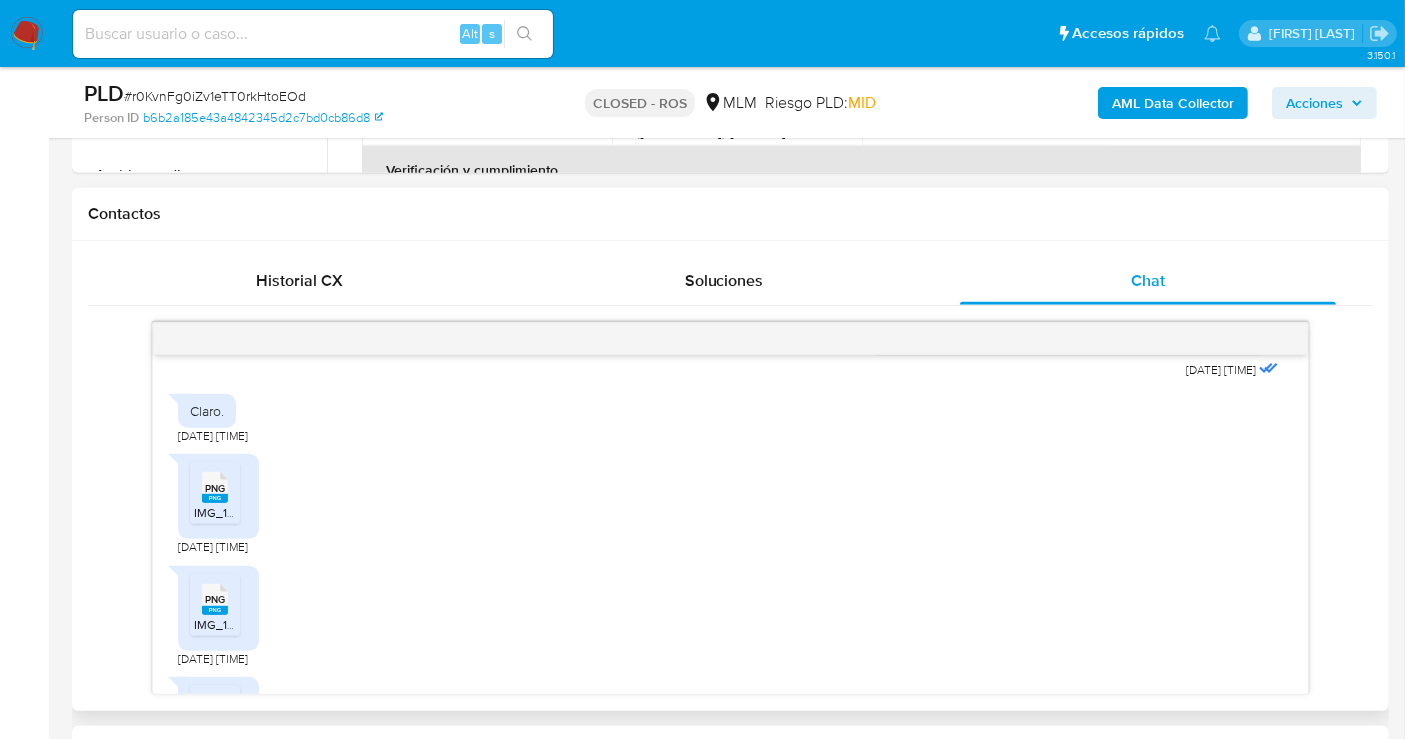 click on "PNG" at bounding box center [215, 488] 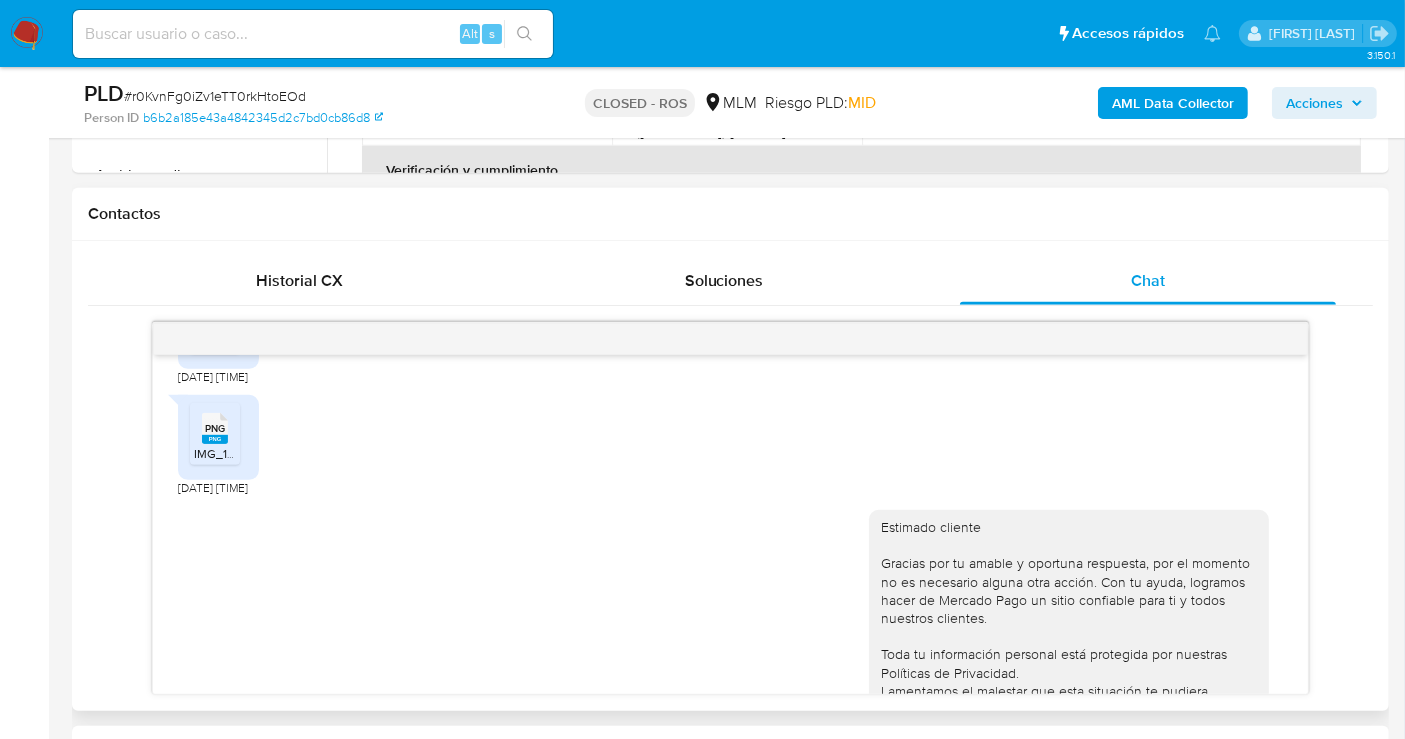 scroll, scrollTop: 1862, scrollLeft: 0, axis: vertical 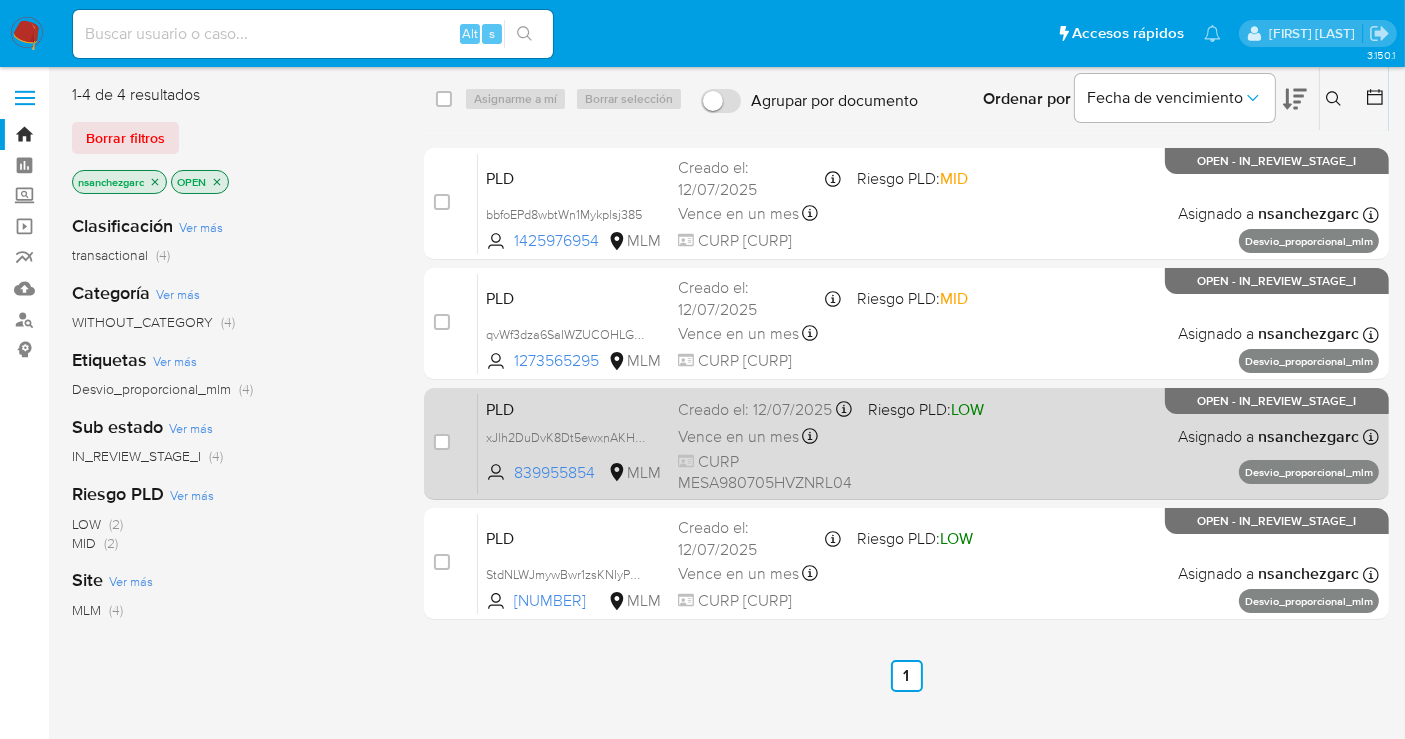 click on "CURP   MESA980705HVZNRL04" at bounding box center [765, 472] 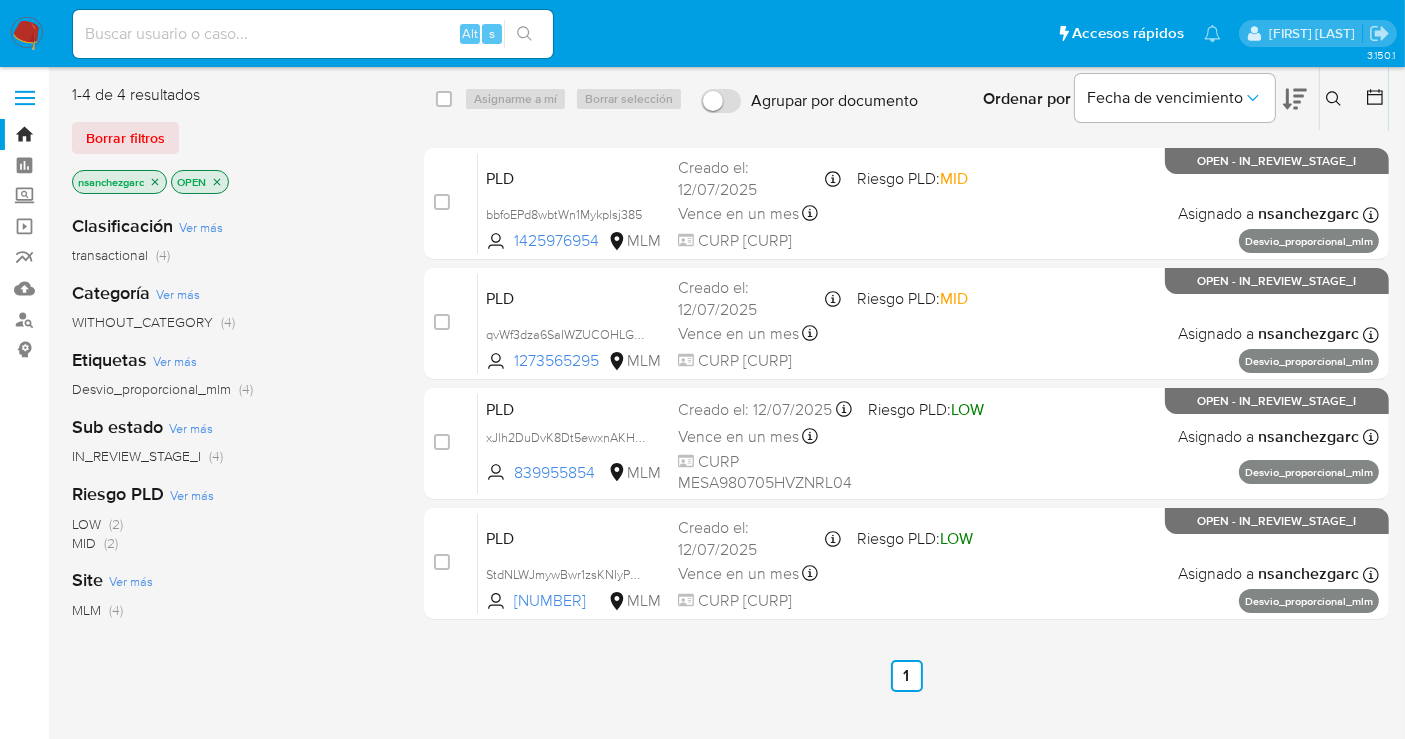 click at bounding box center (1336, 99) 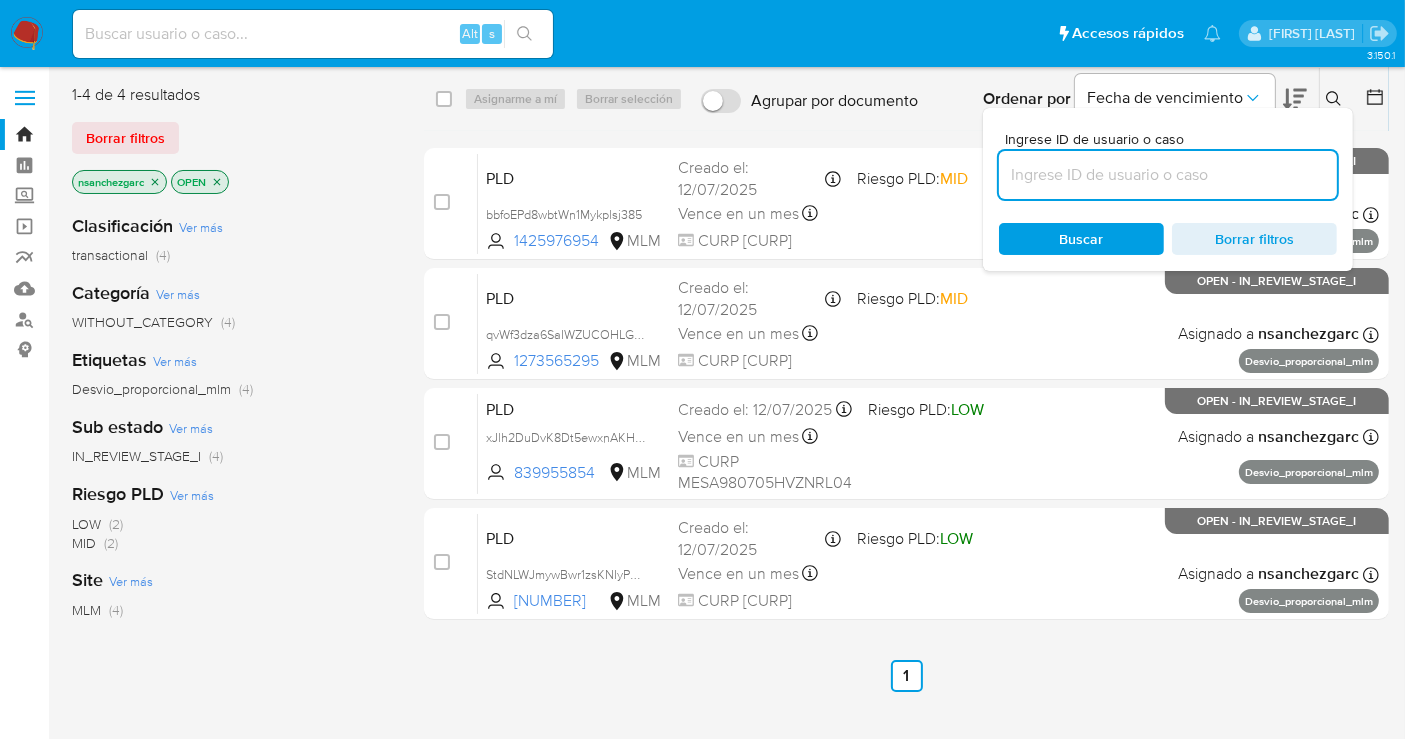 click at bounding box center [1168, 175] 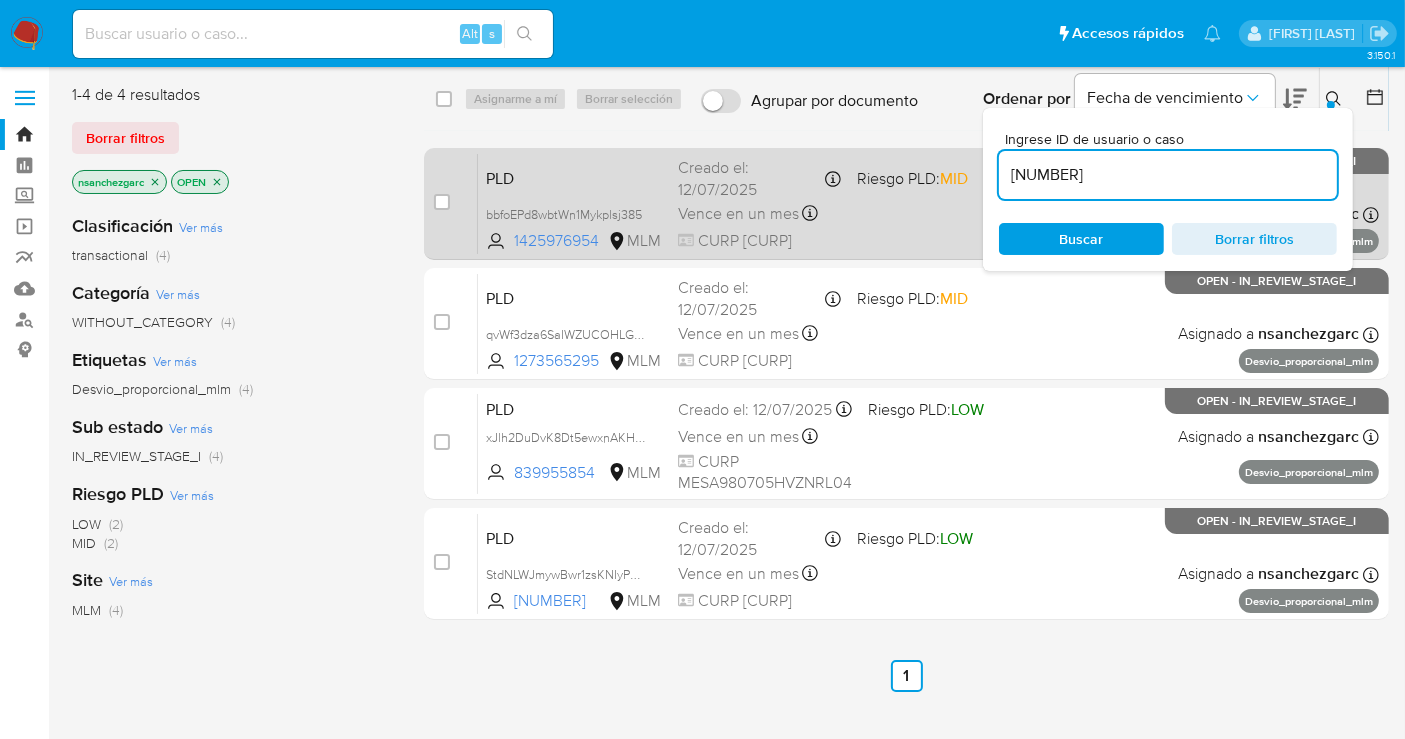 type on "[NUMBER]" 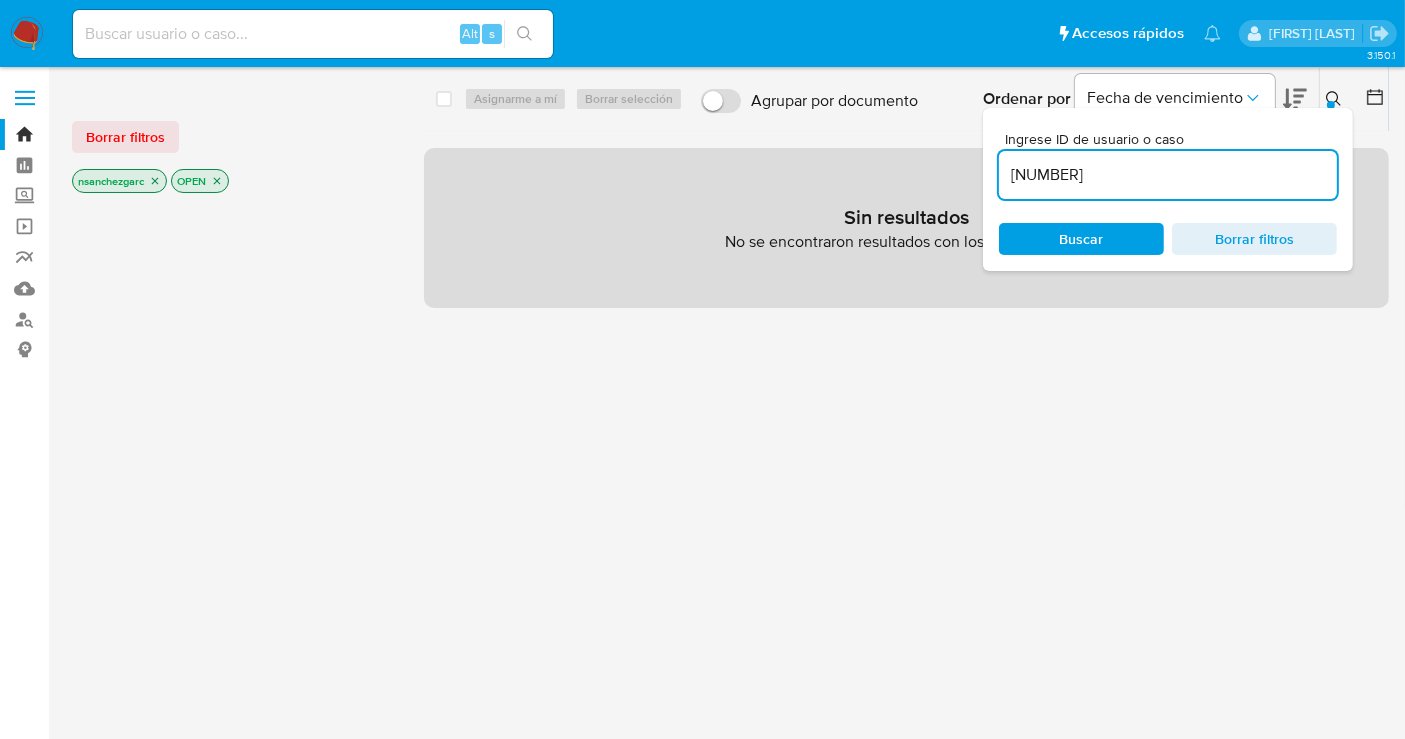click 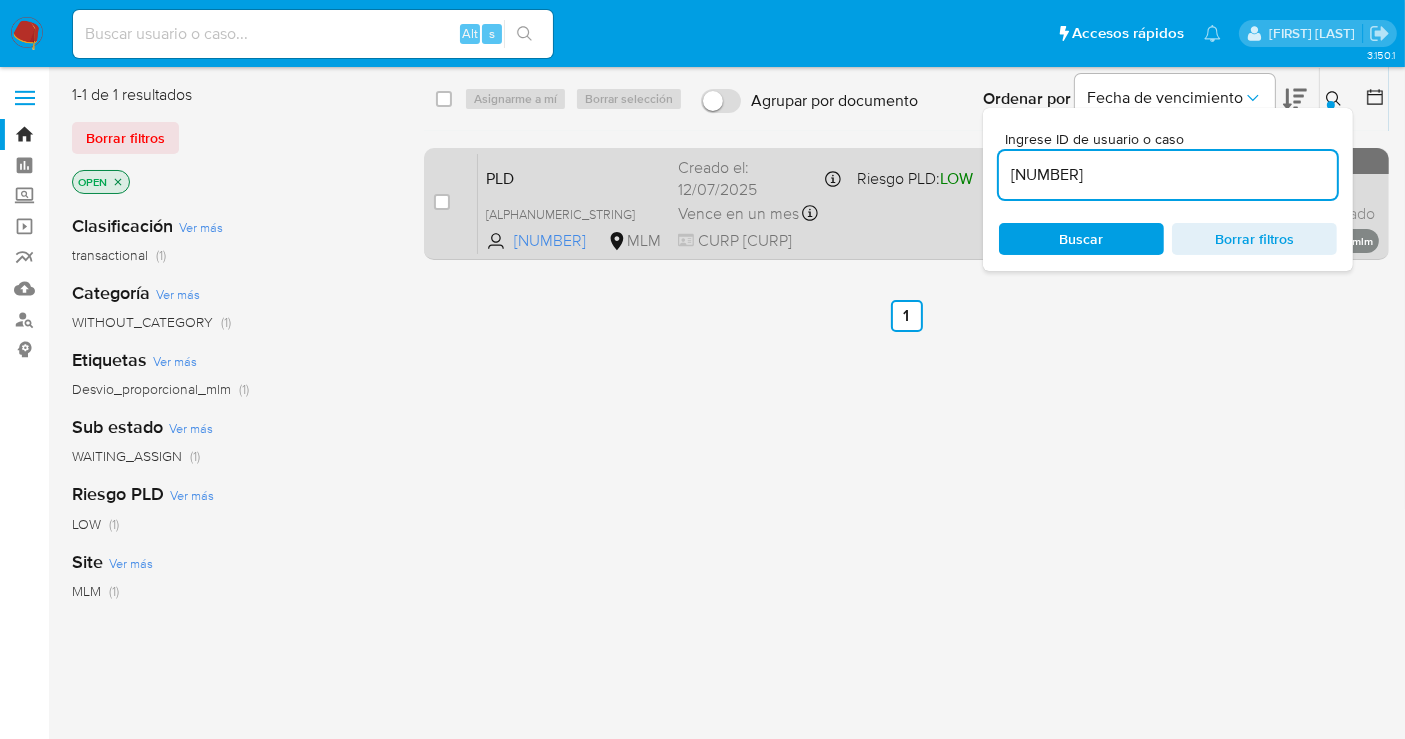 drag, startPoint x: 636, startPoint y: 208, endPoint x: 645, endPoint y: 224, distance: 18.35756 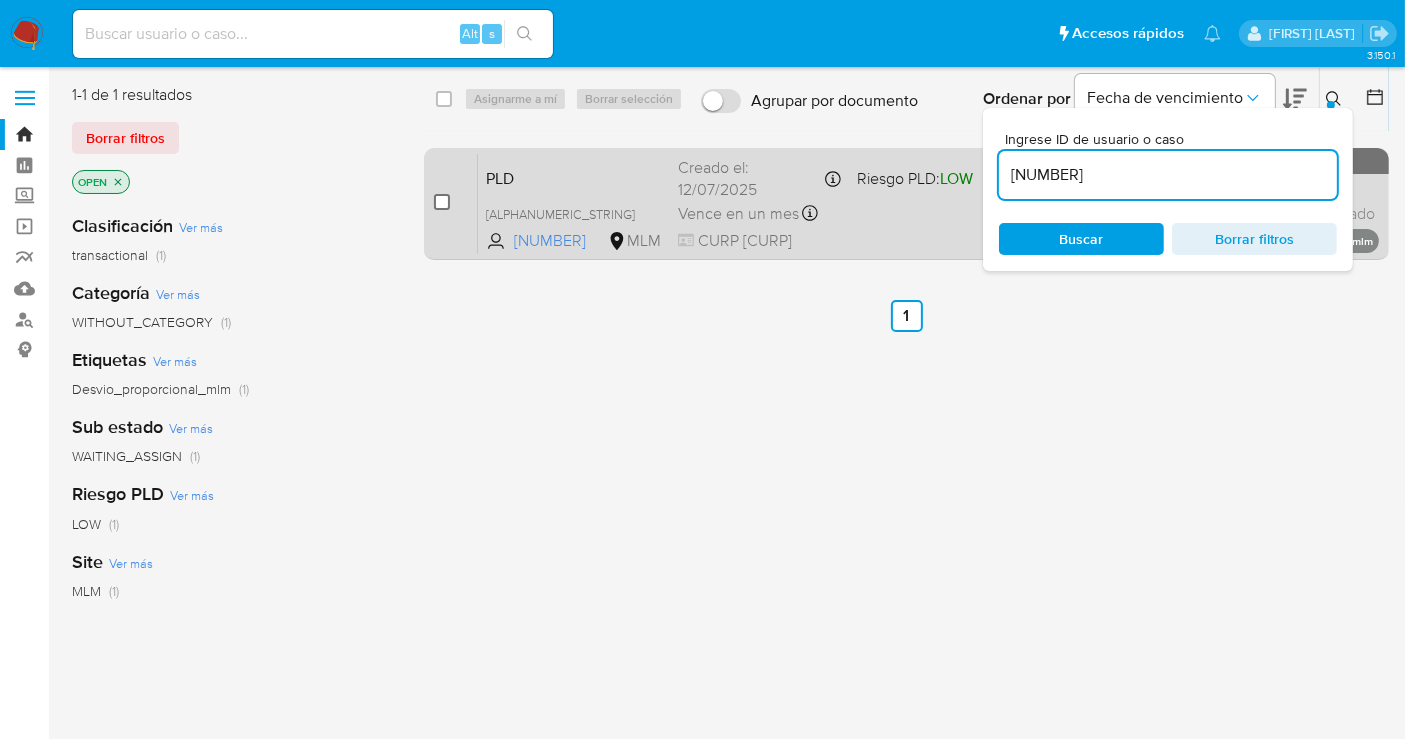 click at bounding box center (442, 202) 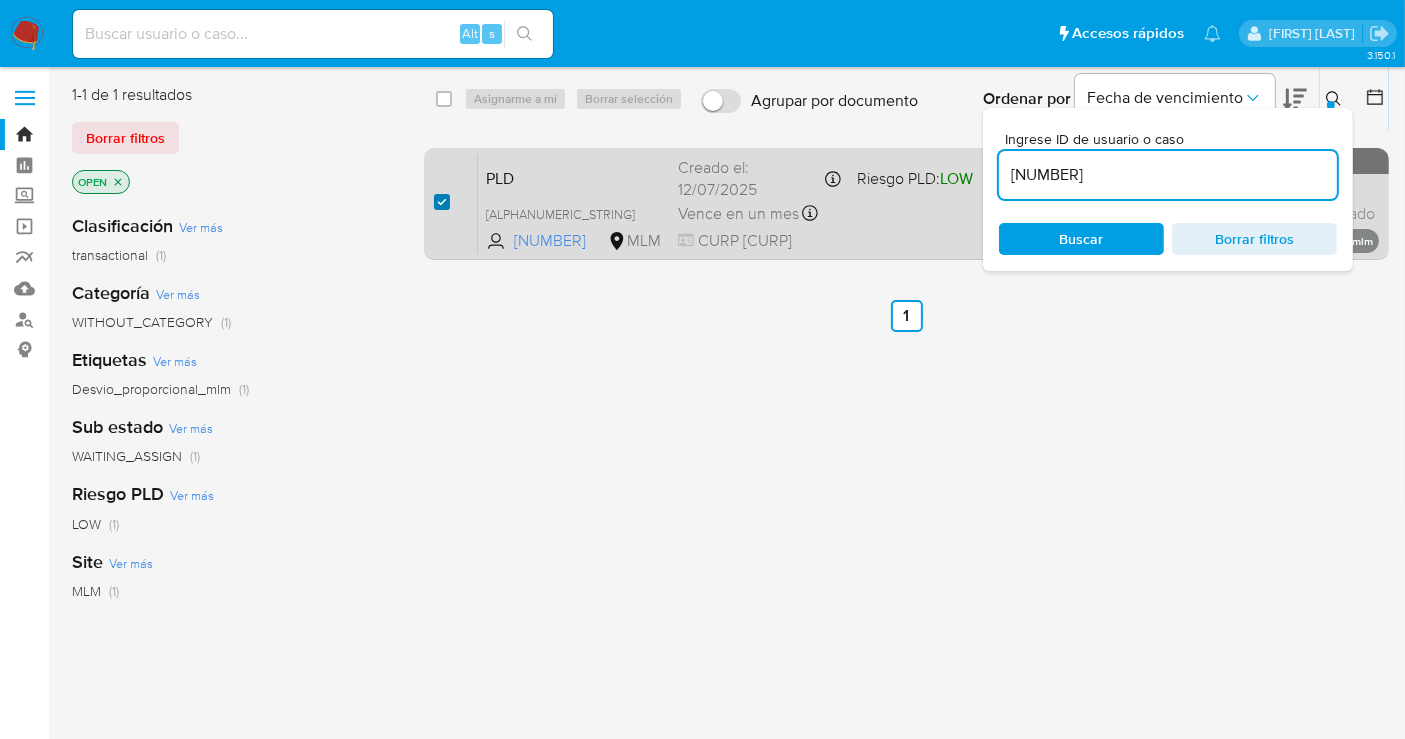 checkbox on "true" 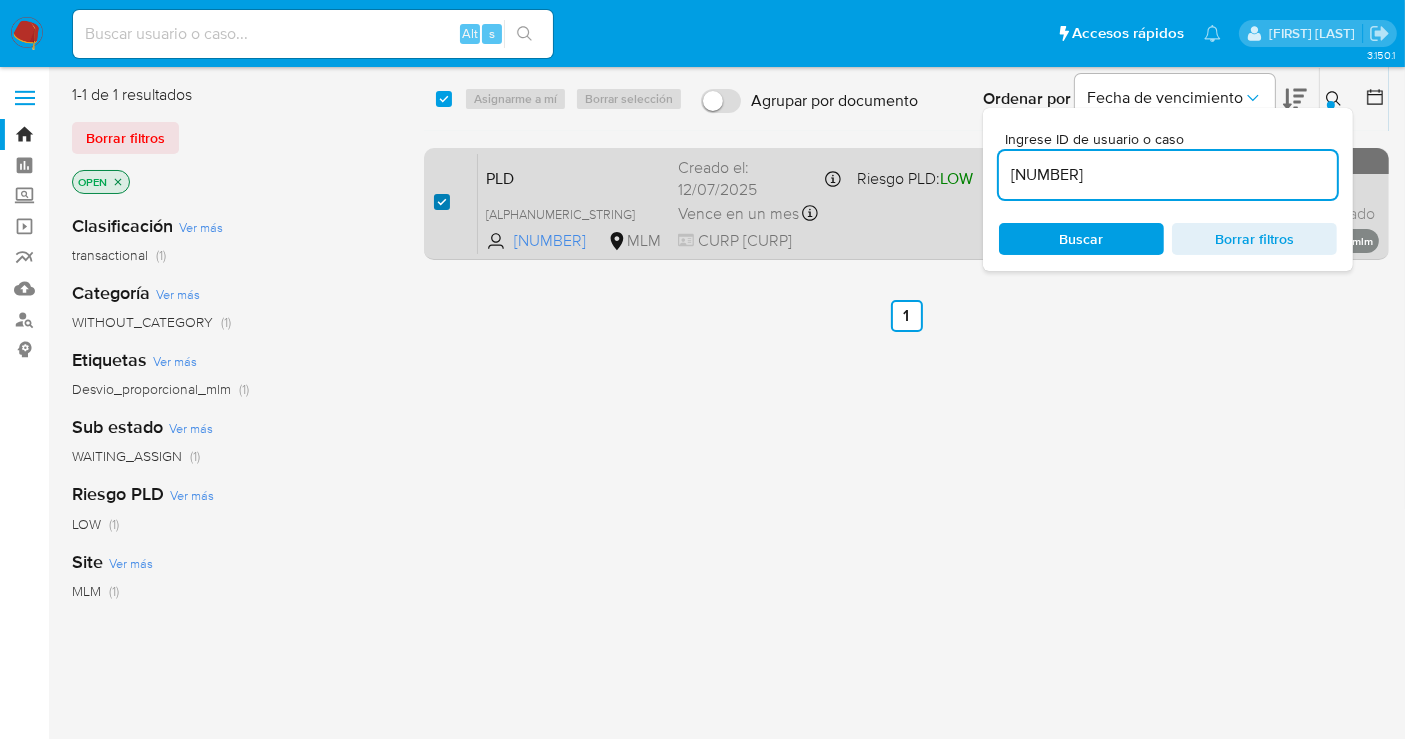 checkbox on "true" 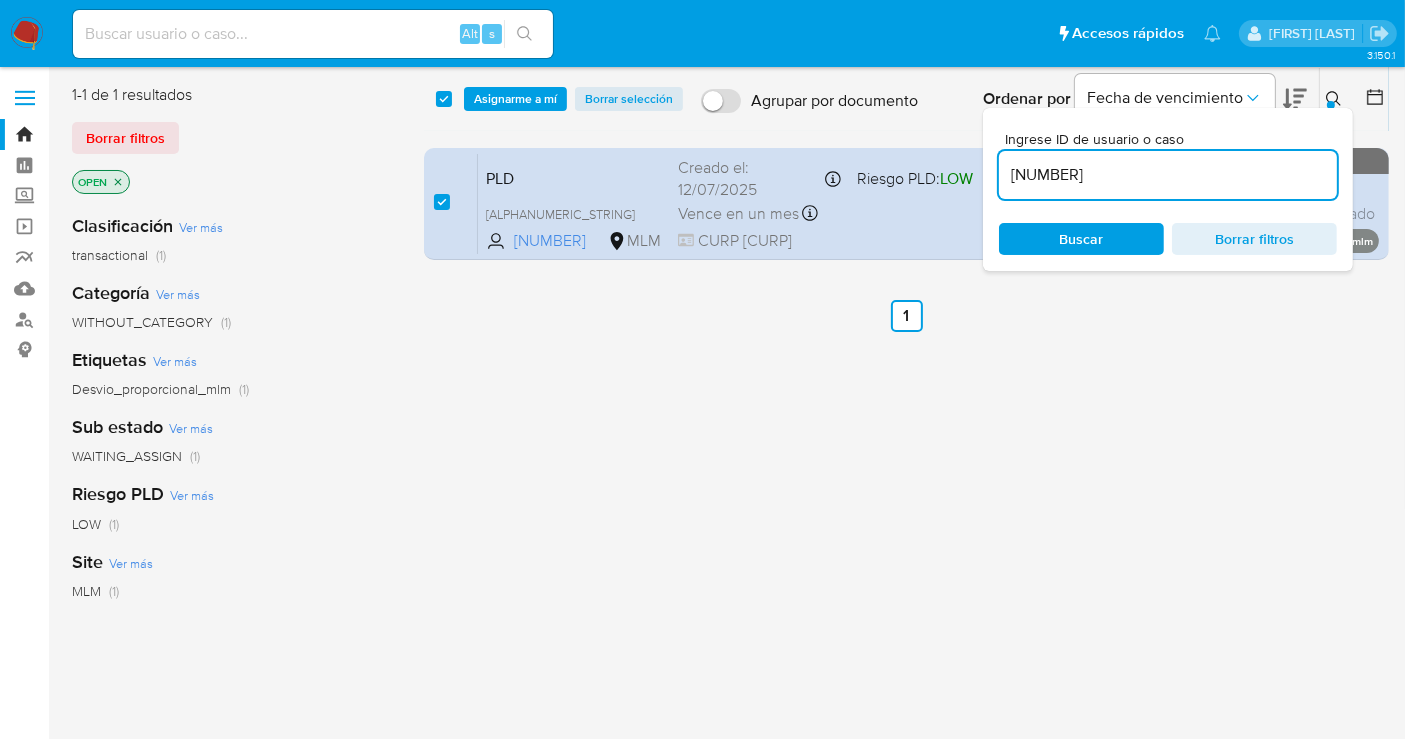click 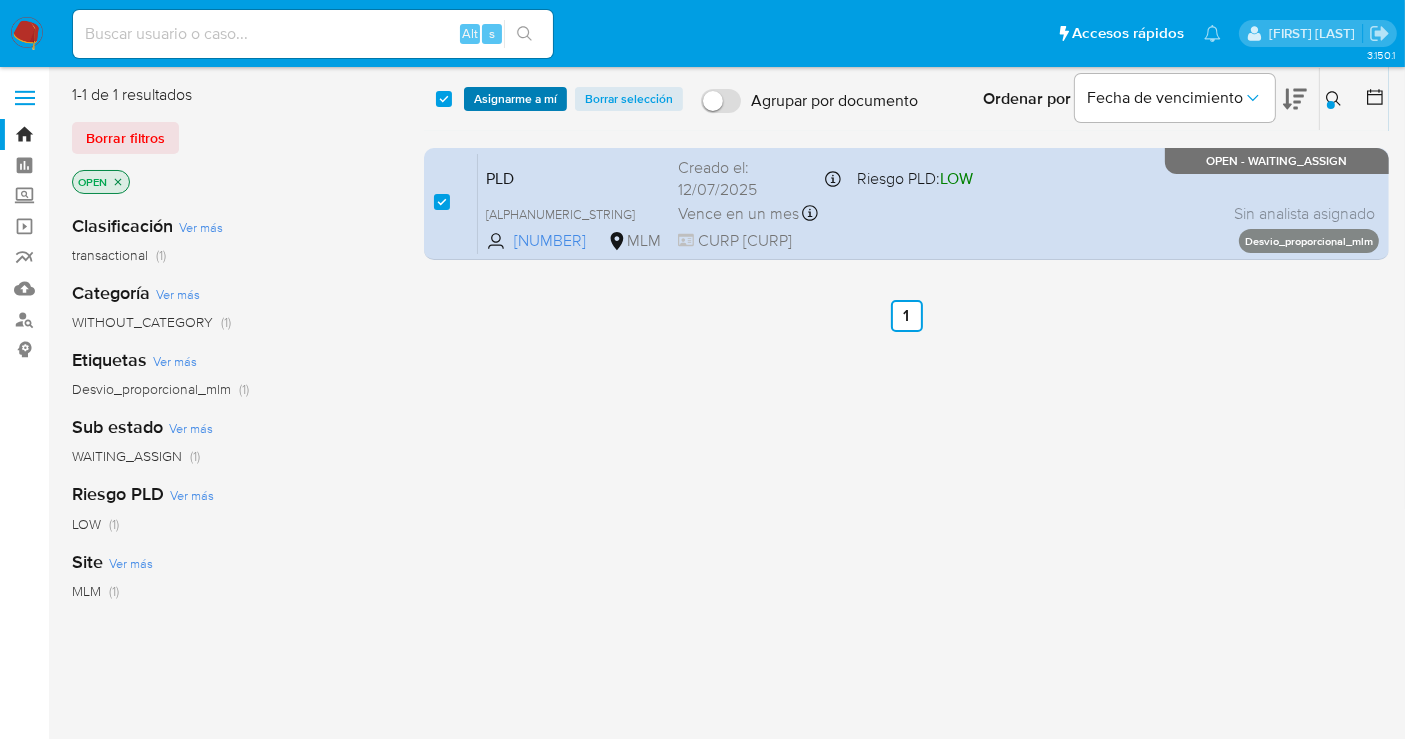 click on "Asignarme a mí" at bounding box center [515, 99] 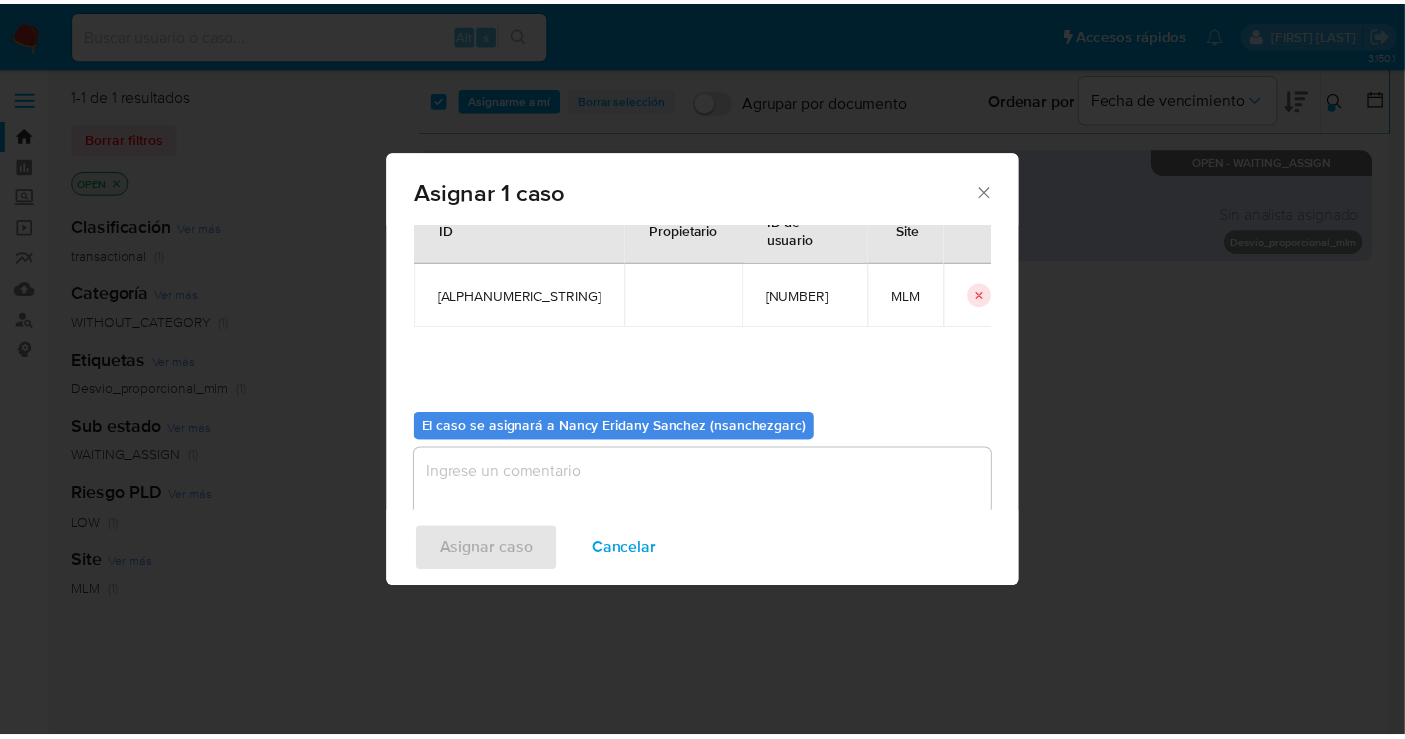scroll, scrollTop: 120, scrollLeft: 0, axis: vertical 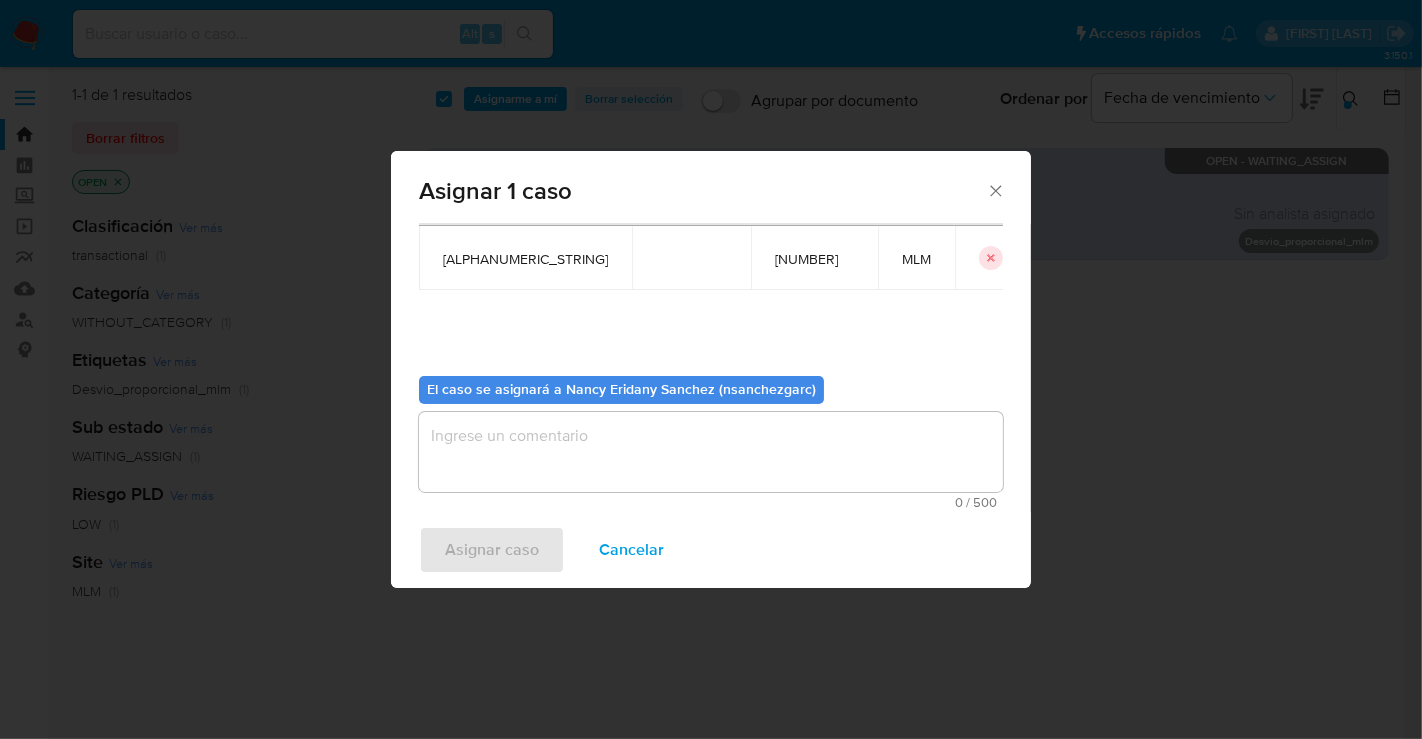 click at bounding box center (711, 452) 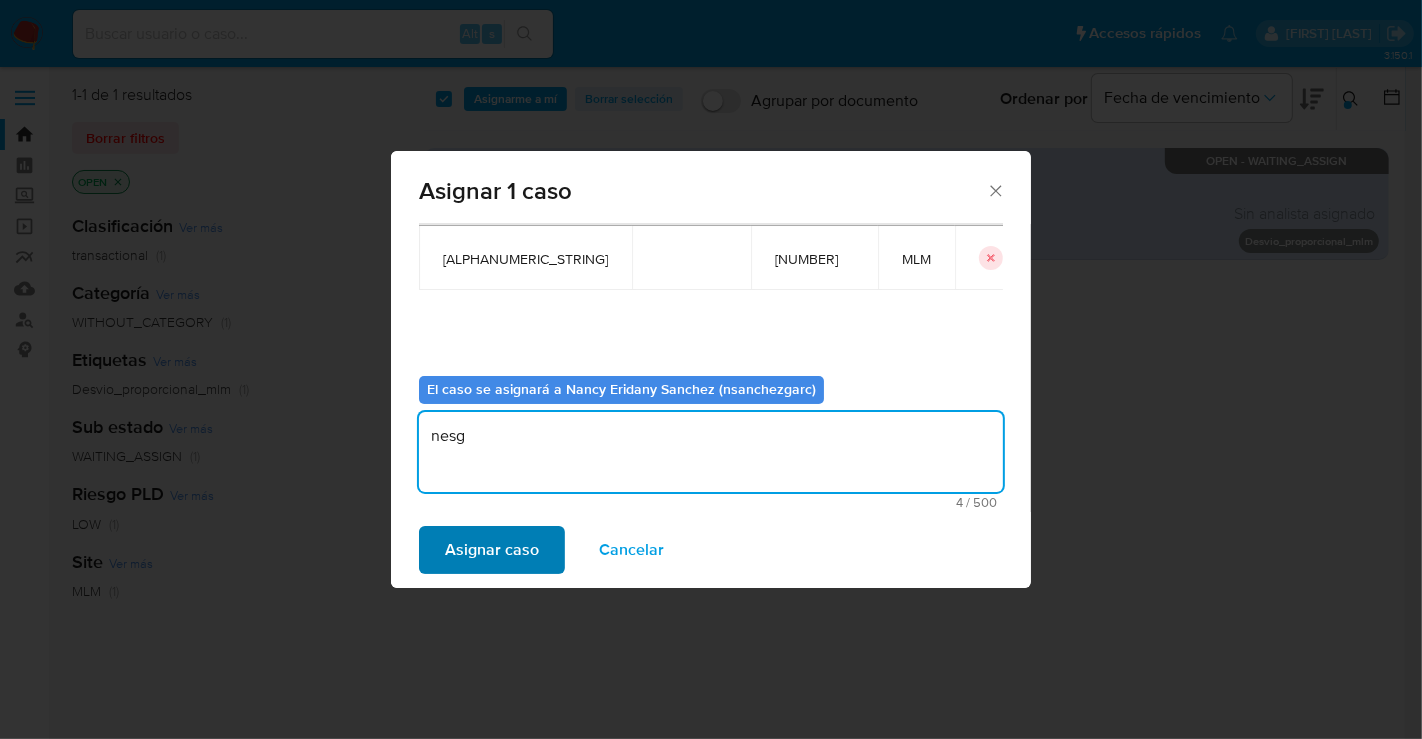 type on "nesg" 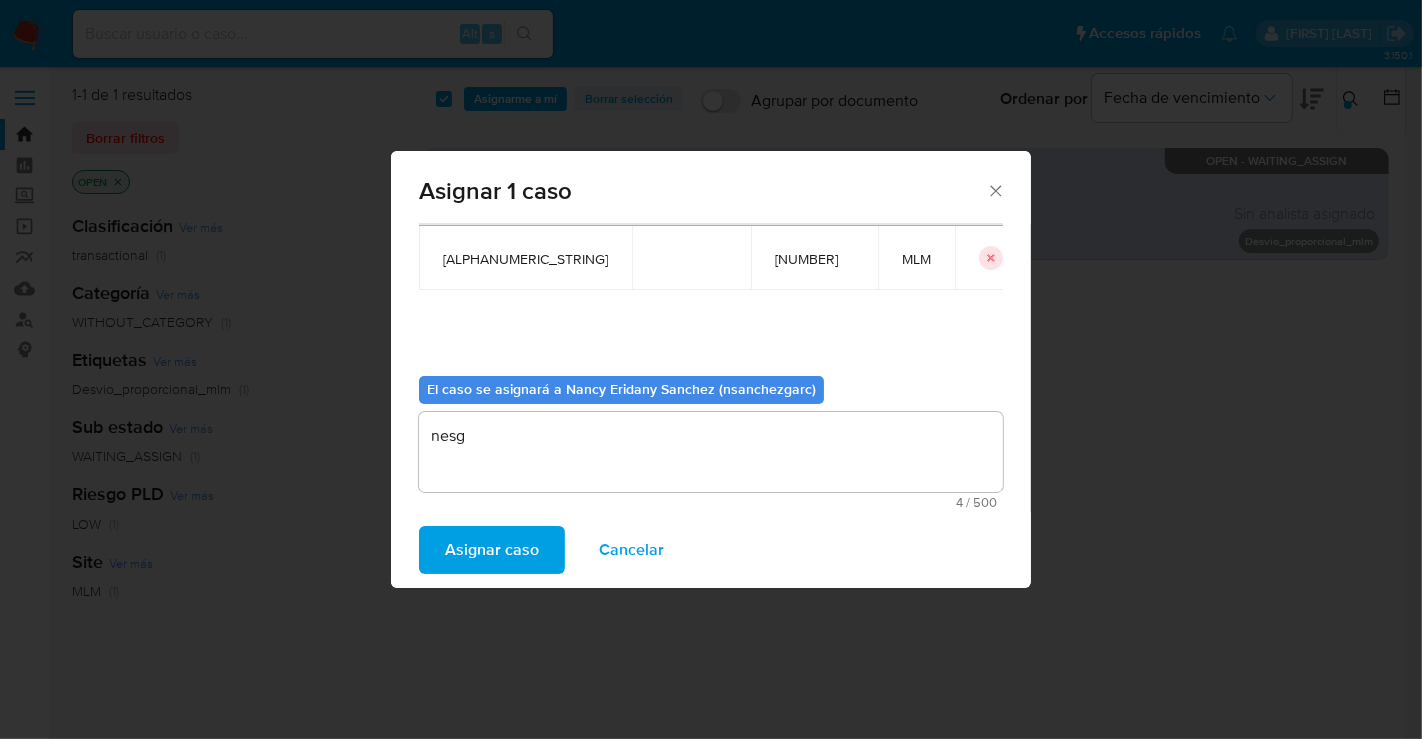 click on "Asignar caso" at bounding box center (492, 550) 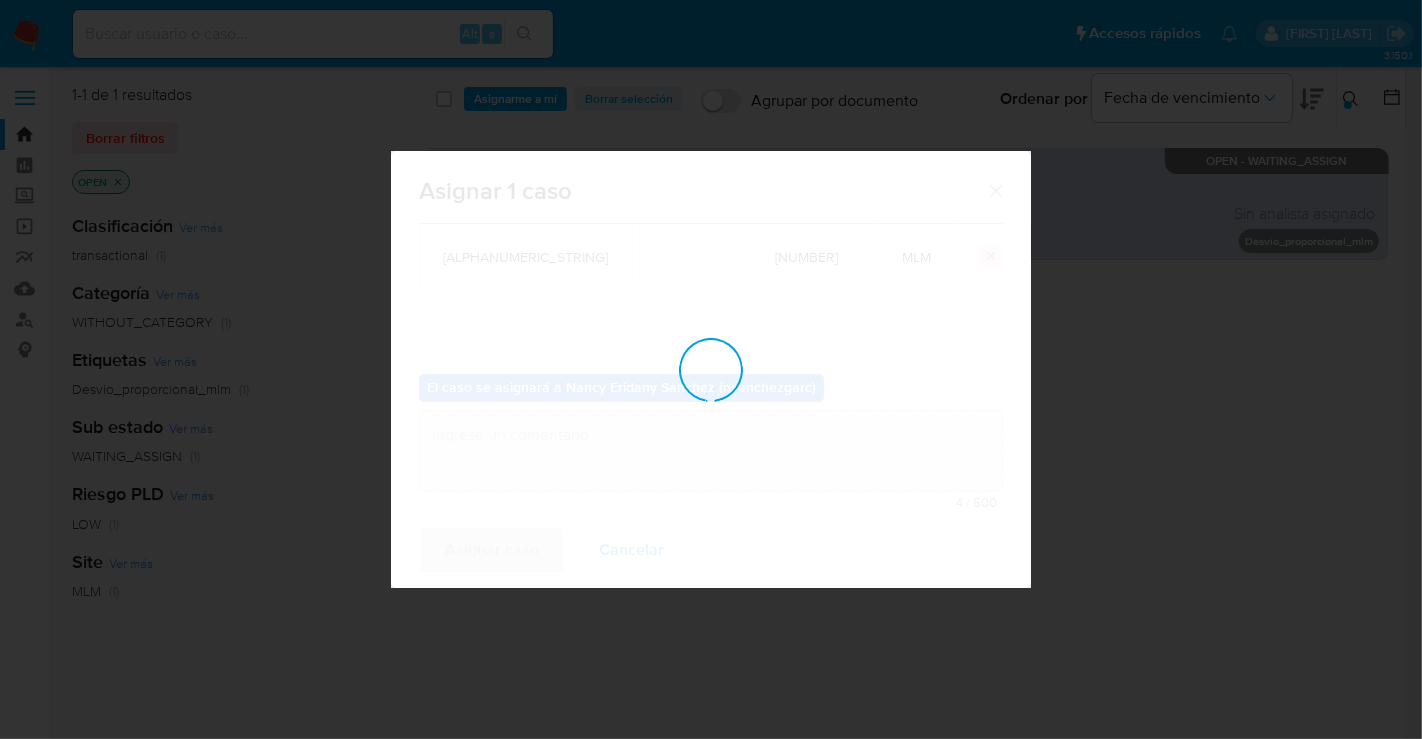 checkbox on "false" 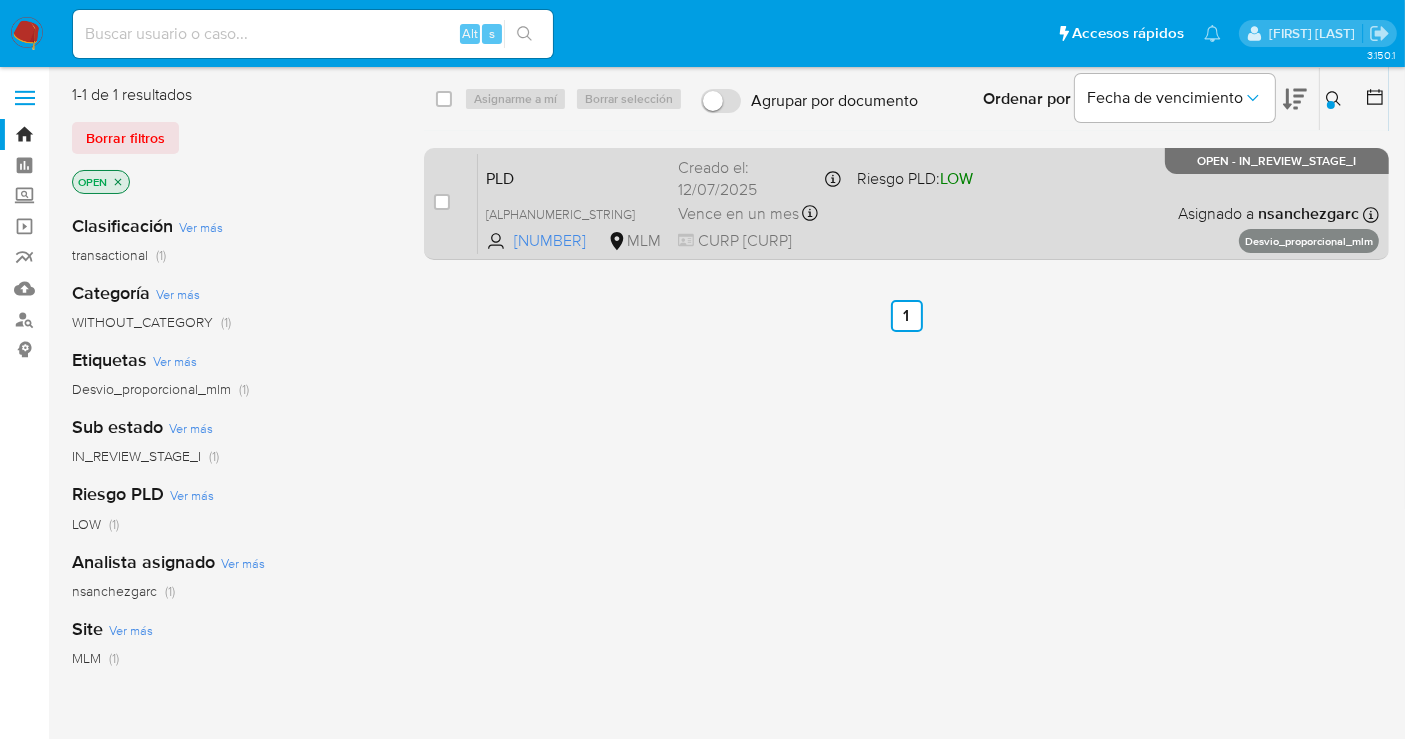click on "Vence en un mes" at bounding box center [738, 214] 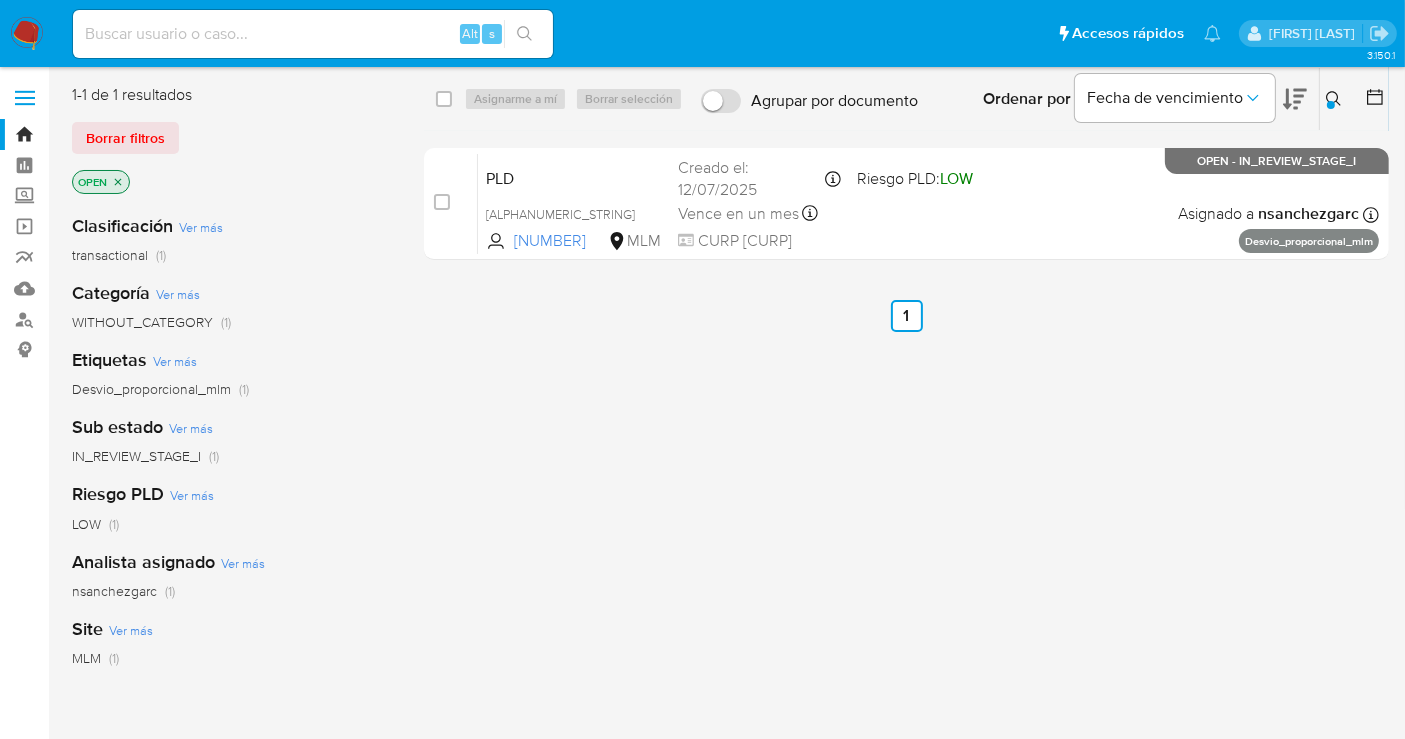 click at bounding box center (313, 34) 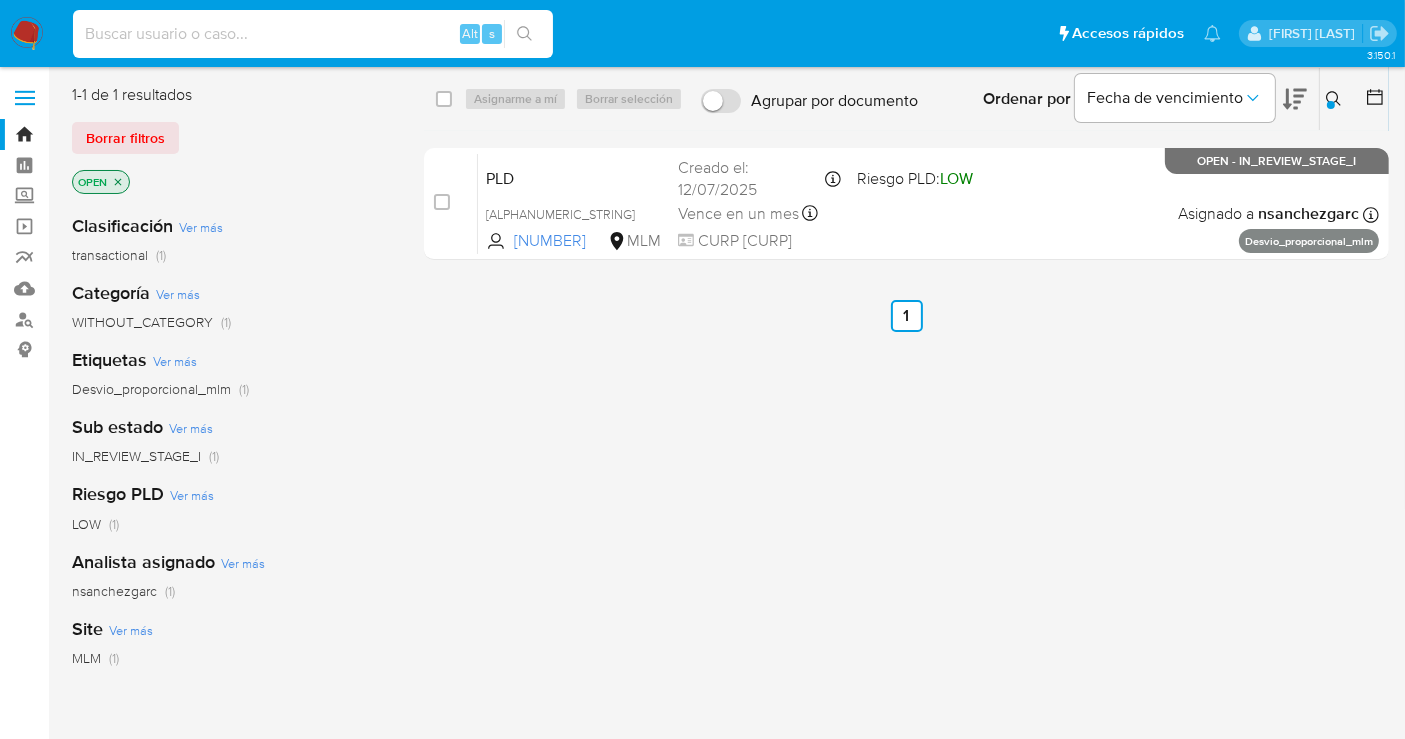 paste on "[NUMBER]" 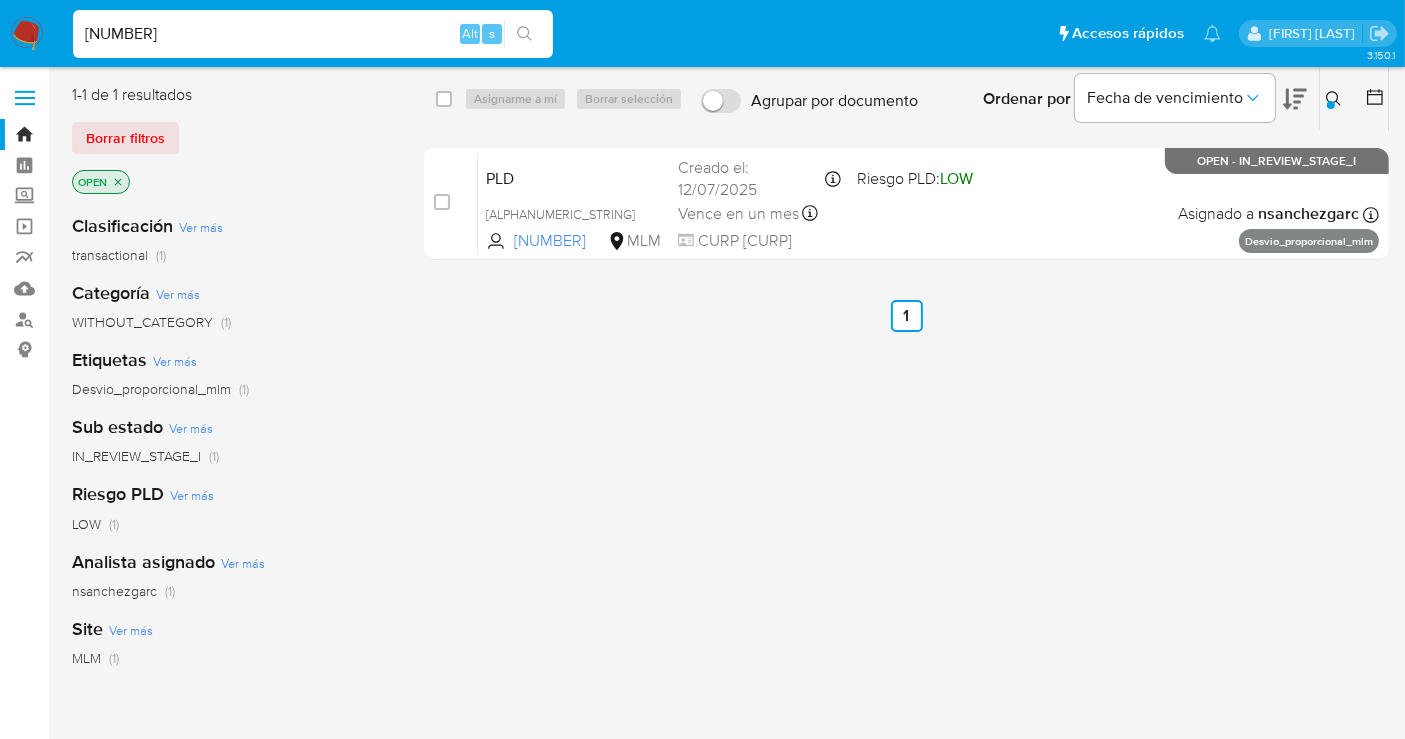 type on "[NUMBER]" 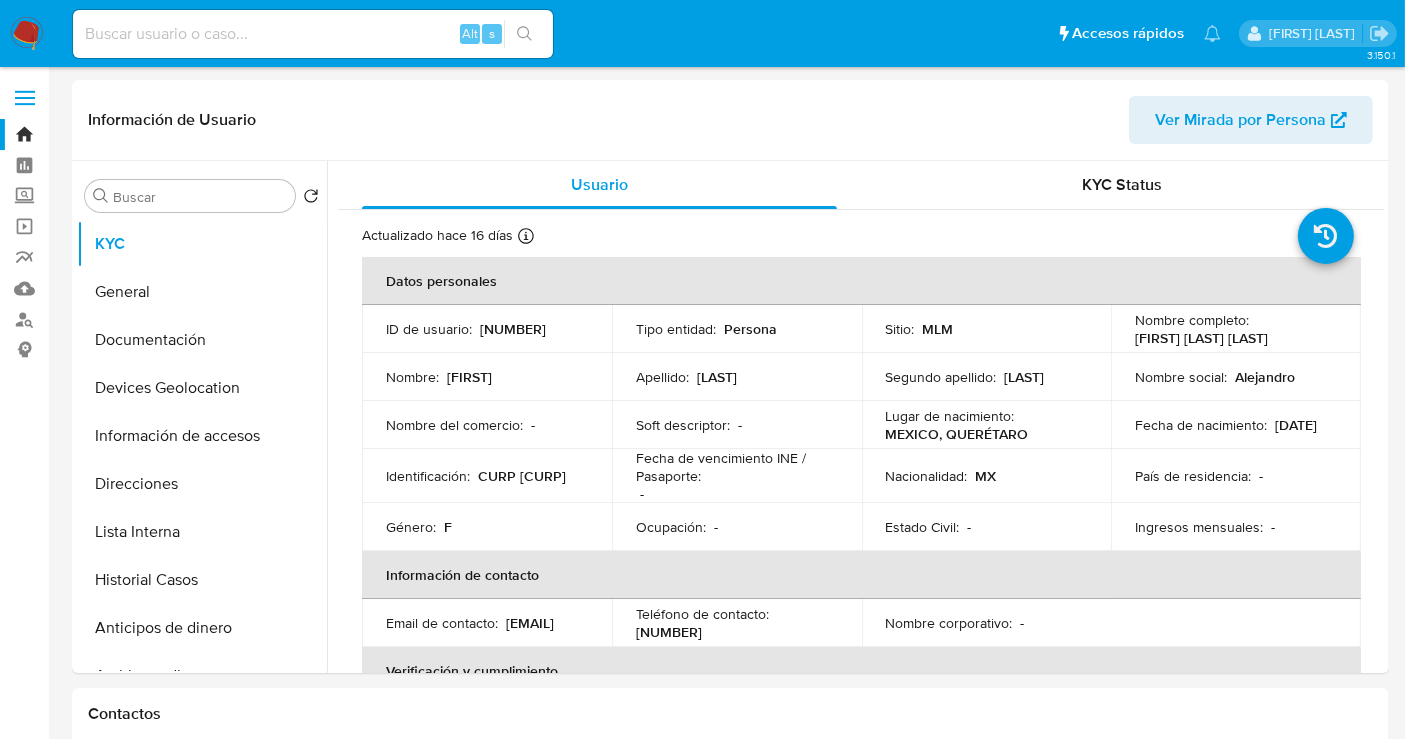 select on "10" 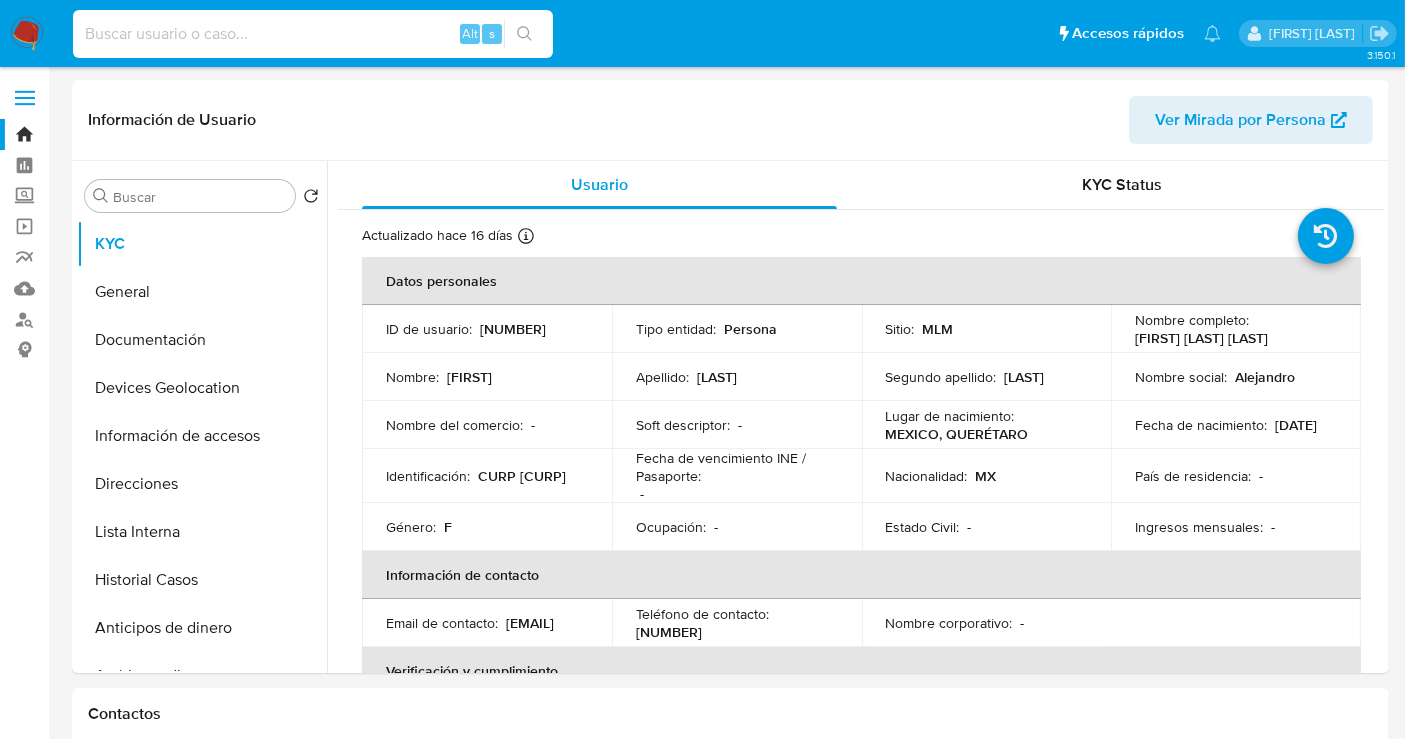 click at bounding box center [313, 34] 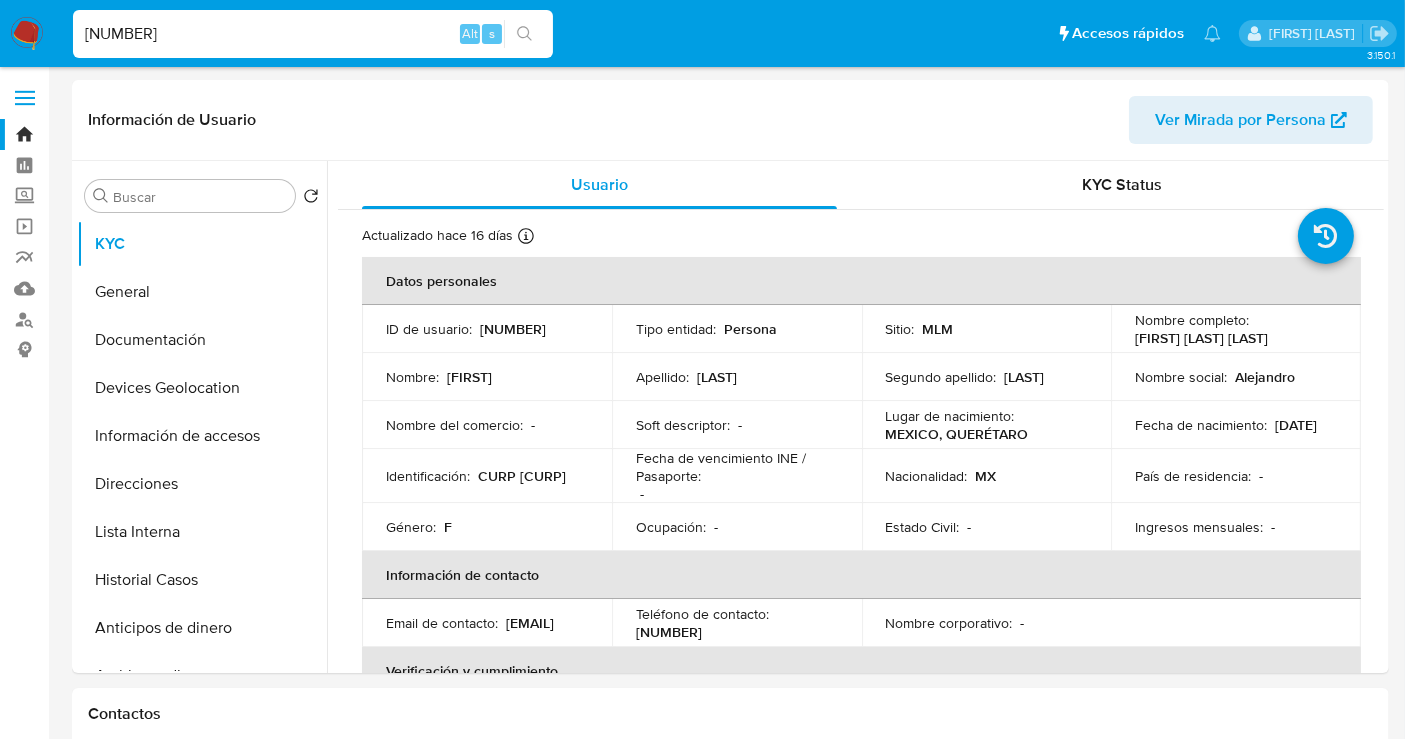 type on "1828141169" 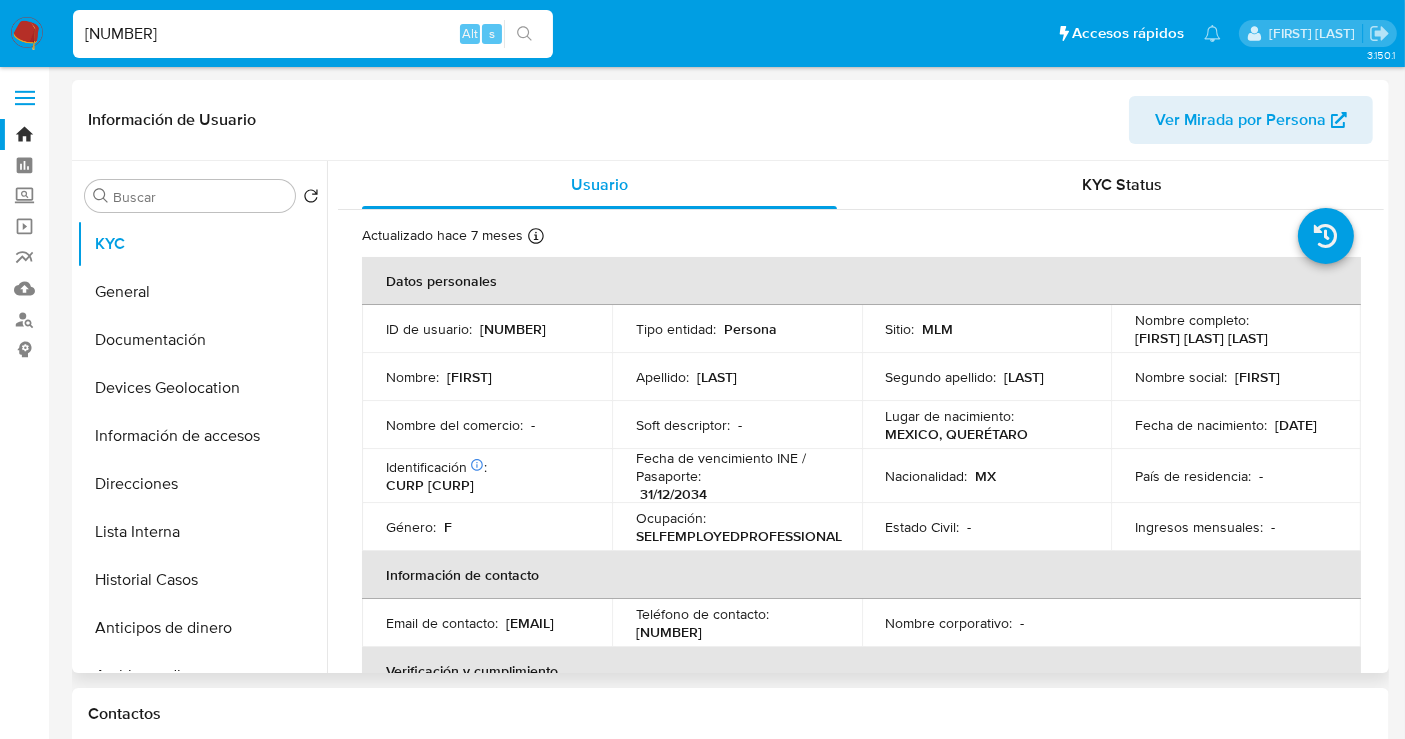select on "10" 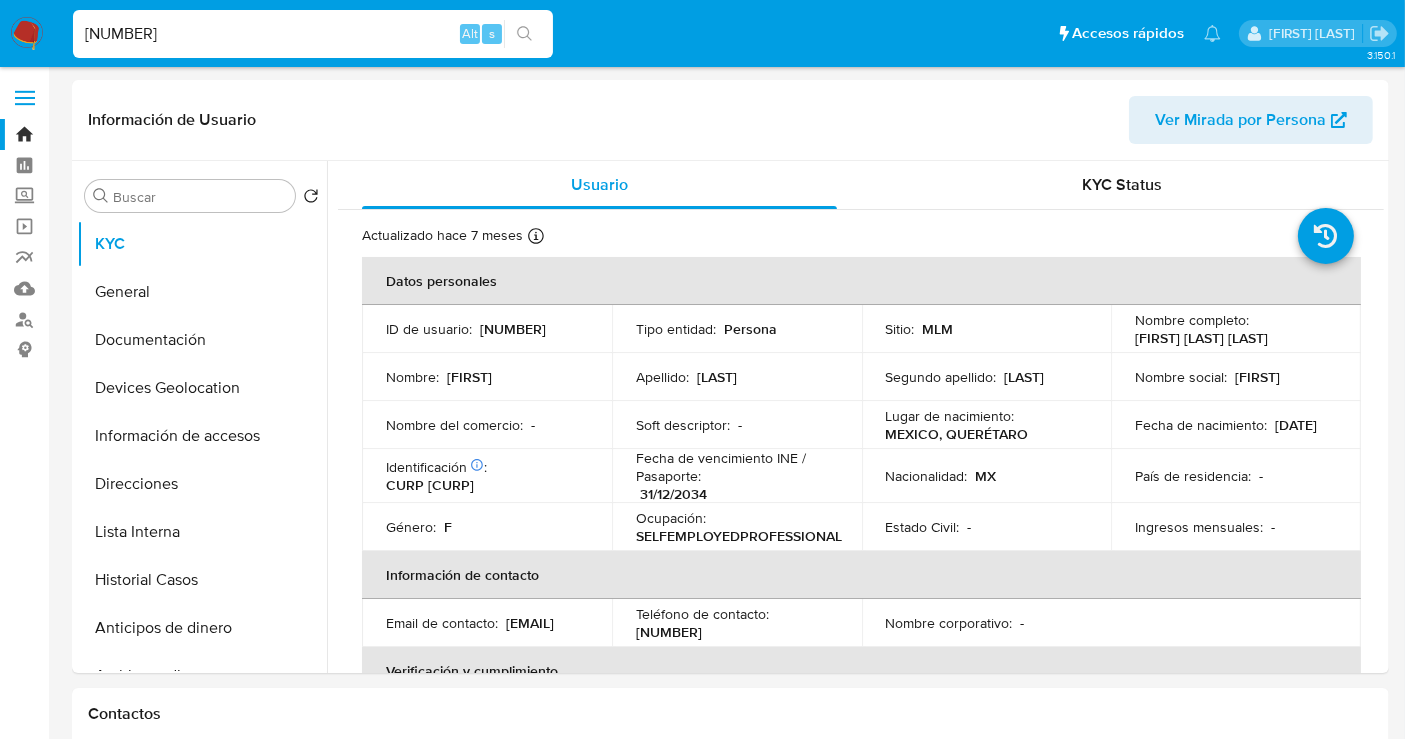 click on "1828141169" at bounding box center [313, 34] 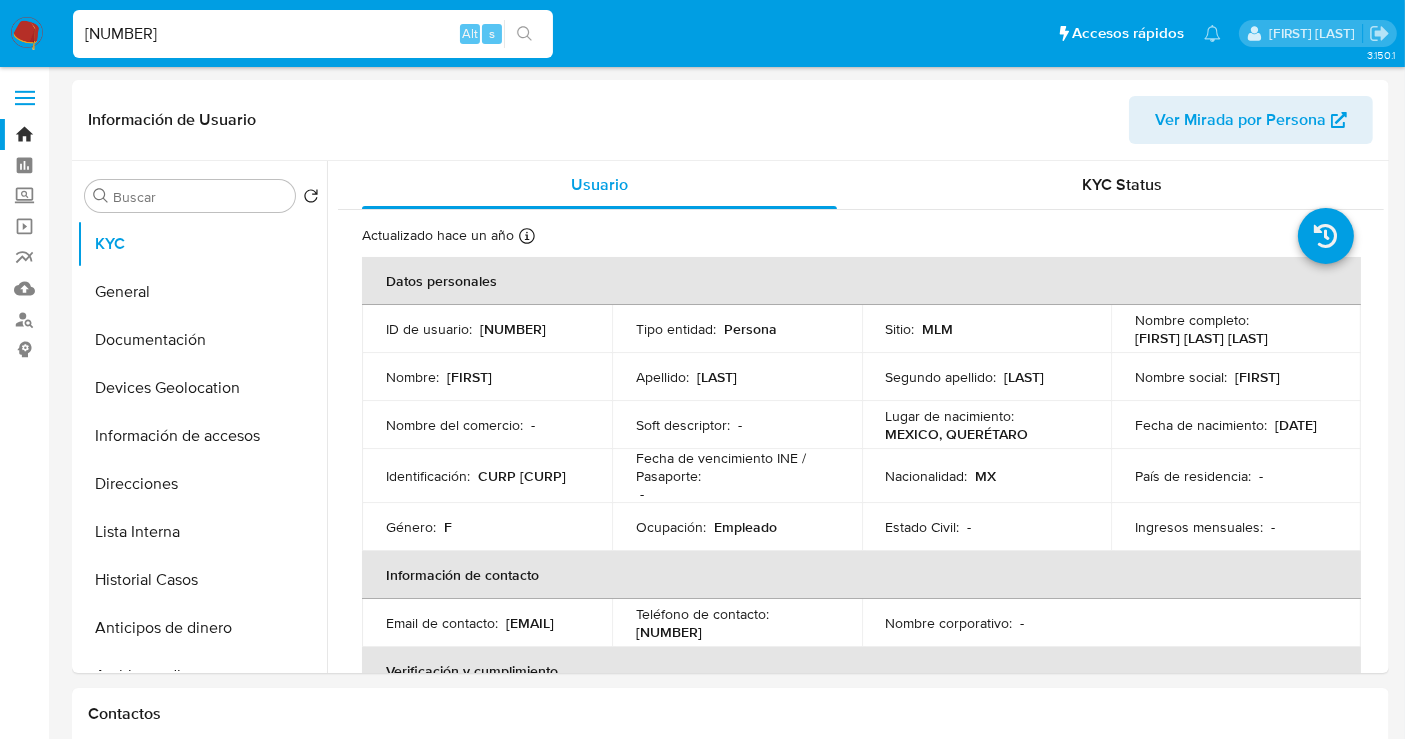 select on "10" 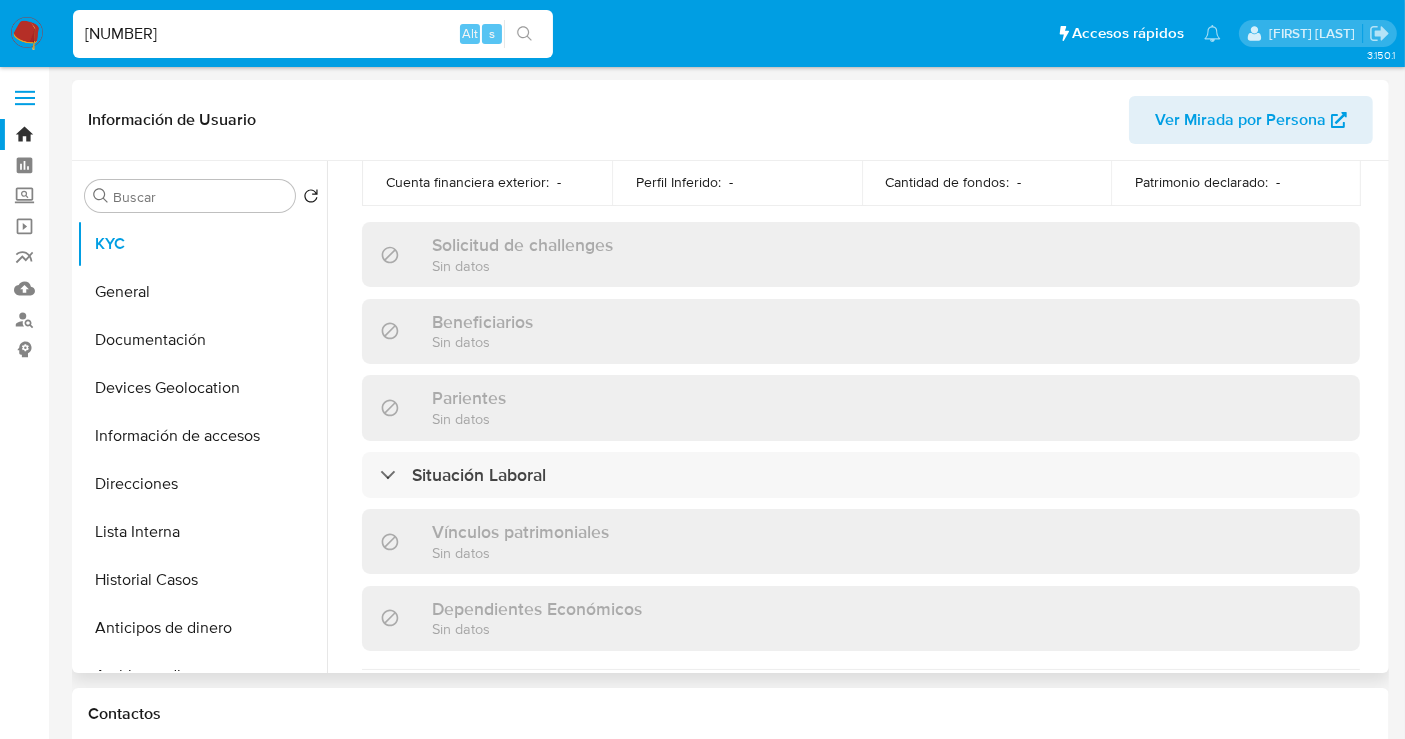 scroll, scrollTop: 1262, scrollLeft: 0, axis: vertical 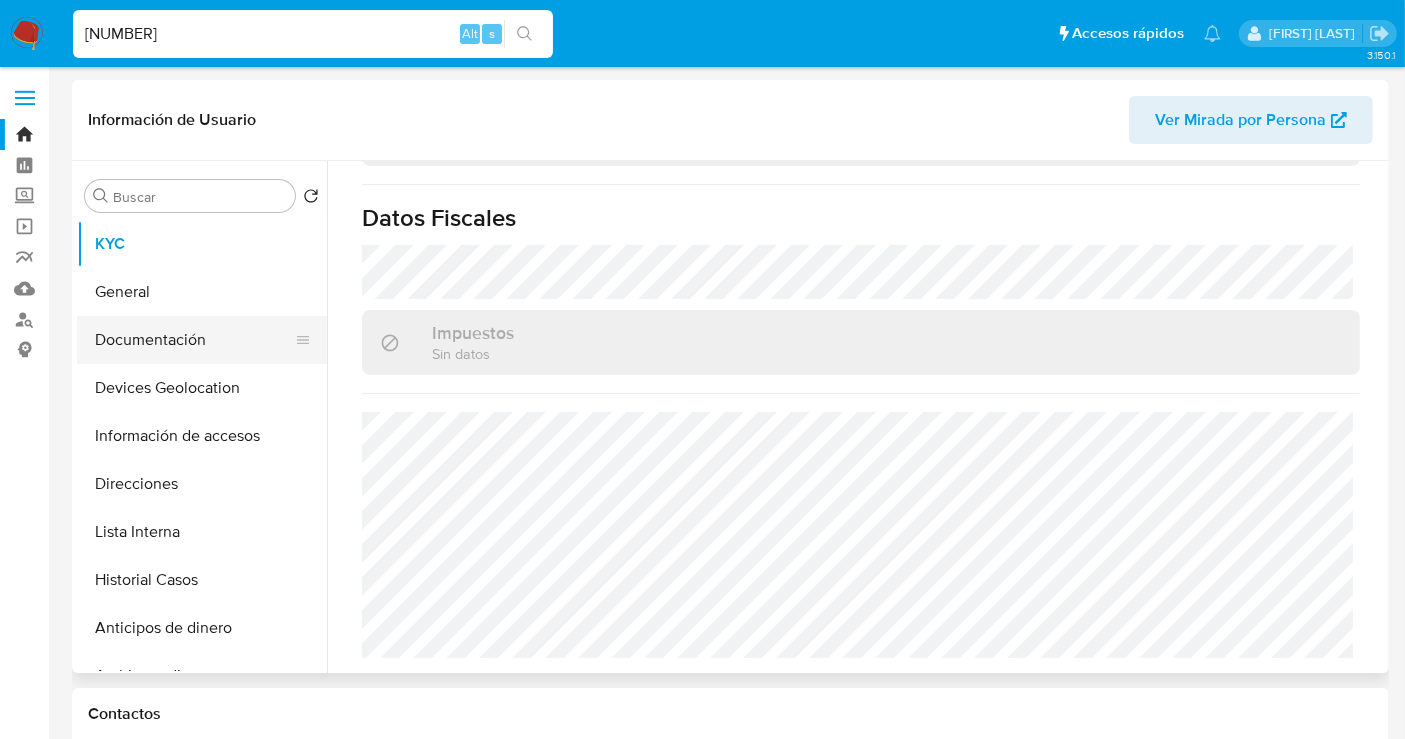 click on "Documentación" at bounding box center (194, 340) 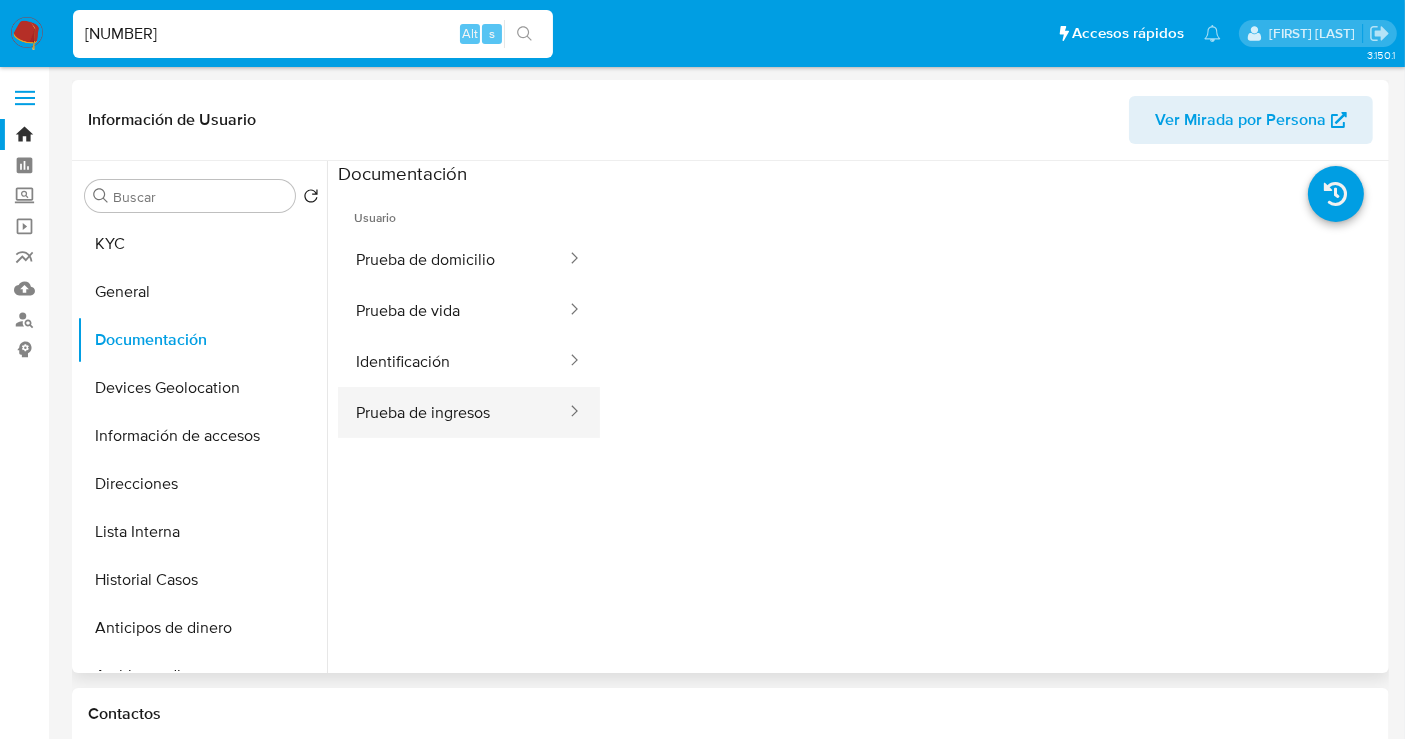 click on "Prueba de ingresos" at bounding box center (453, 412) 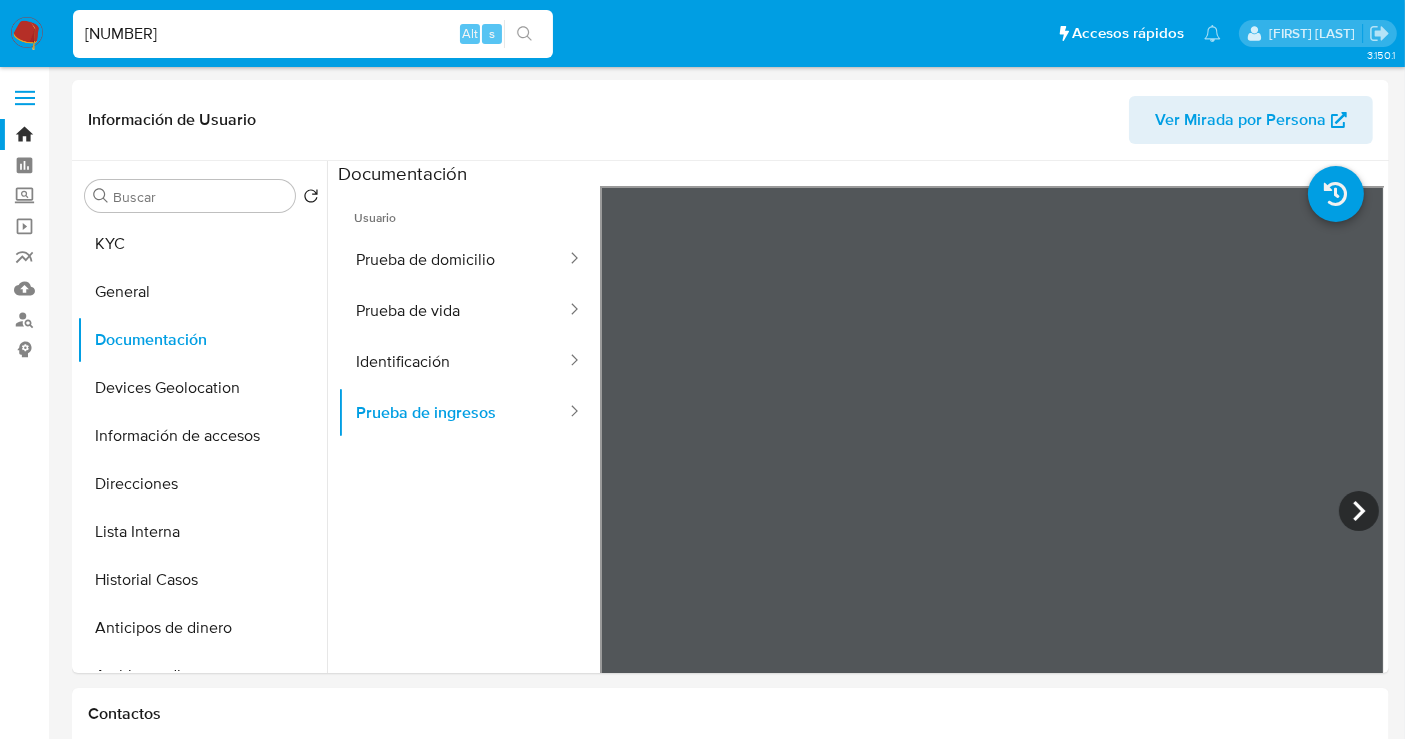 click on "Pausado Ver notificaciones 514866320 Alt s Accesos rápidos   Presiona las siguientes teclas para acceder a algunas de las funciones Buscar caso o usuario Alt s Volver al home Alt h Agregar un archivo adjunto Alt a Nancy Eridany Sanchez Bandeja Tablero Screening Búsqueda en Listas Watchlist Herramientas Operaciones masivas Reportes Mulan Buscador de personas Consolidado 3.150.1 Información de Usuario Ver Mirada por Persona Buscar   Volver al orden por defecto KYC General Documentación Devices Geolocation Información de accesos Direcciones Lista Interna Historial Casos Anticipos de dinero Archivos adjuntos Cruces y Relaciones Créditos Cuentas Bancarias Datos Modificados Dispositivos Point Fecha Compliant Historial Riesgo PLD Historial de conversaciones IV Challenges Insurtech Items Listas Externas Marcas AML Perfiles Restricciones Nuevo Mundo Tarjetas Contactos Historial CX Soluciones Chat Id Estado Fecha de creación Origen Proceso • 330741478 finished 23/07/2024 00:19:14 TOC Anterior Página   1   de" at bounding box center [702, 1629] 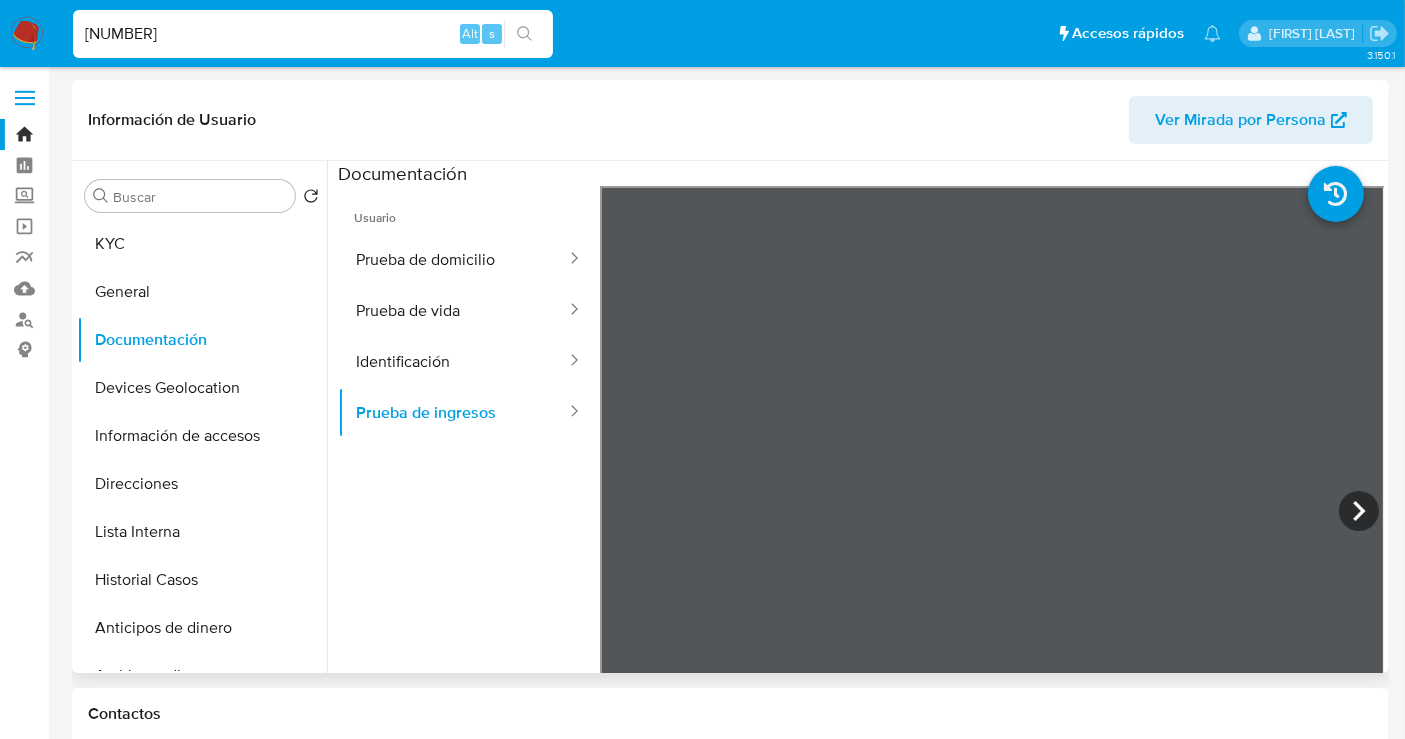 click on "Información de Usuario Ver Mirada por Persona Buscar   Volver al orden por defecto KYC General Documentación Devices Geolocation Información de accesos Direcciones Lista Interna Historial Casos Anticipos de dinero Archivos adjuntos Cruces y Relaciones Créditos Cuentas Bancarias Datos Modificados Dispositivos Point Fecha Compliant Historial Riesgo PLD Historial de conversaciones IV Challenges Insurtech Items Listas Externas Marcas AML Perfiles Restricciones Nuevo Mundo Tarjetas" at bounding box center (730, 376) 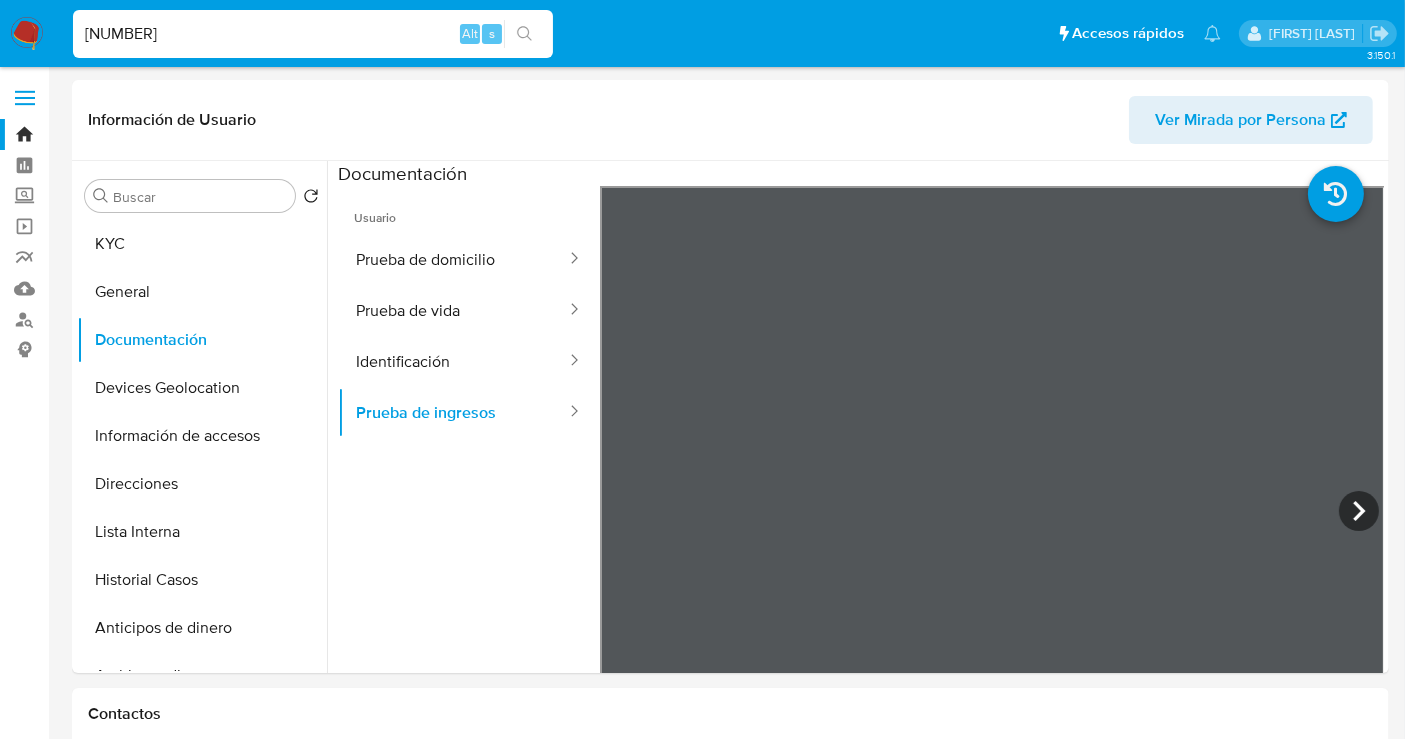 click on "Información de Usuario Ver Mirada por Persona Buscar   Volver al orden por defecto KYC General Documentación Devices Geolocation Información de accesos Direcciones Lista Interna Historial Casos Anticipos de dinero Archivos adjuntos Cruces y Relaciones Créditos Cuentas Bancarias Datos Modificados Dispositivos Point Fecha Compliant Historial Riesgo PLD Historial de conversaciones IV Challenges Insurtech Items Listas Externas Marcas AML Perfiles Restricciones Nuevo Mundo Tarjetas Contactos Historial CX Soluciones Chat Id Estado Fecha de creación Origen Proceso • 330741478 finished 23/07/2024 00:19:14 TOC No había nadie en el domicilio Anterior Página   1   de   1 Siguiente Cargando... Transaccionalidad Usuarios Asociados" at bounding box center (730, 1655) 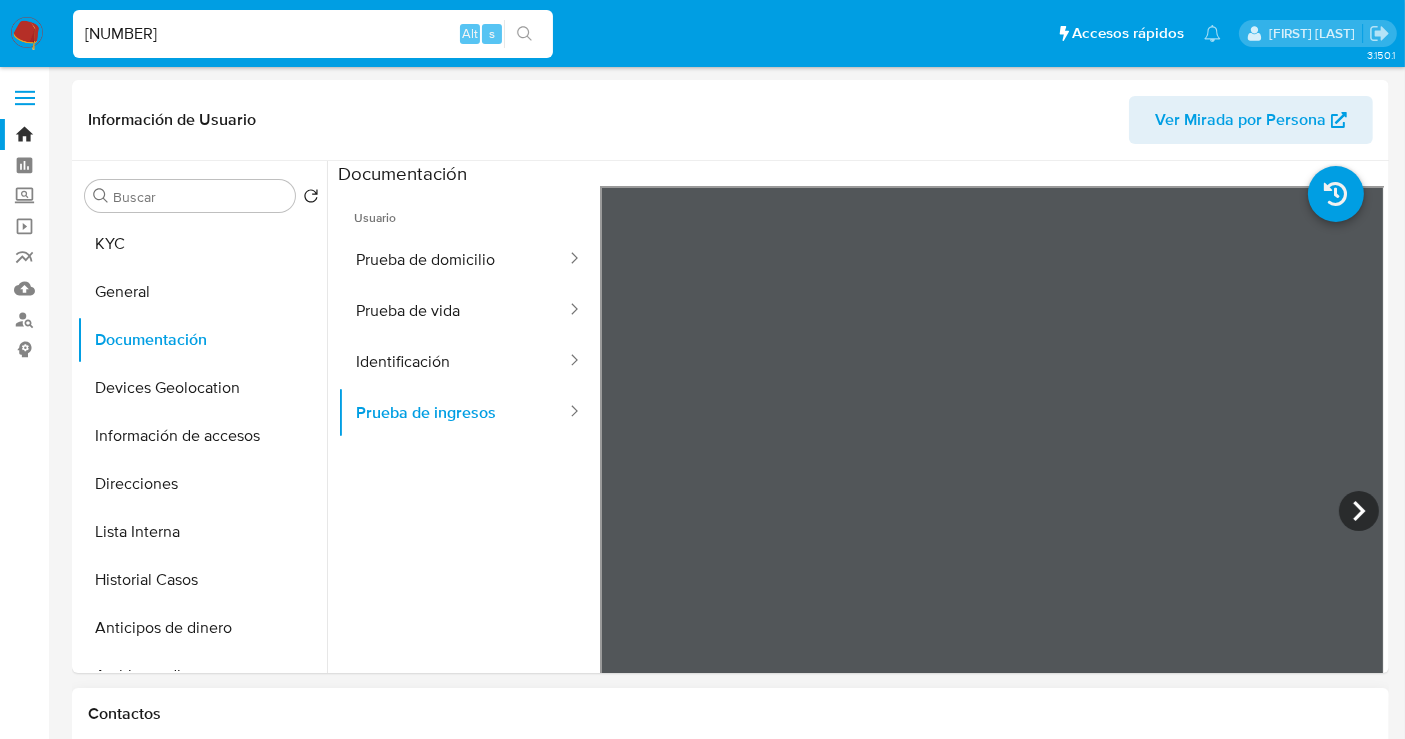 click on "Información de Usuario Ver Mirada por Persona Buscar   Volver al orden por defecto KYC General Documentación Devices Geolocation Información de accesos Direcciones Lista Interna Historial Casos Anticipos de dinero Archivos adjuntos Cruces y Relaciones Créditos Cuentas Bancarias Datos Modificados Dispositivos Point Fecha Compliant Historial Riesgo PLD Historial de conversaciones IV Challenges Insurtech Items Listas Externas Marcas AML Perfiles Restricciones Nuevo Mundo Tarjetas Contactos Historial CX Soluciones Chat Id Estado Fecha de creación Origen Proceso • 330741478 finished 23/07/2024 00:19:14 TOC No había nadie en el domicilio Anterior Página   1   de   1 Siguiente Cargando... Transaccionalidad Usuarios Asociados" at bounding box center [730, 1655] 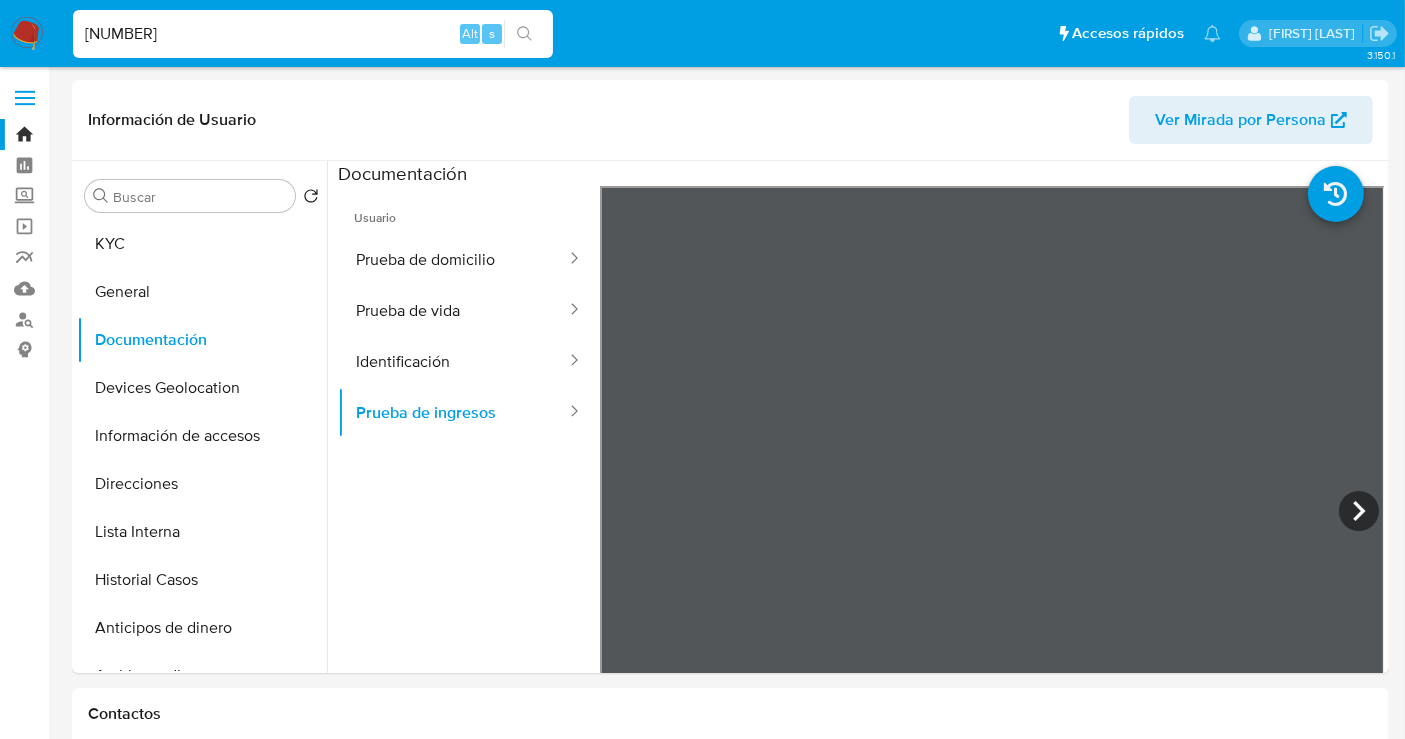 click on "[NUMBER]" at bounding box center [313, 34] 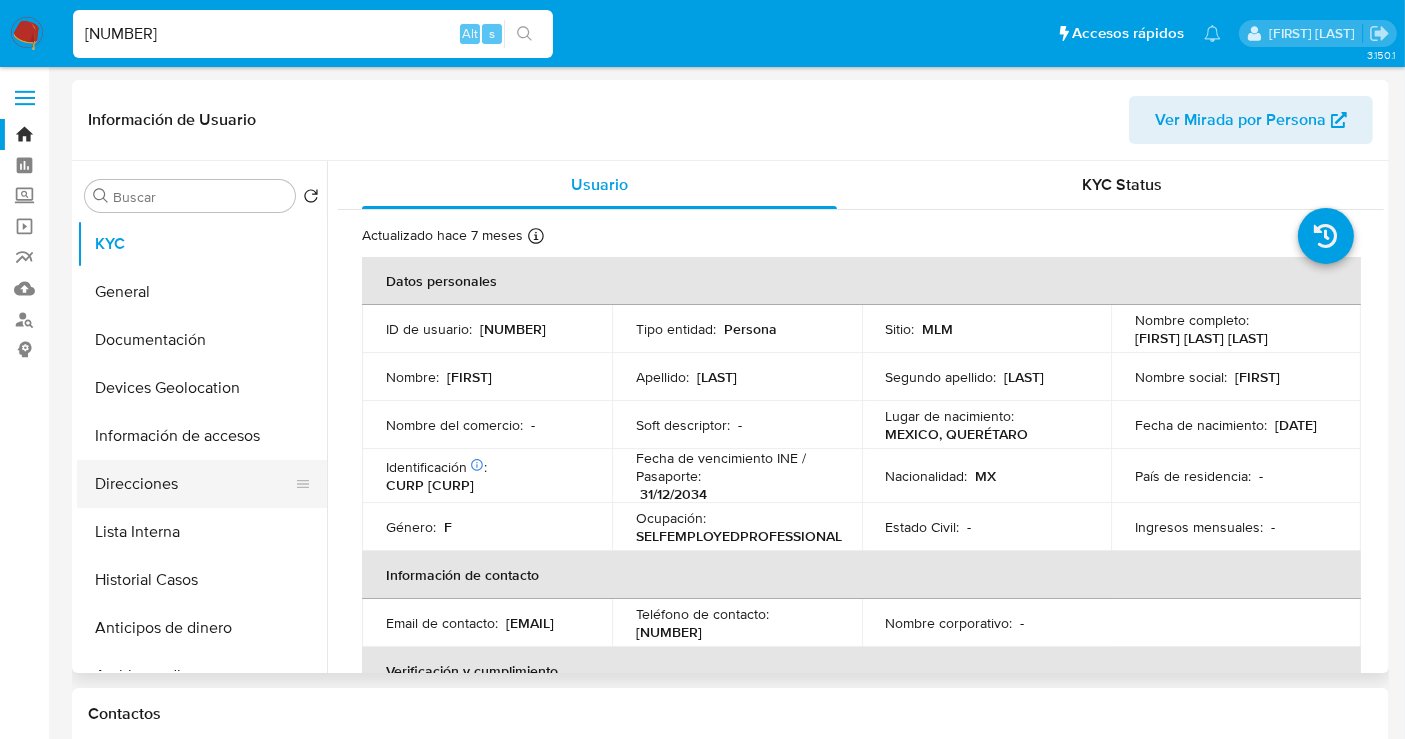 select on "10" 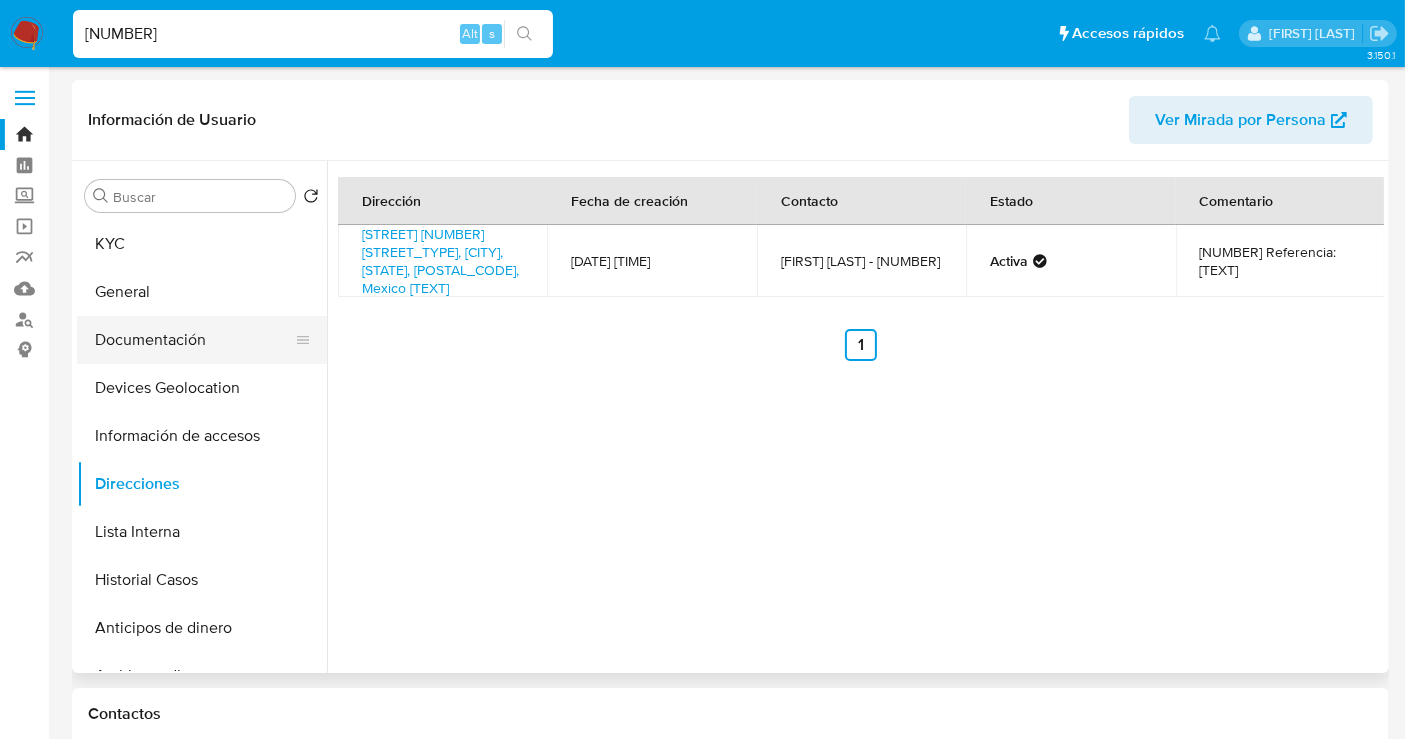 click on "Documentación" at bounding box center (194, 340) 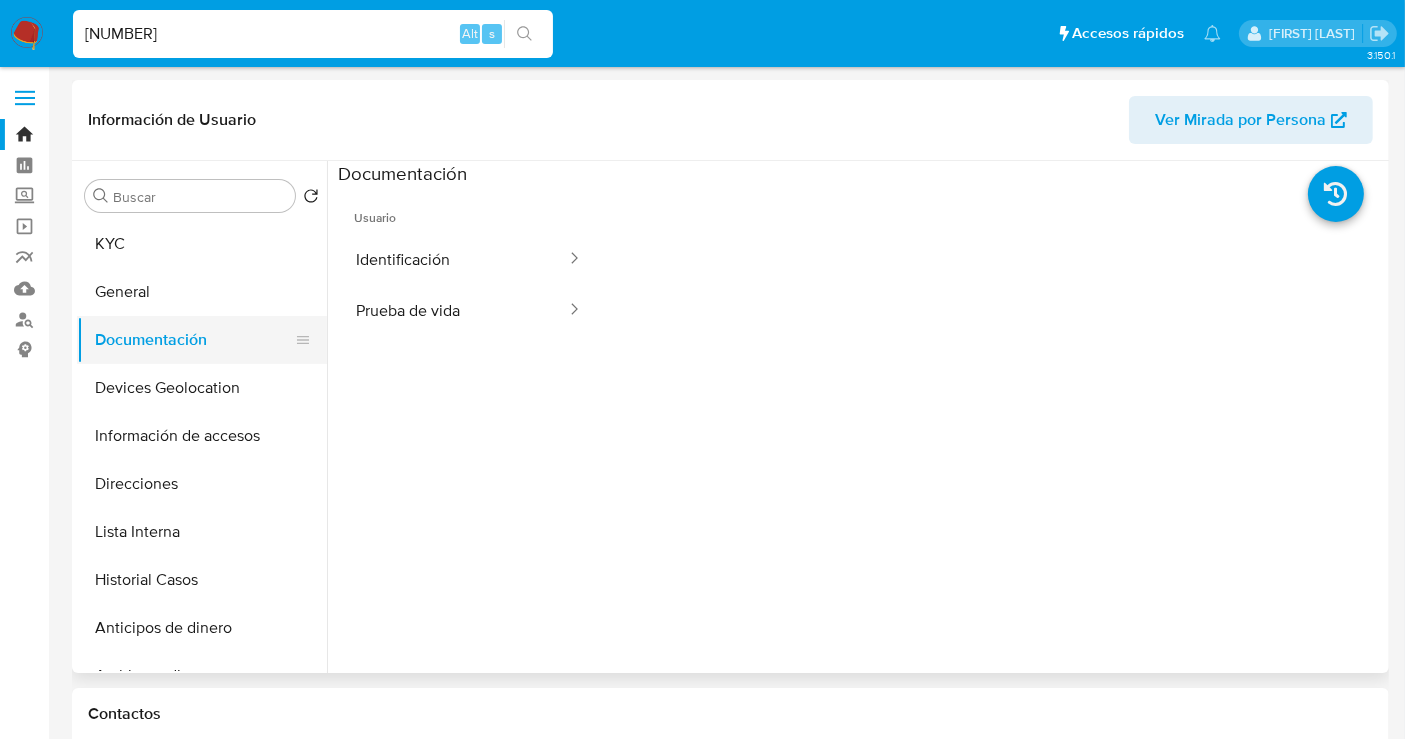 type 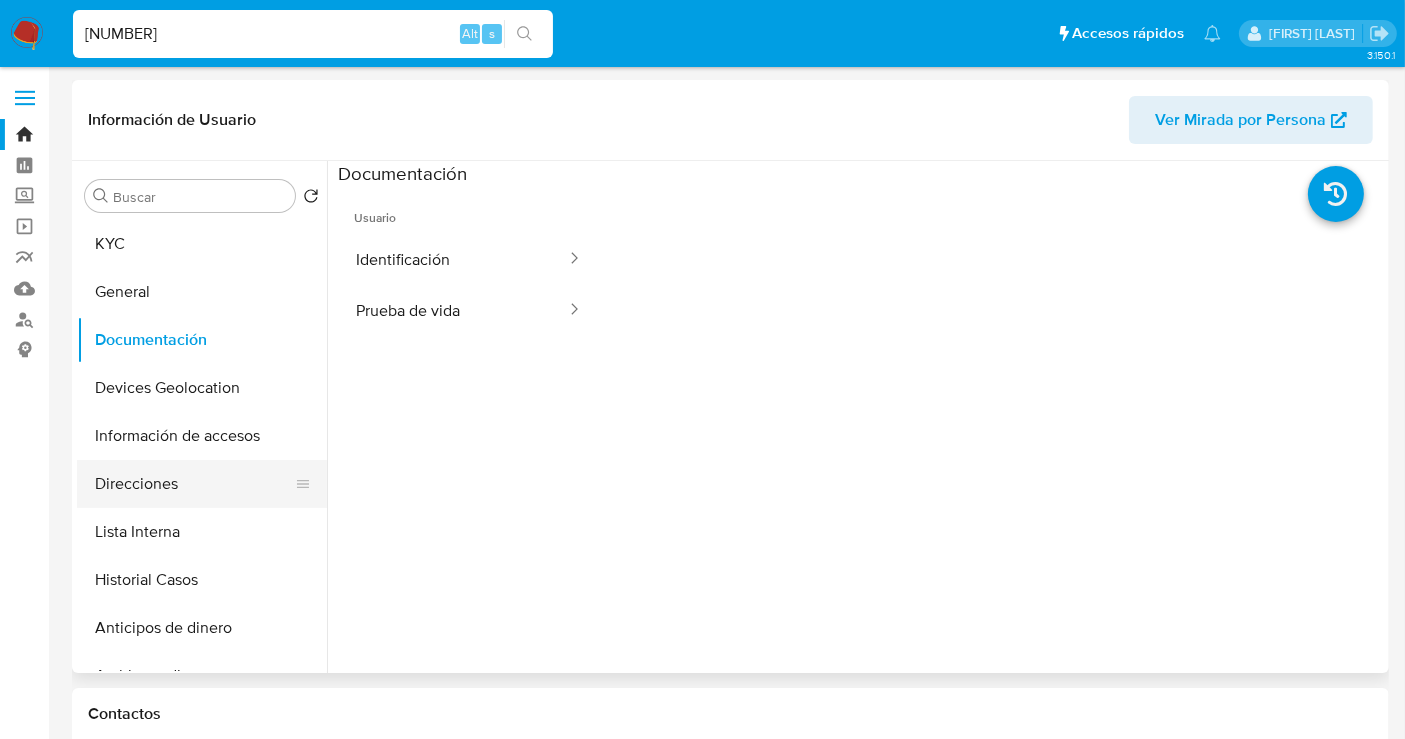 click on "Direcciones" at bounding box center (194, 484) 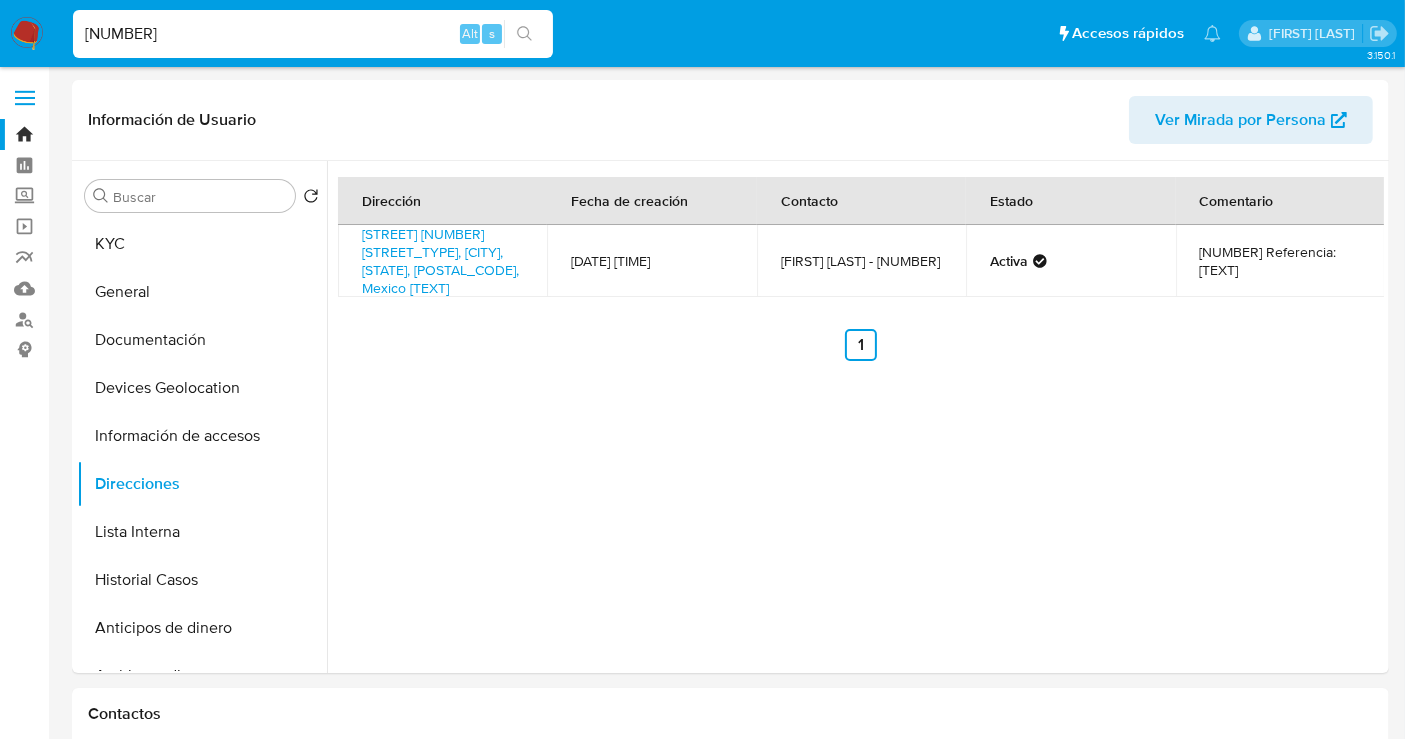 click on "1828141169" at bounding box center [313, 34] 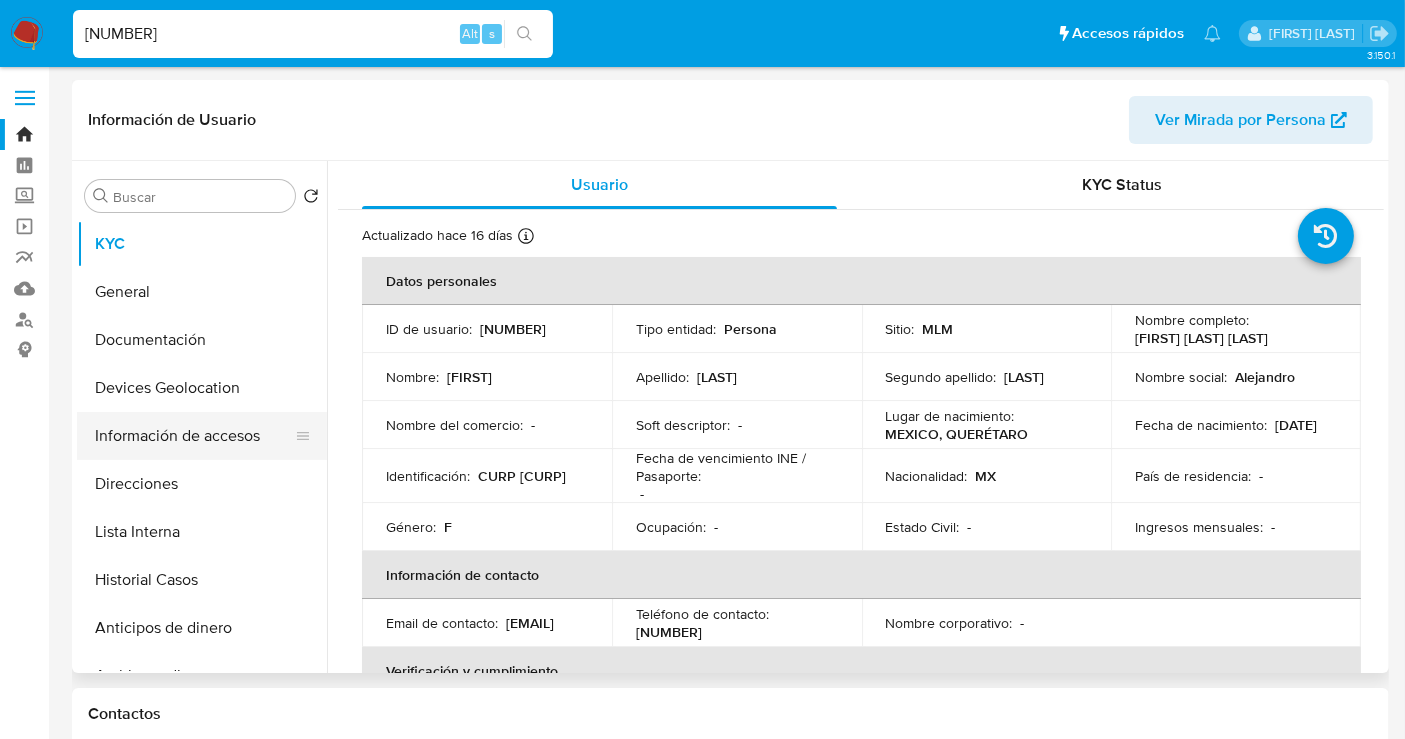 select on "10" 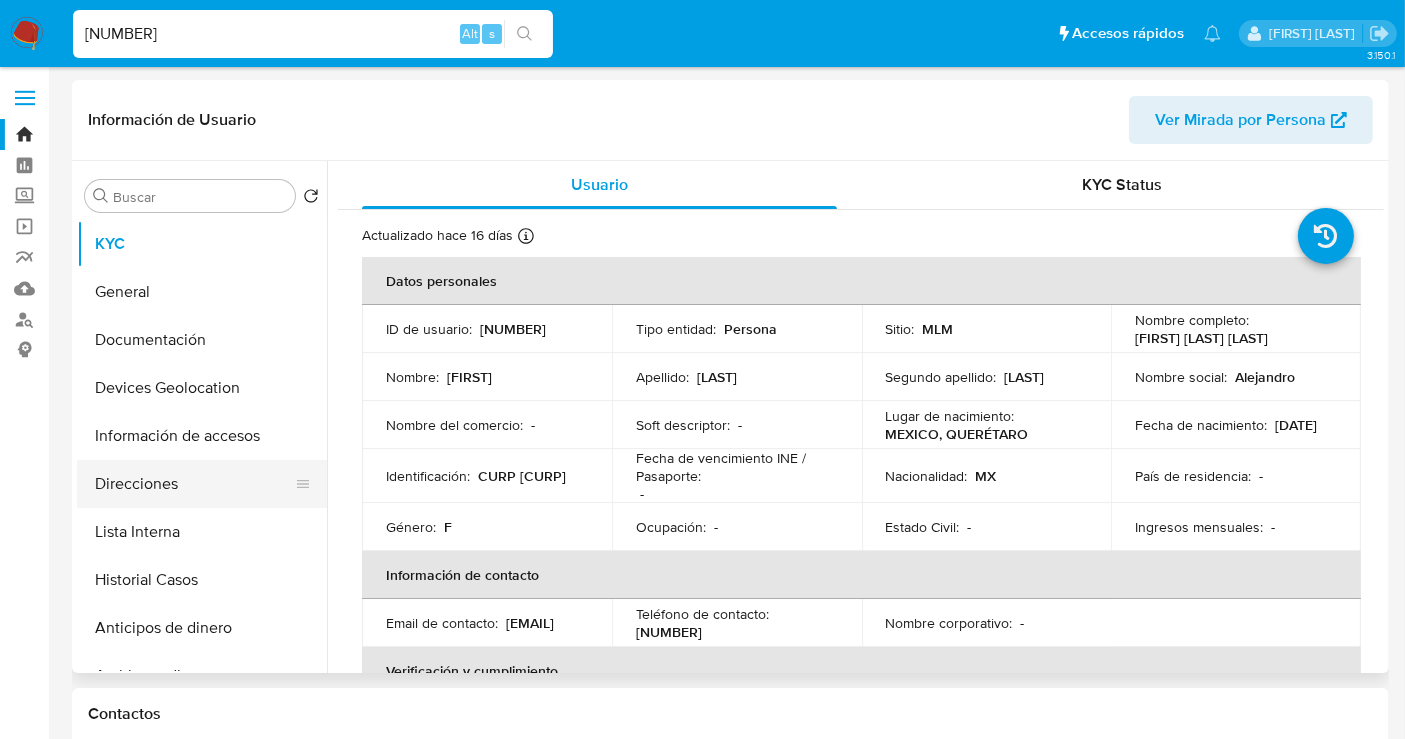 click on "Direcciones" at bounding box center (194, 484) 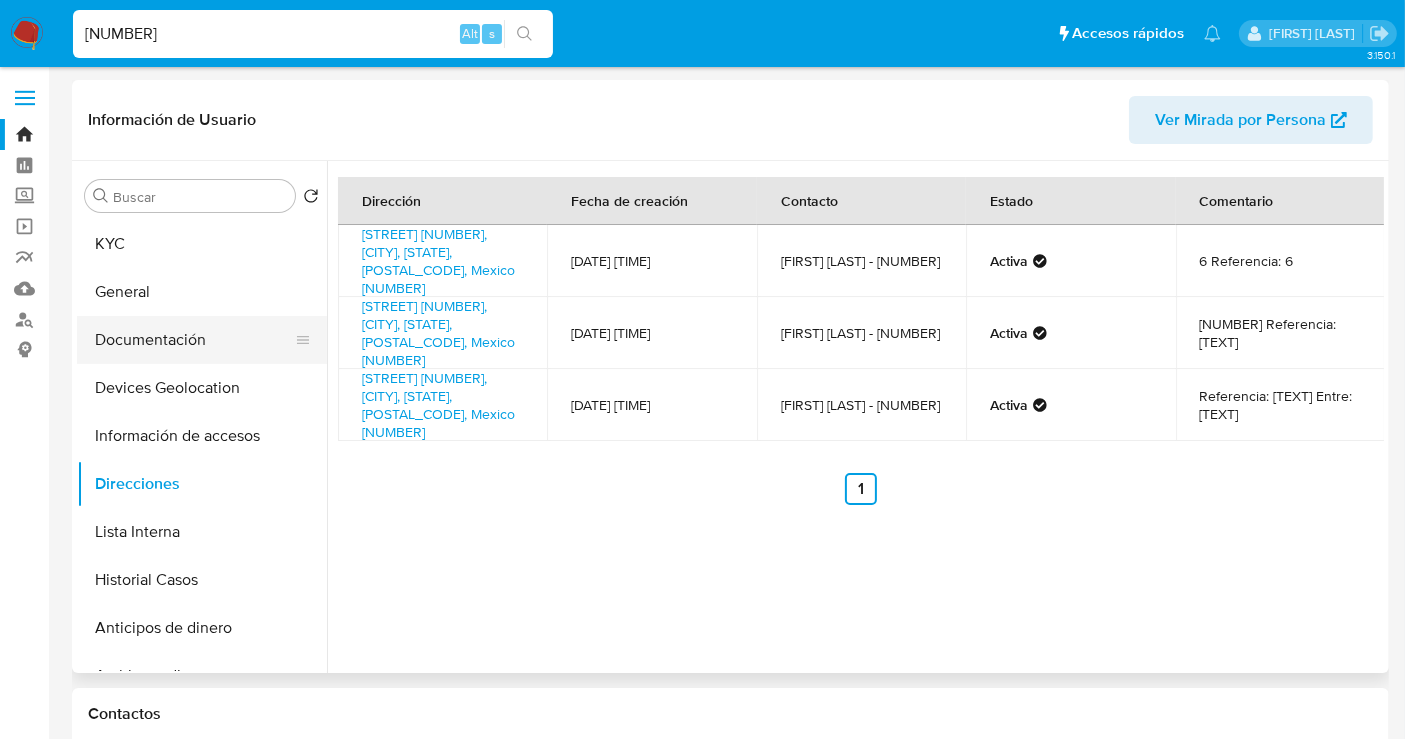 click on "Documentación" at bounding box center [194, 340] 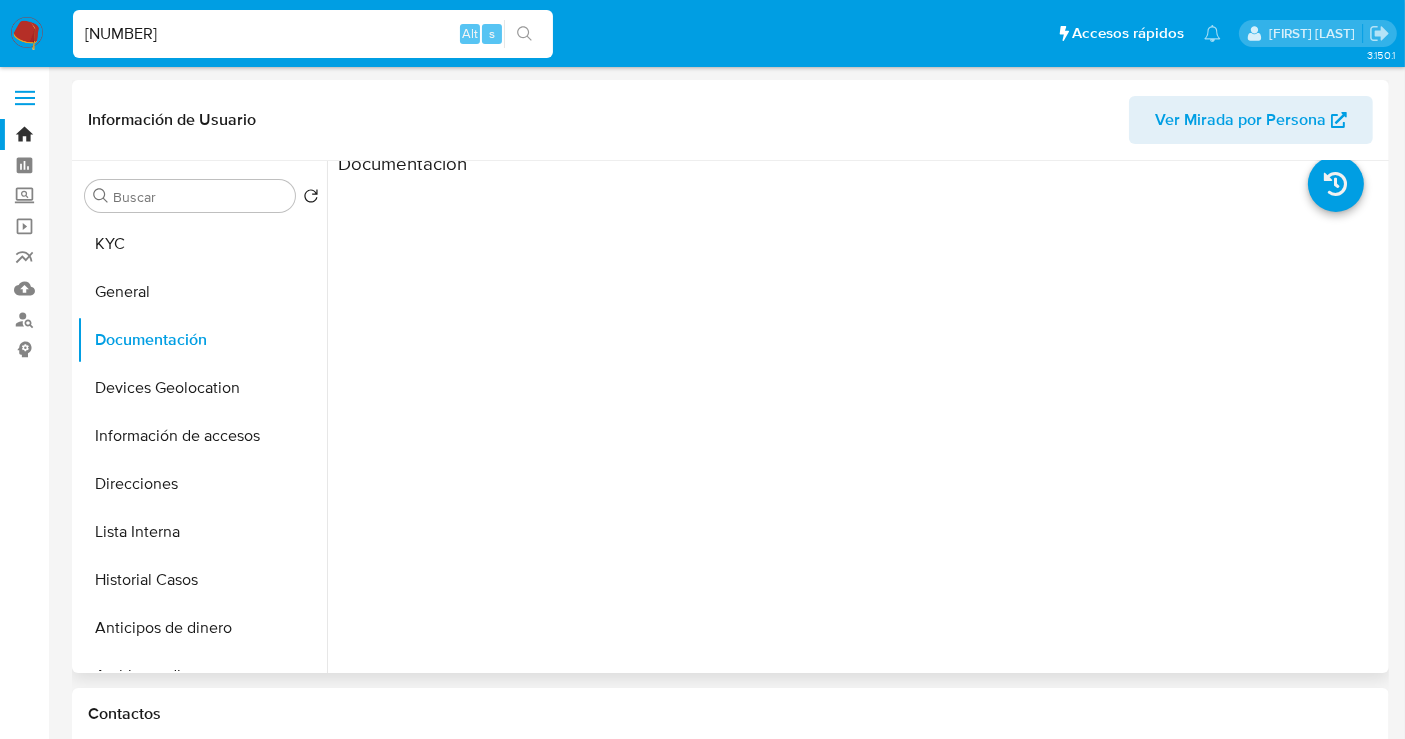 scroll, scrollTop: 0, scrollLeft: 0, axis: both 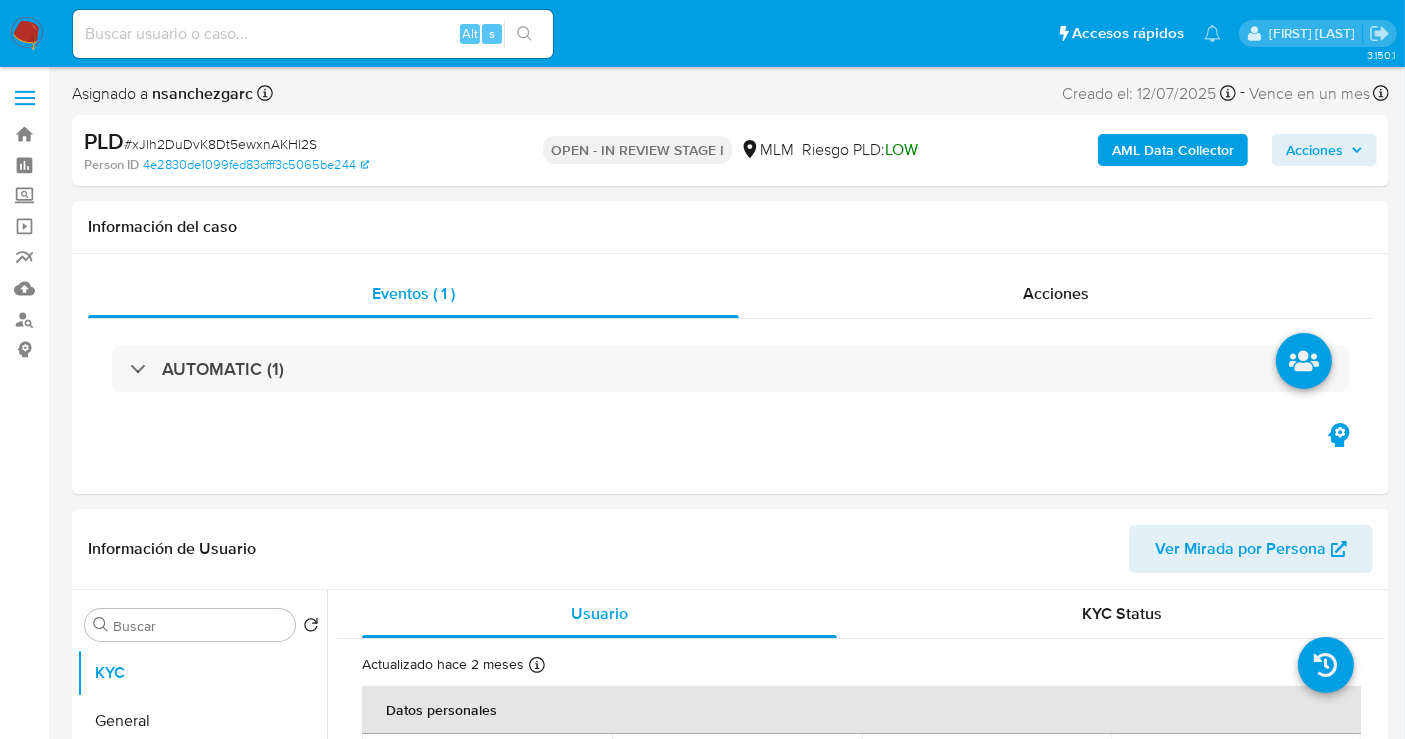 select on "10" 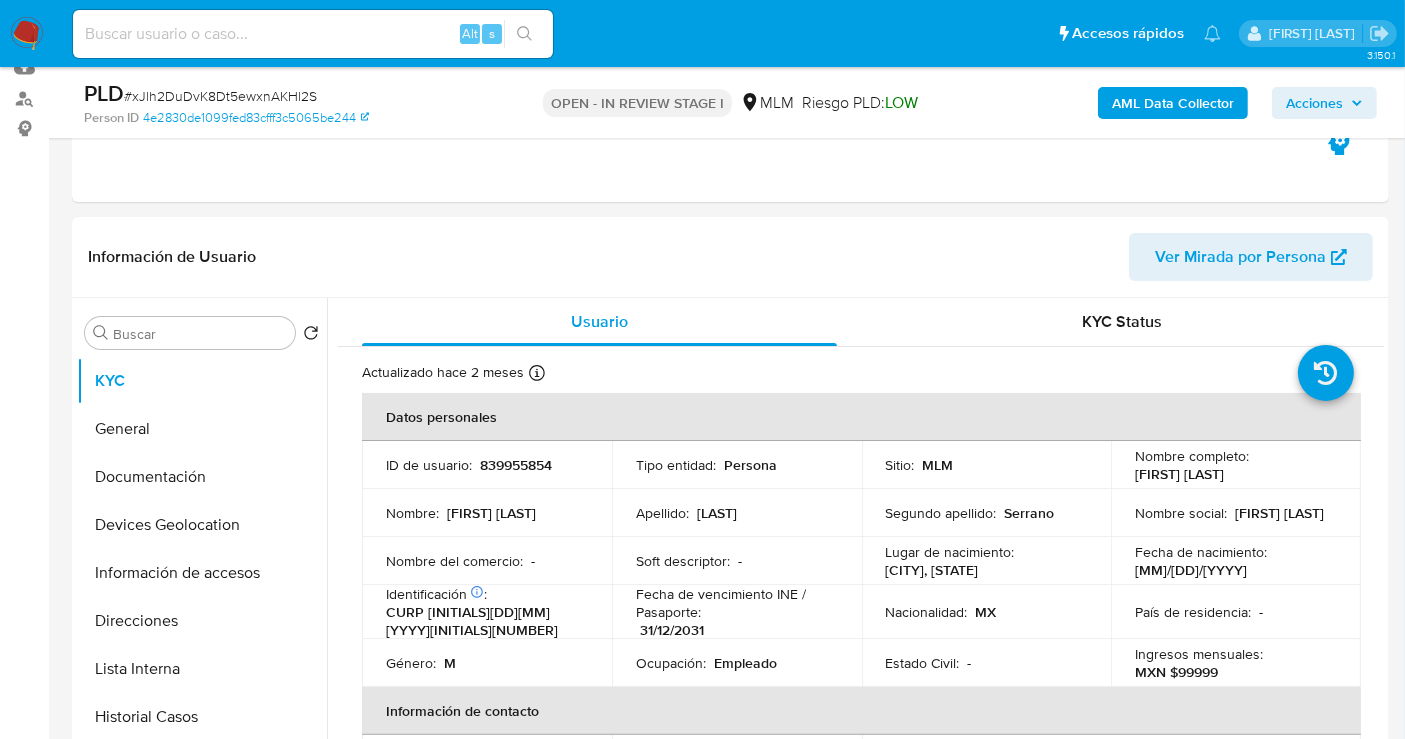 scroll, scrollTop: 222, scrollLeft: 0, axis: vertical 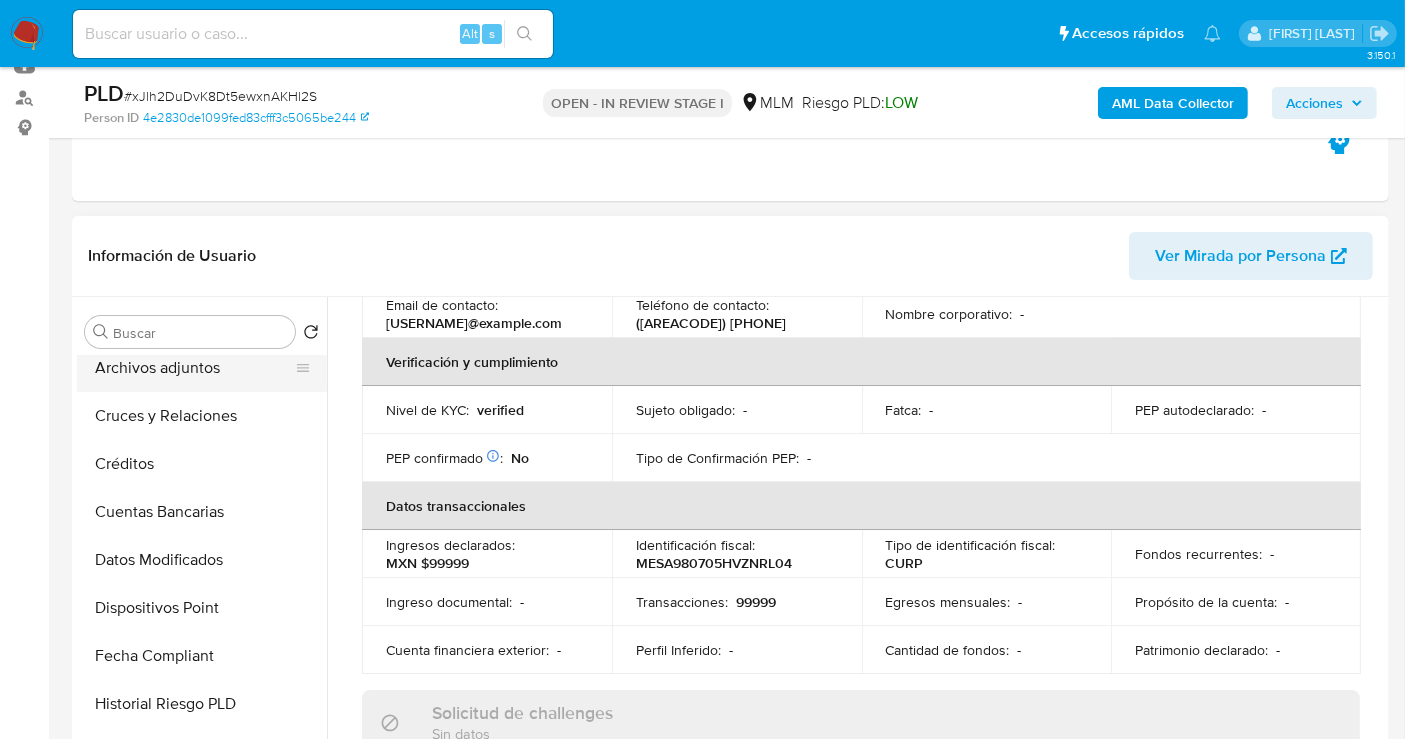 click on "Archivos adjuntos" at bounding box center (194, 368) 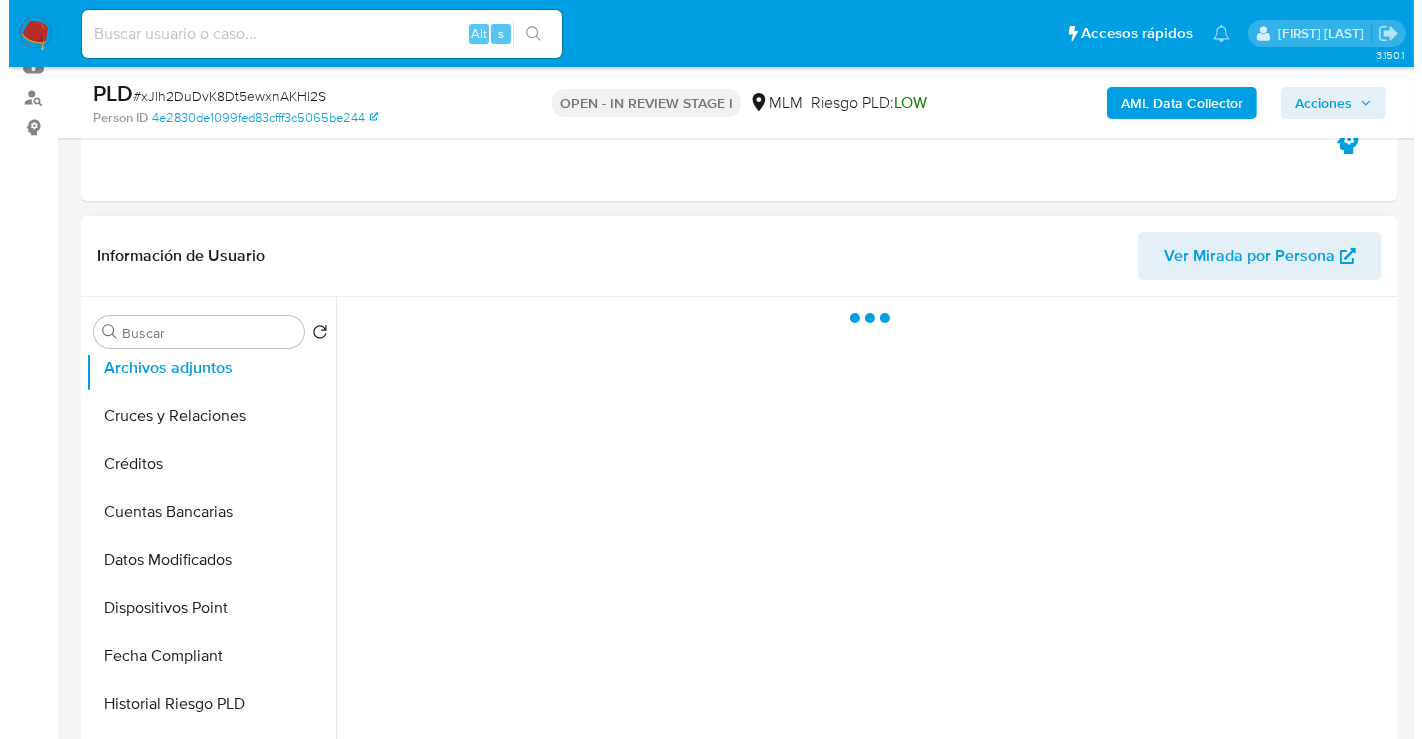 scroll, scrollTop: 0, scrollLeft: 0, axis: both 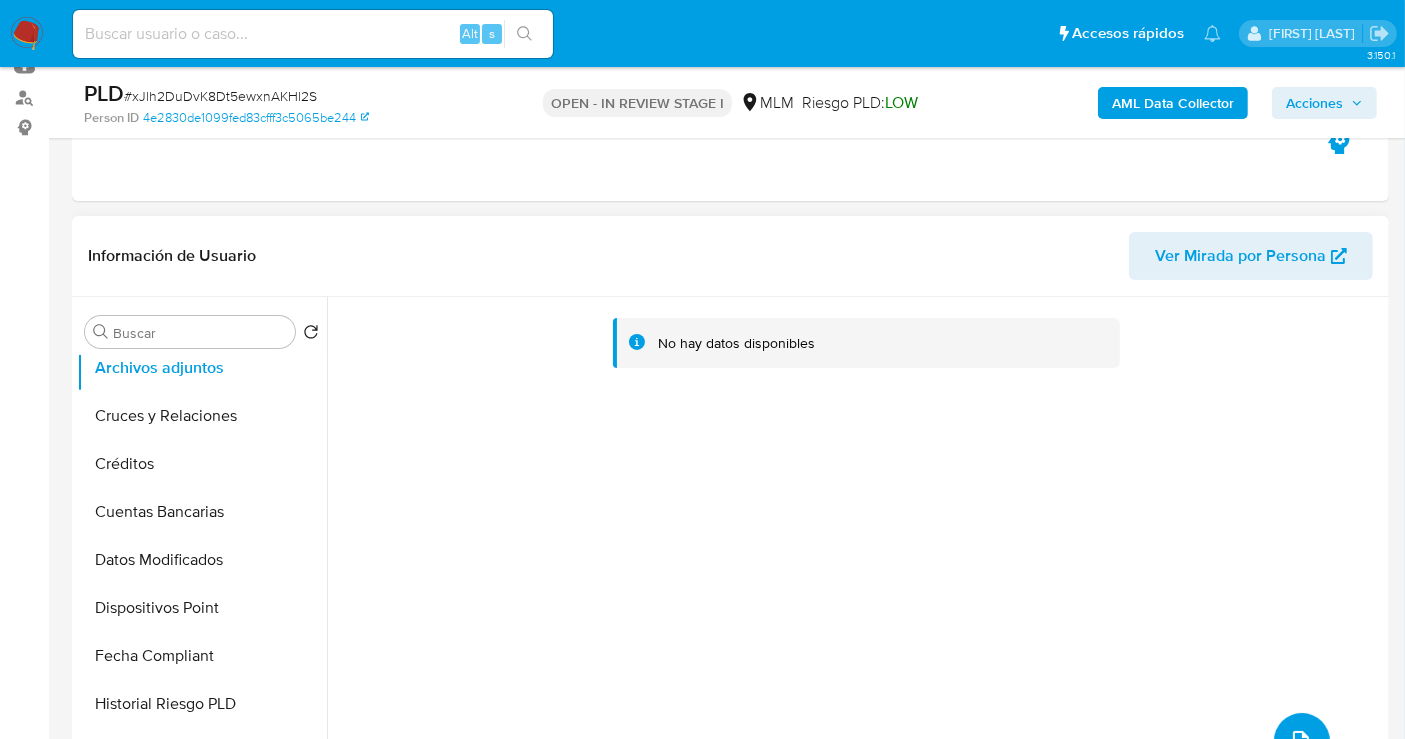 click at bounding box center [1302, 741] 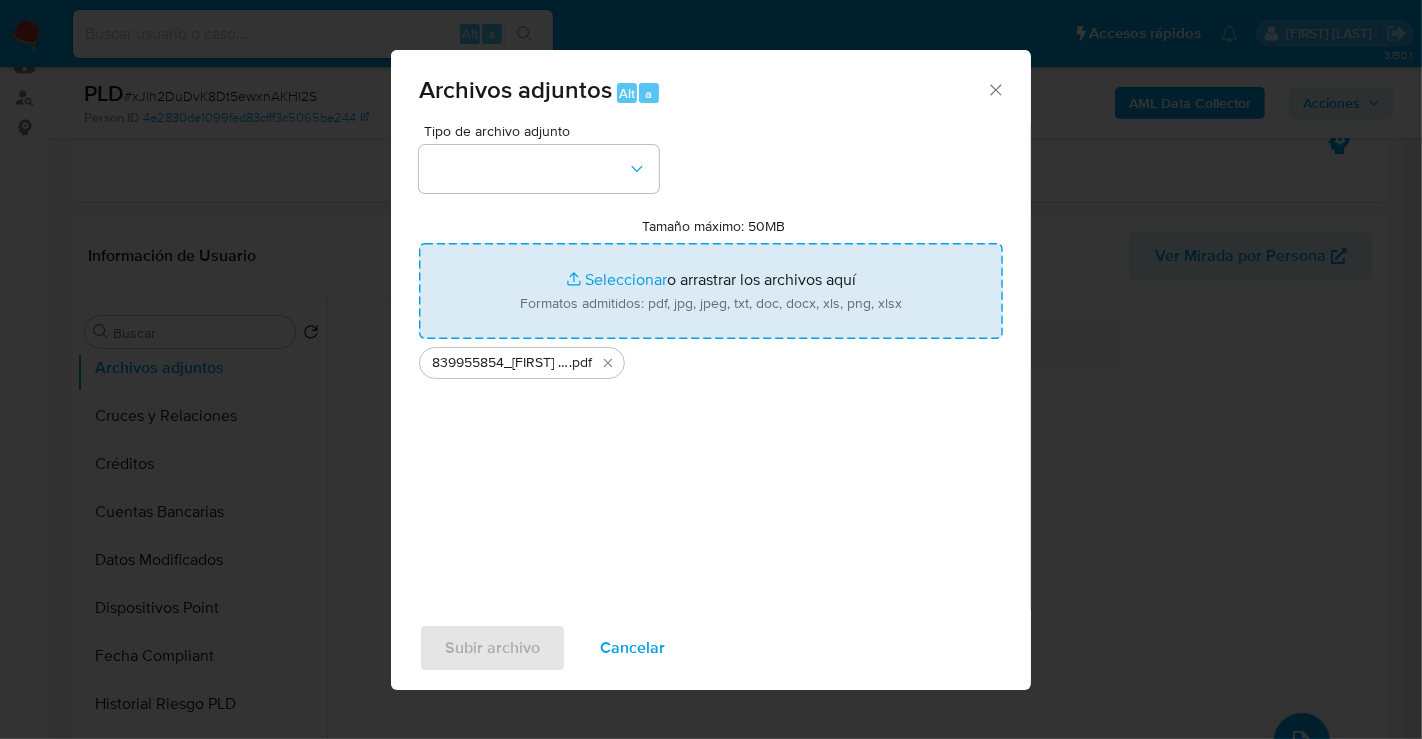 type on "C:\fakepath\839955854_ALFREDO RAFAEL MENDOZA SERRANO_JUL25.xlsx" 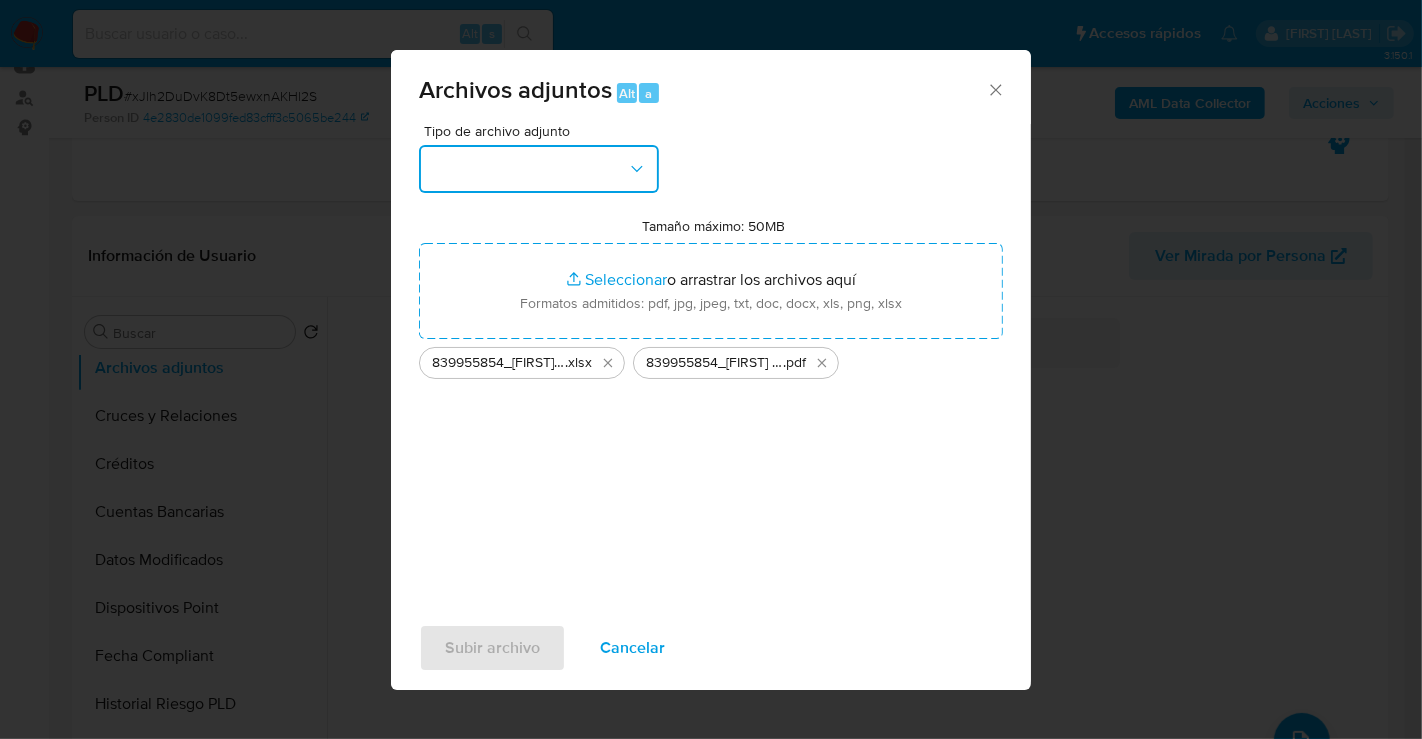 click at bounding box center (539, 169) 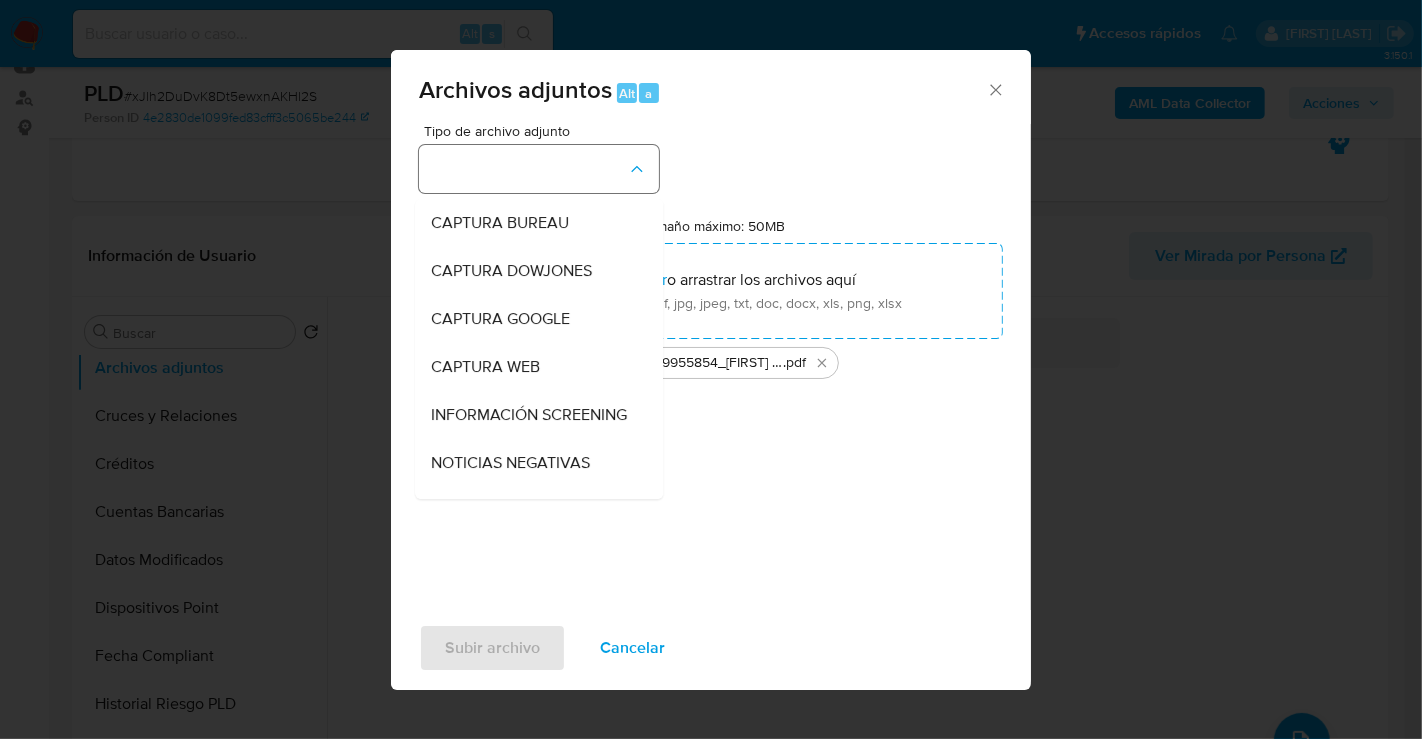 type 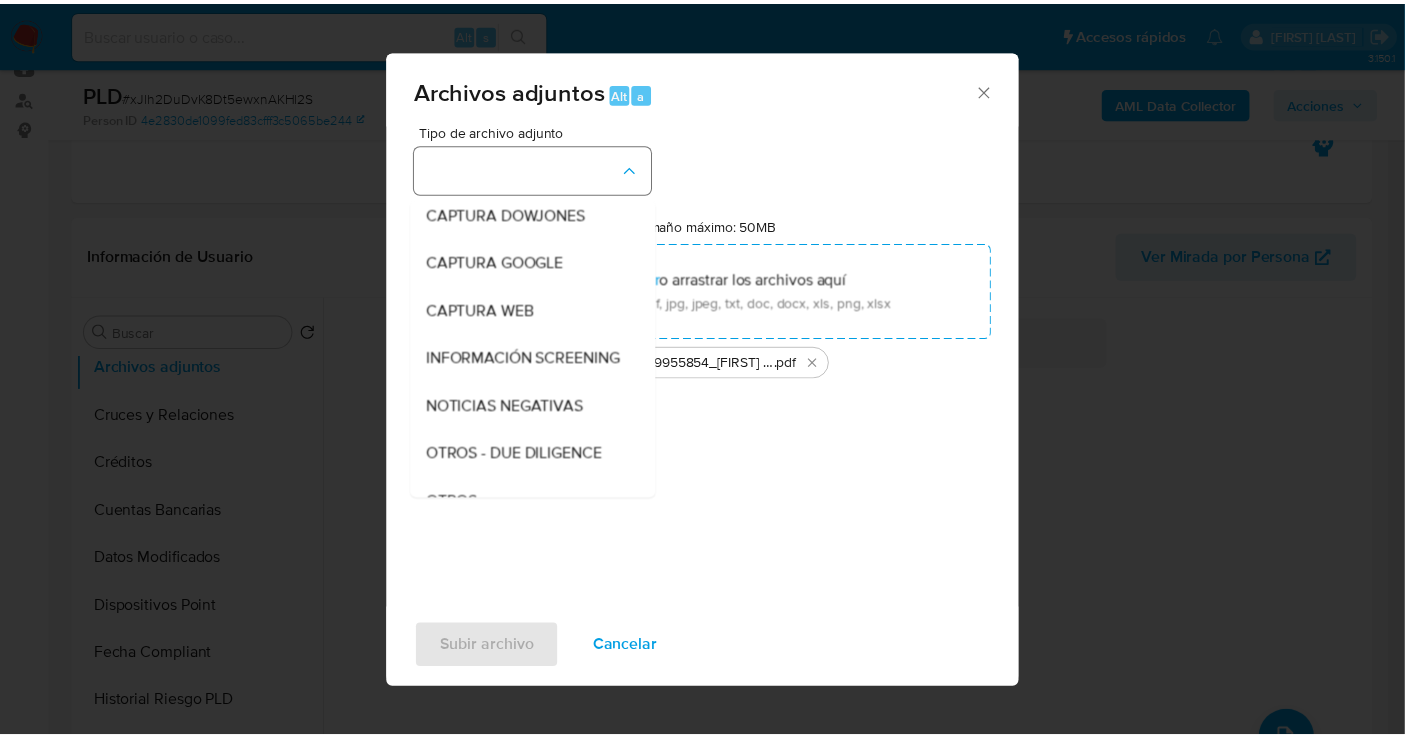 scroll, scrollTop: 103, scrollLeft: 0, axis: vertical 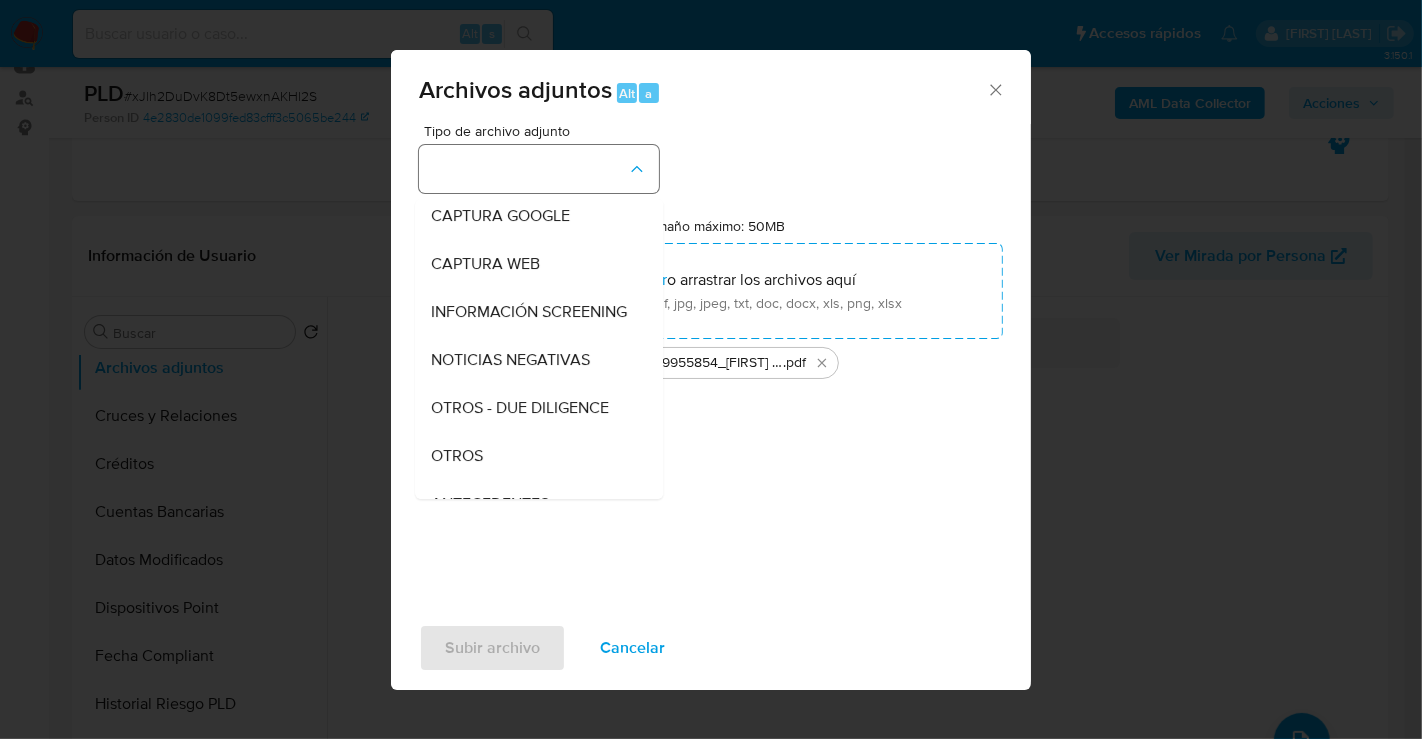 type 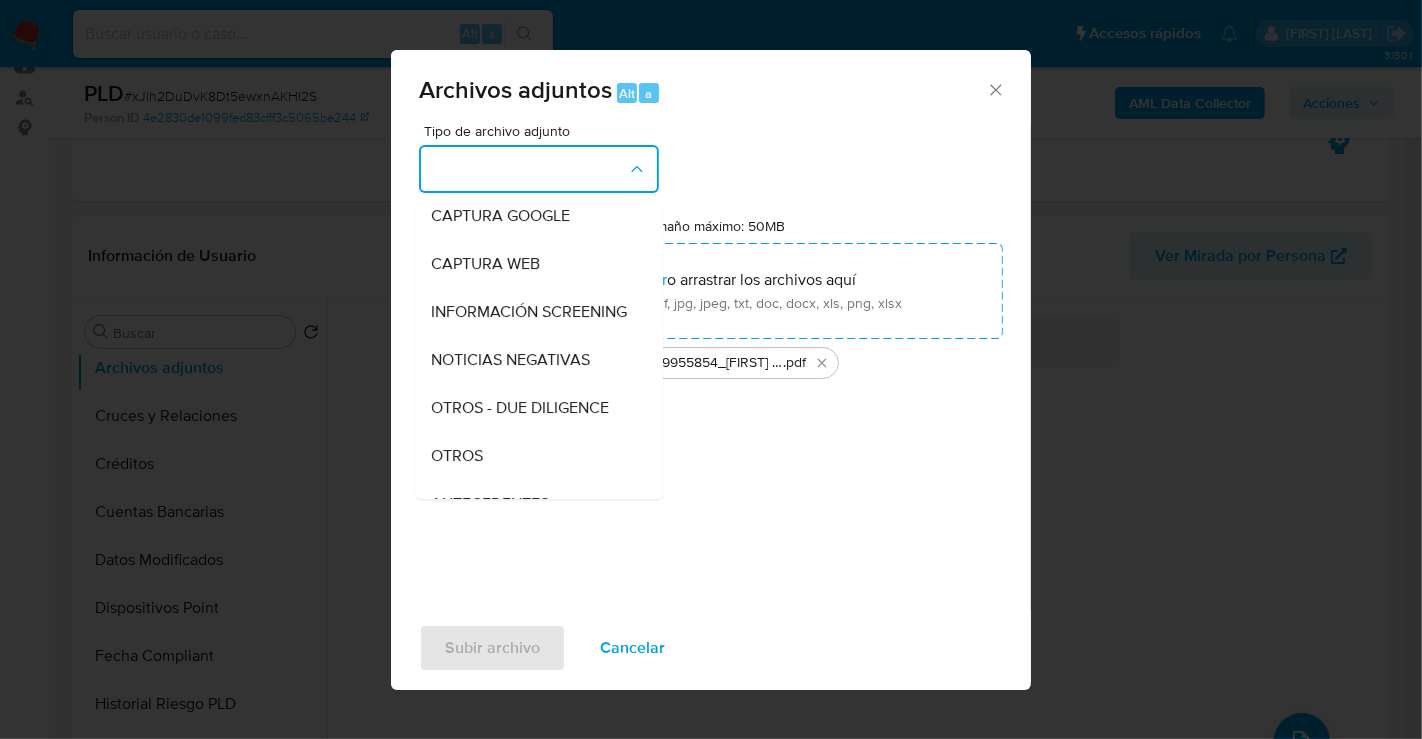 type 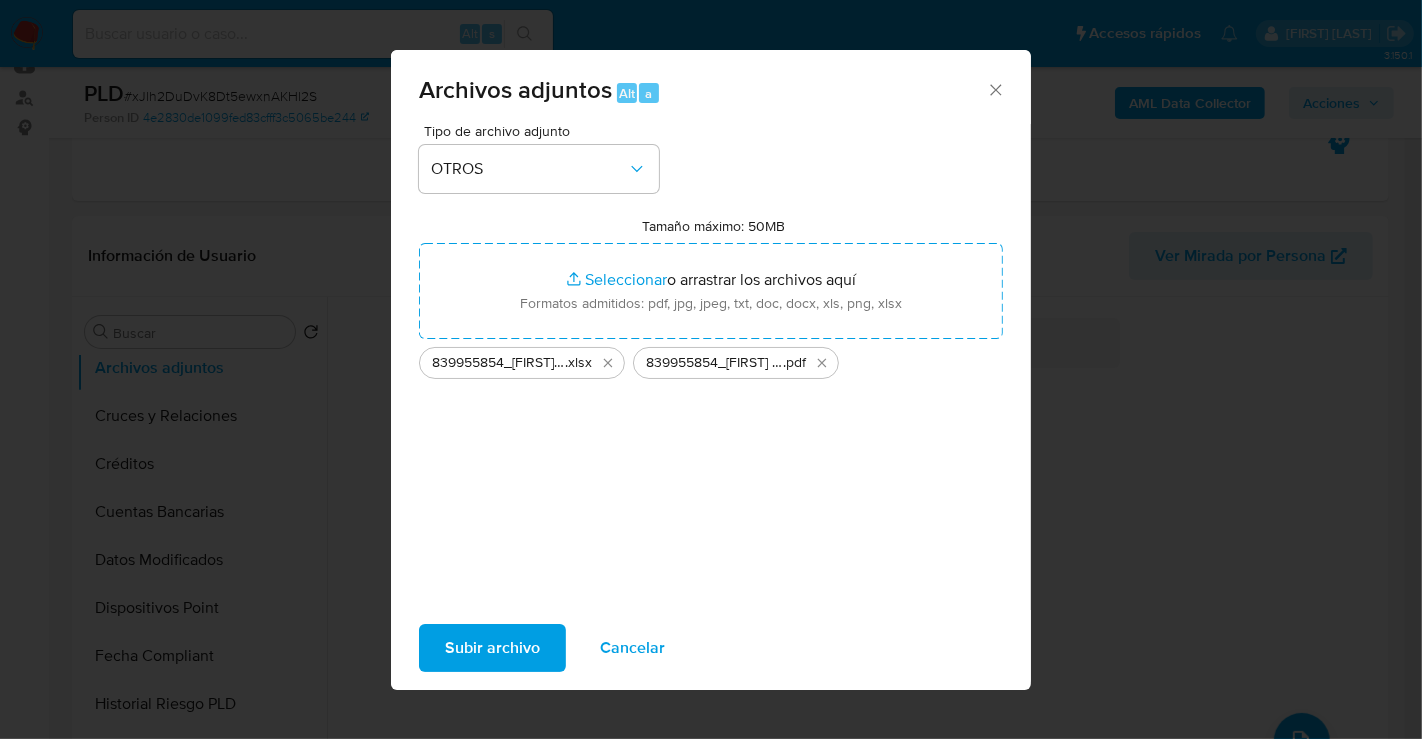 click on "Subir archivo" at bounding box center [492, 648] 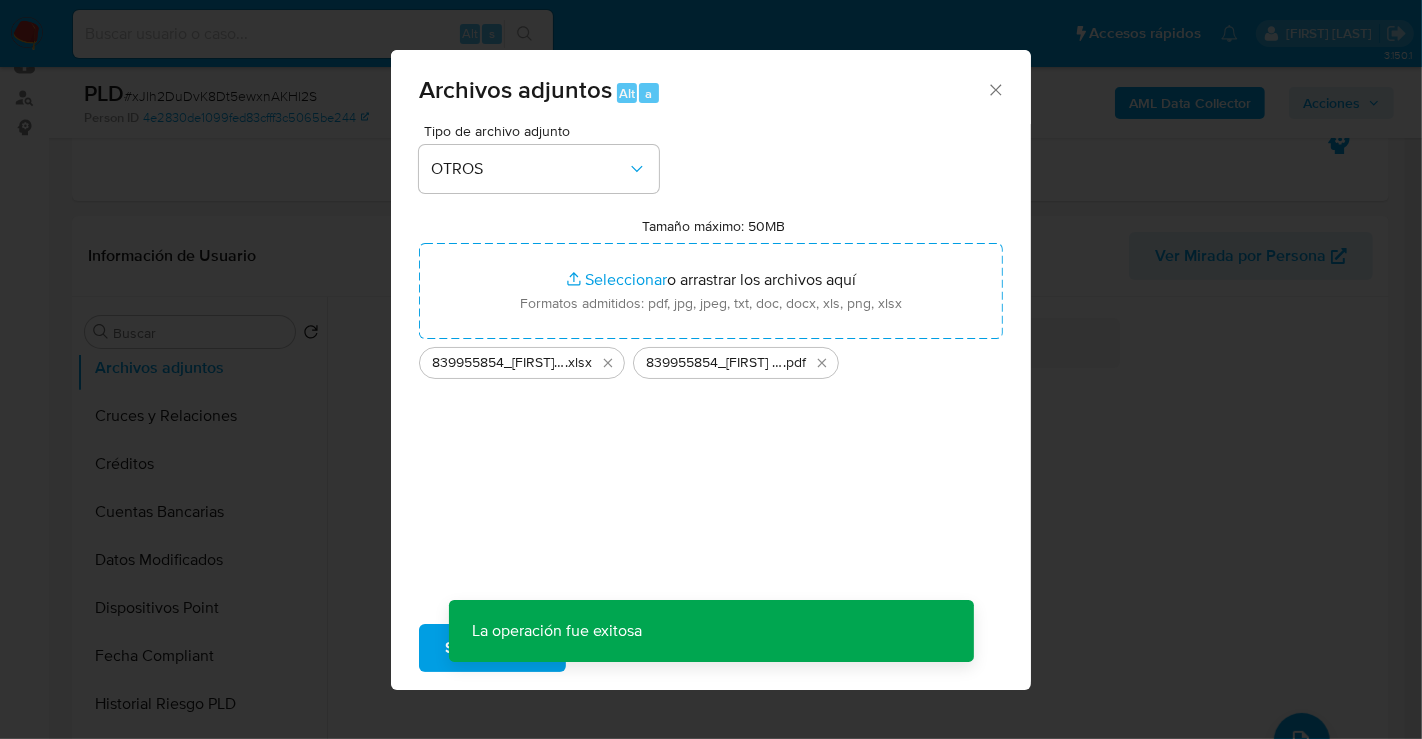 type 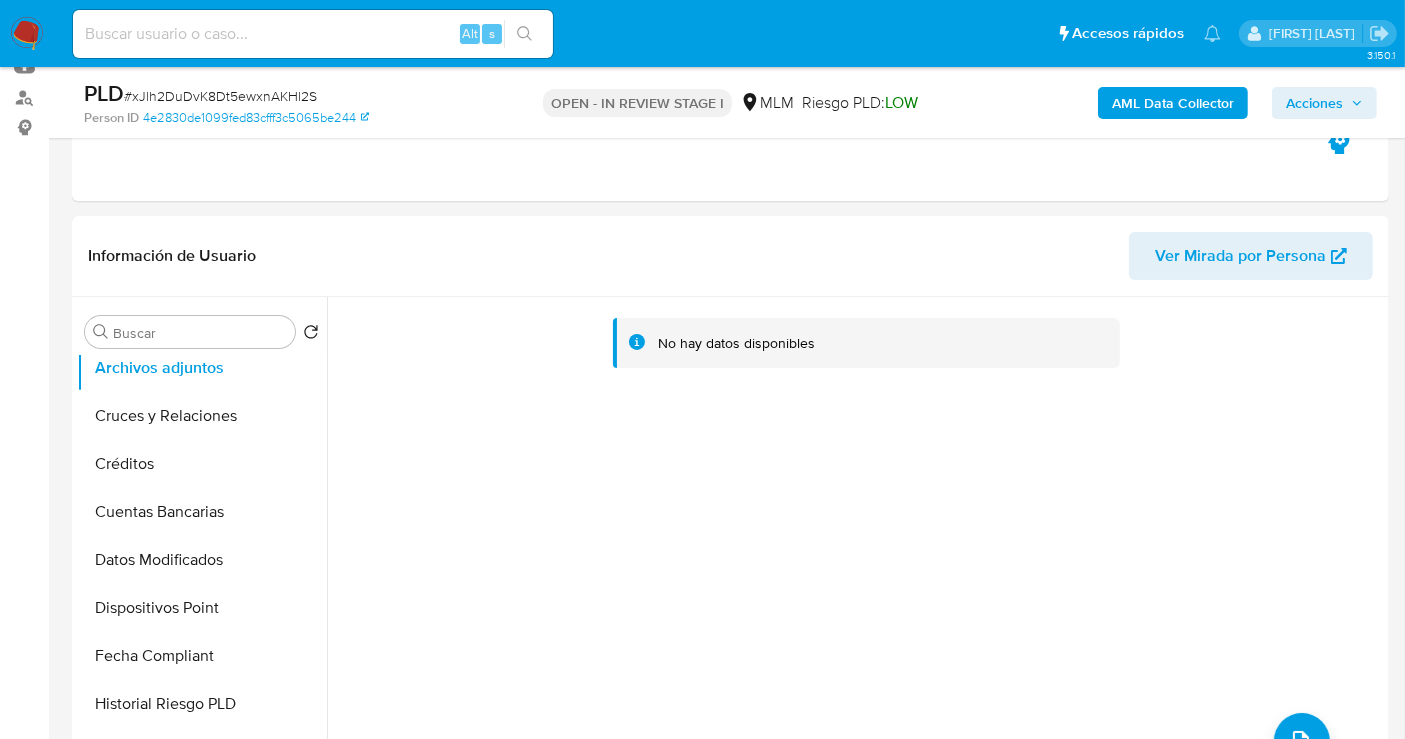 click on "Acciones" at bounding box center [1314, 103] 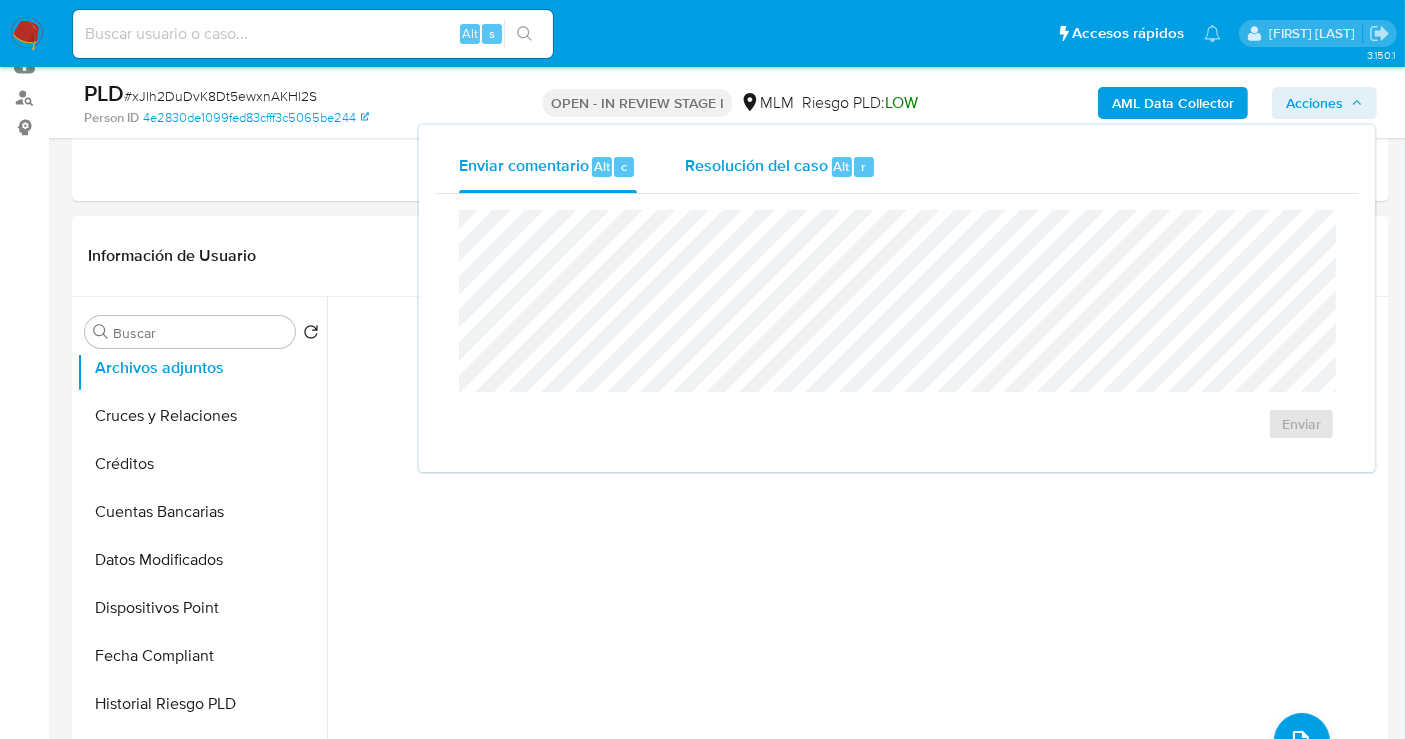 click on "Resolución del caso" at bounding box center (756, 165) 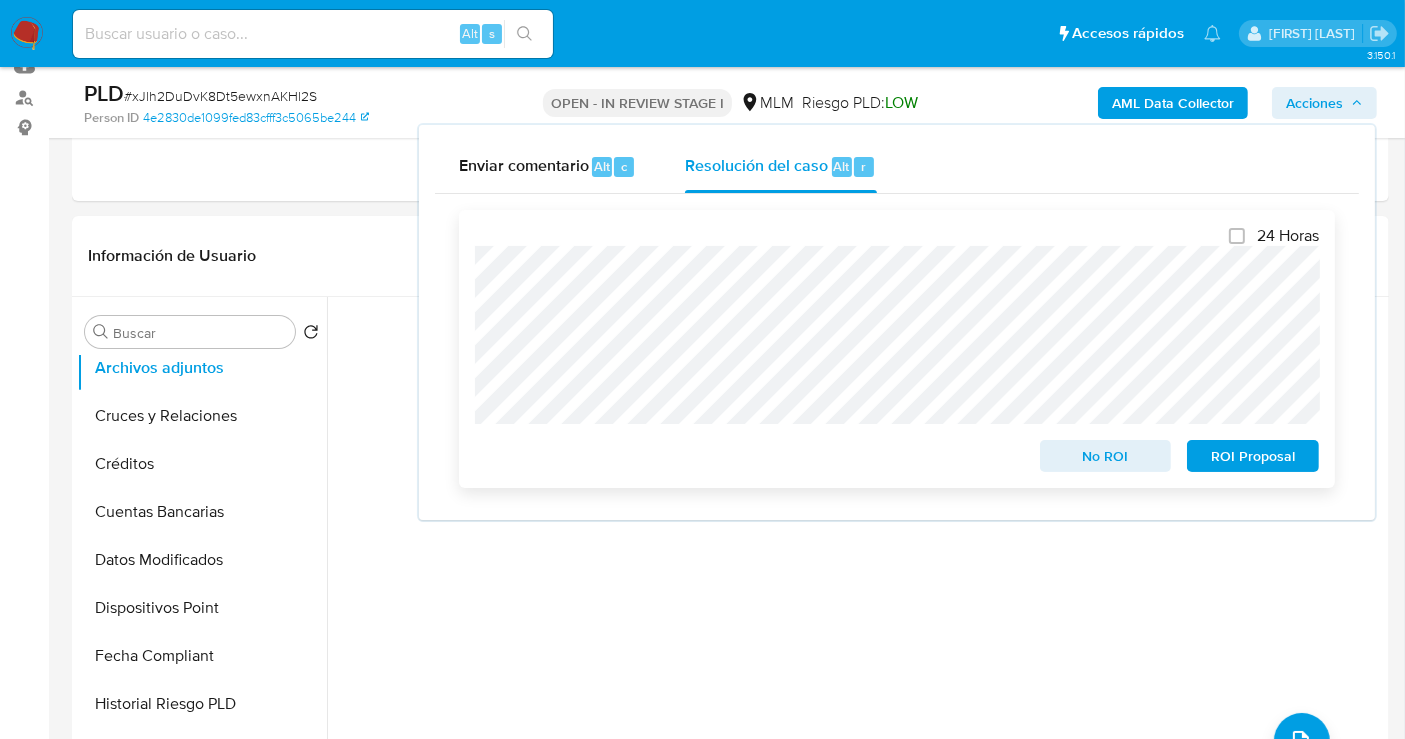 click on "ROI Proposal" at bounding box center [1253, 456] 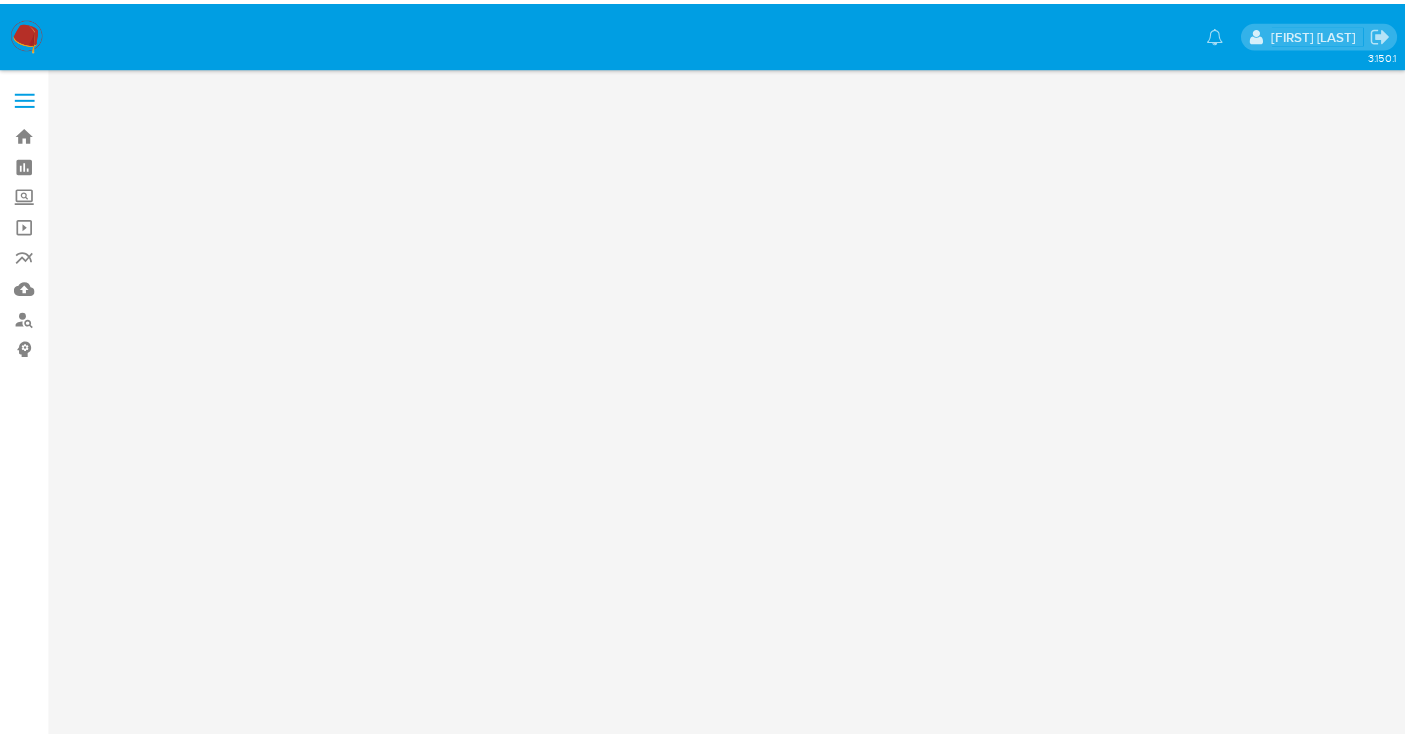 scroll, scrollTop: 0, scrollLeft: 0, axis: both 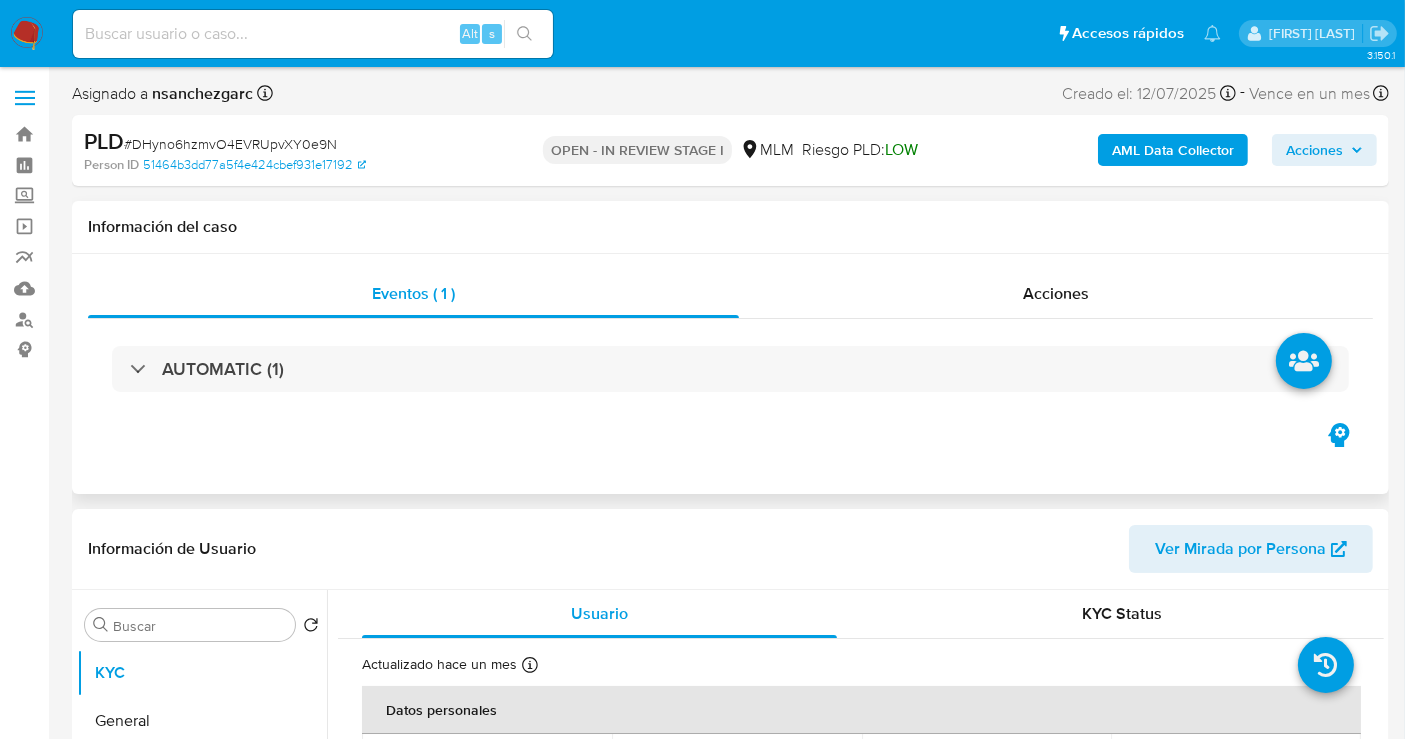 select on "10" 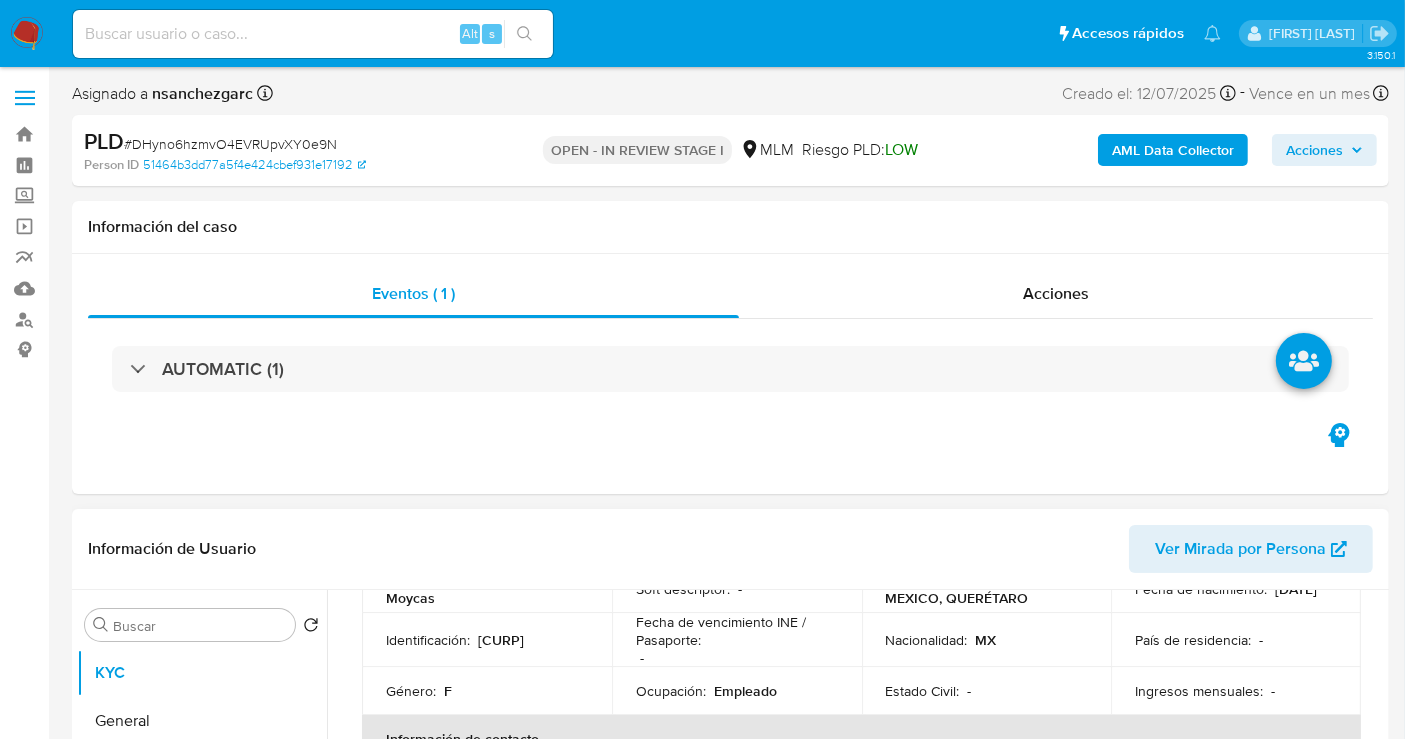 scroll, scrollTop: 333, scrollLeft: 0, axis: vertical 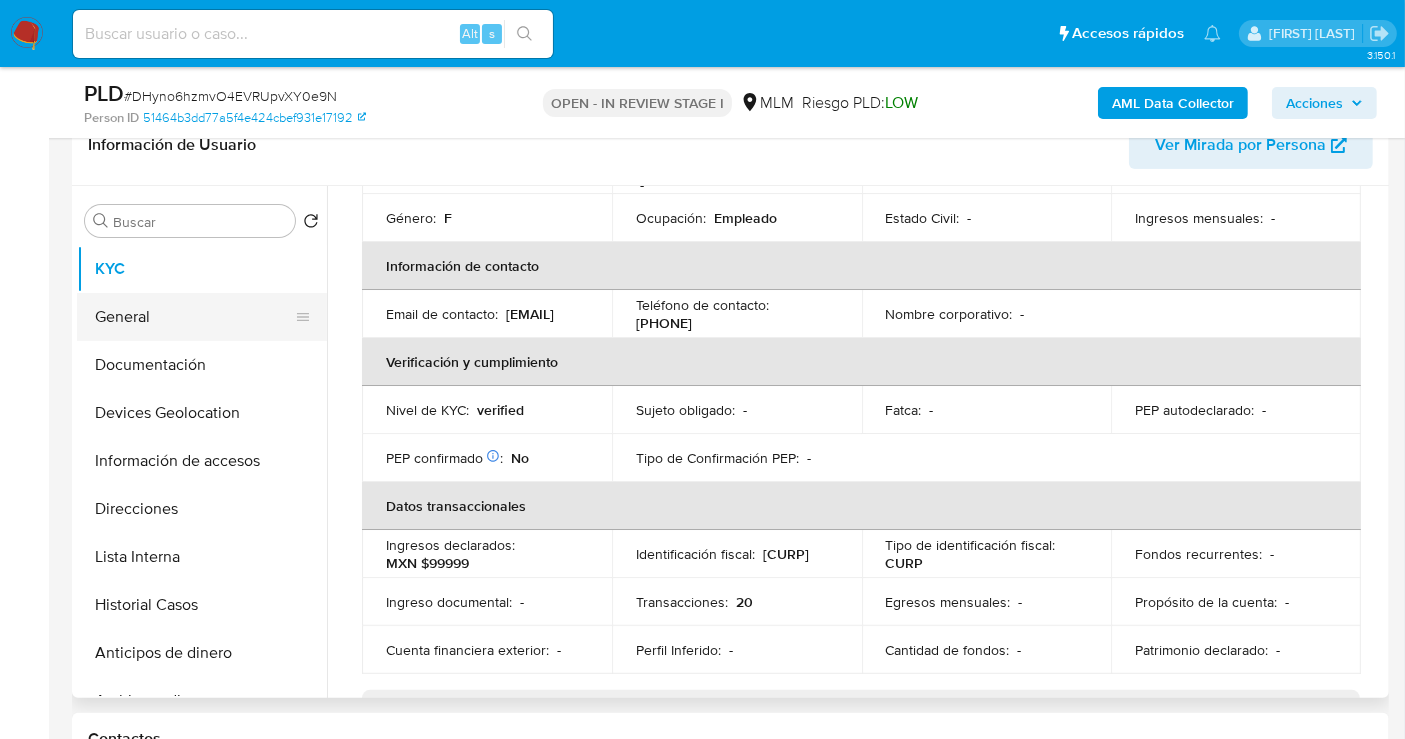 click on "General" at bounding box center [194, 317] 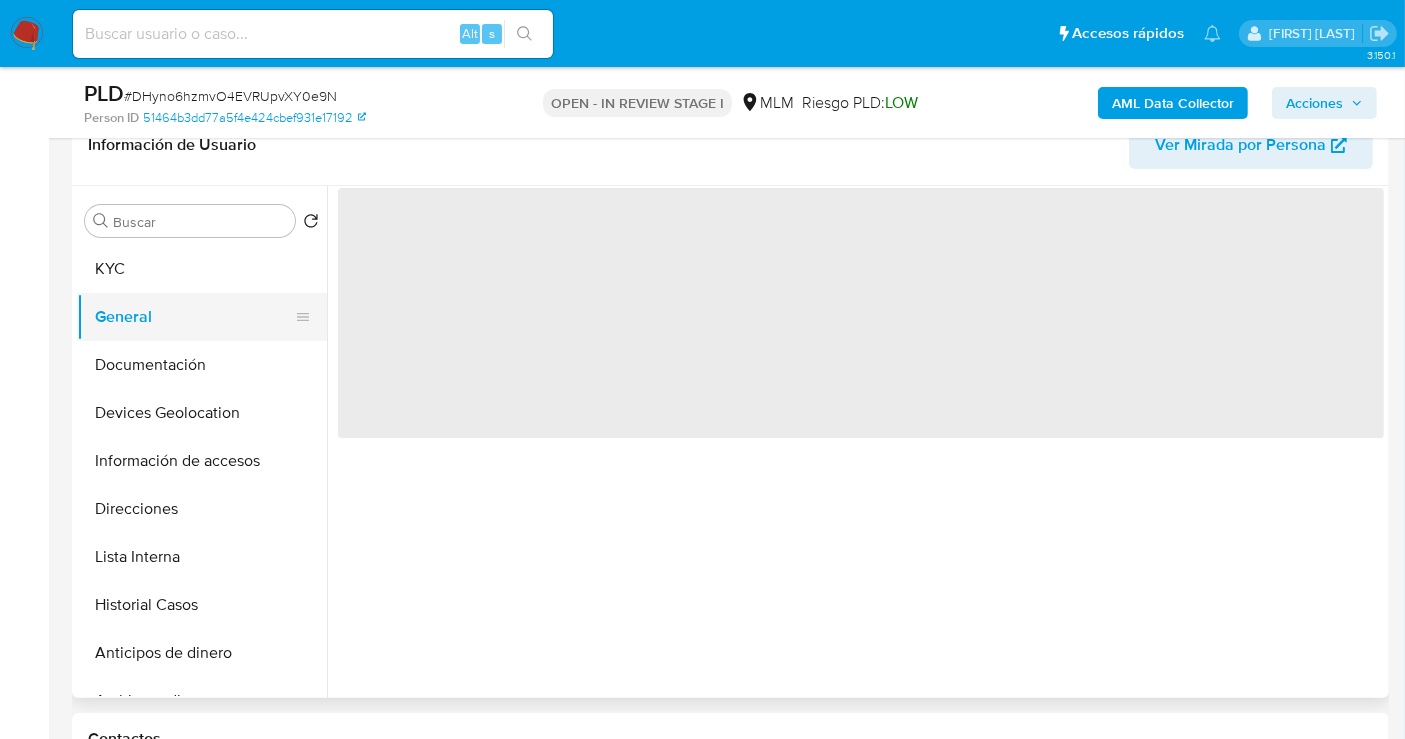 scroll, scrollTop: 0, scrollLeft: 0, axis: both 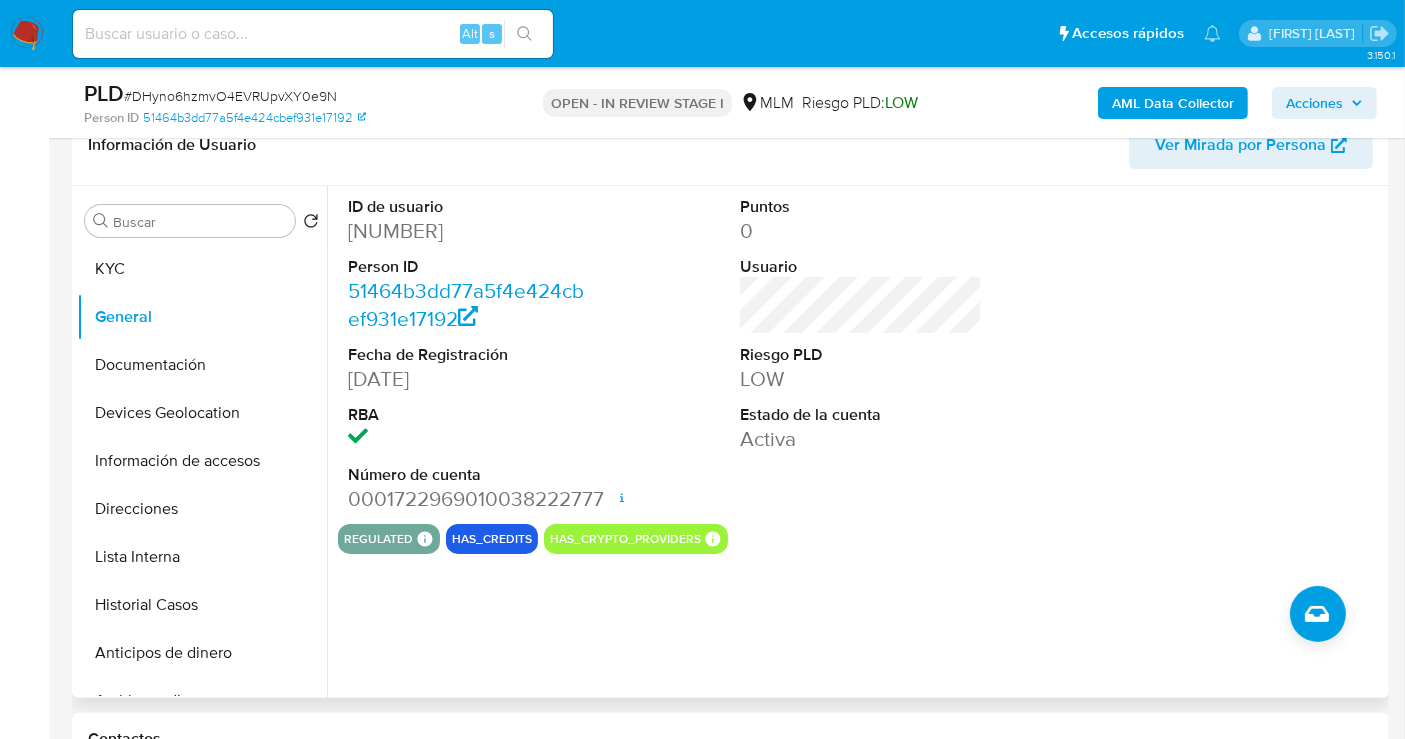 type 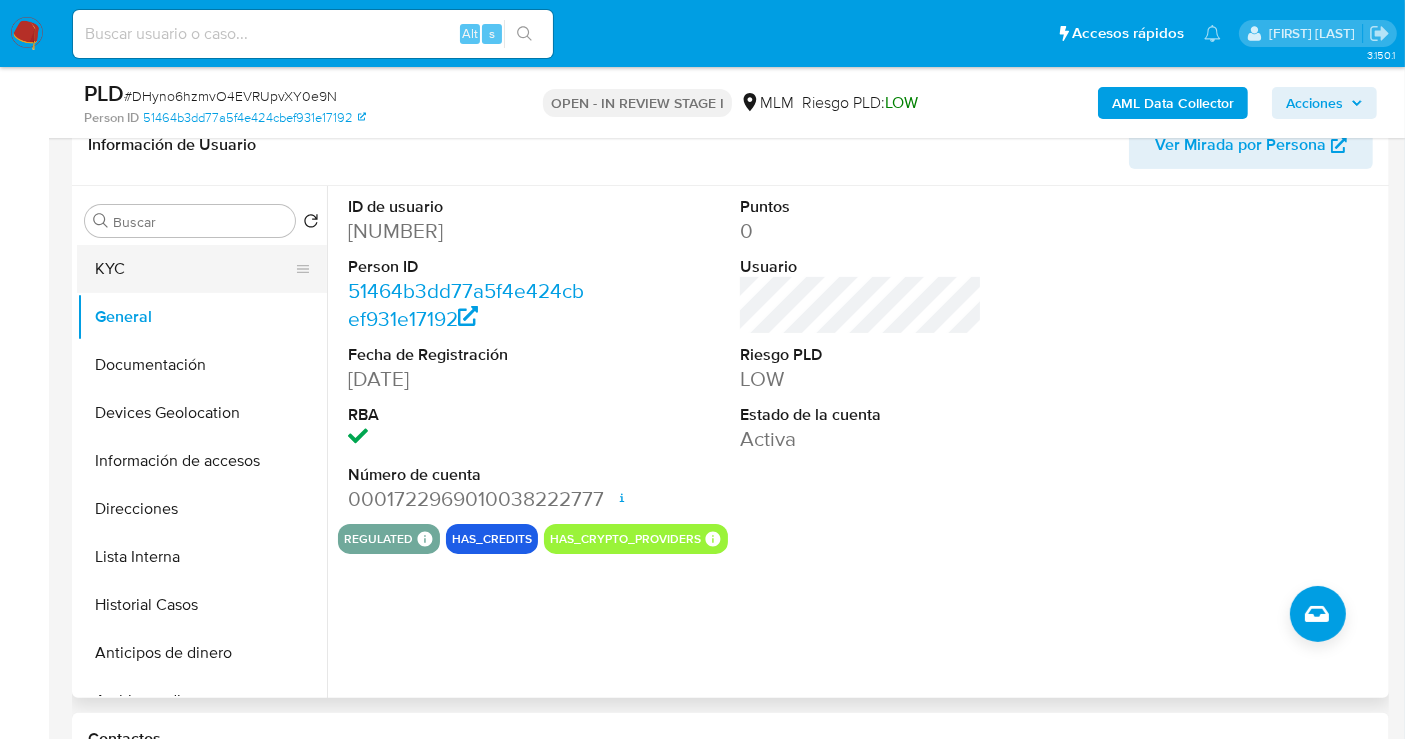 click on "KYC" at bounding box center (194, 269) 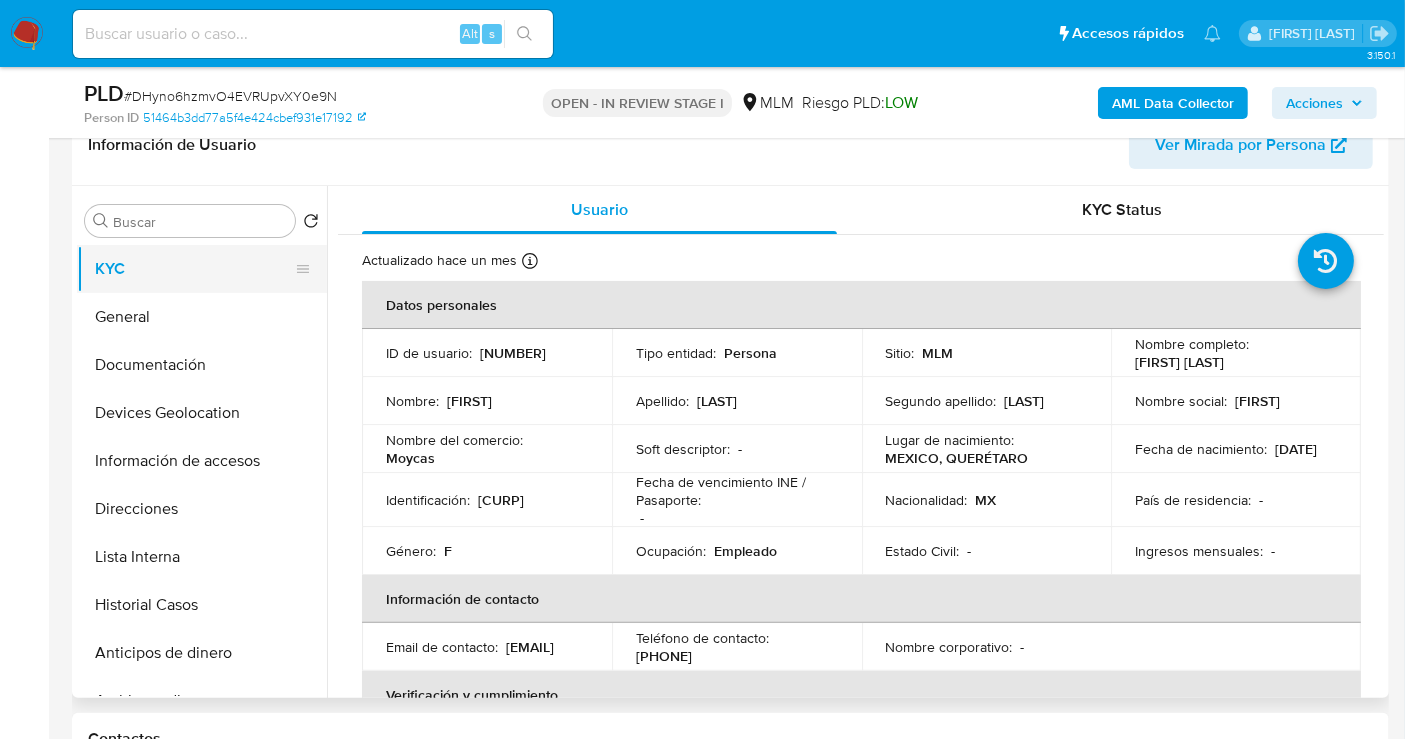 type 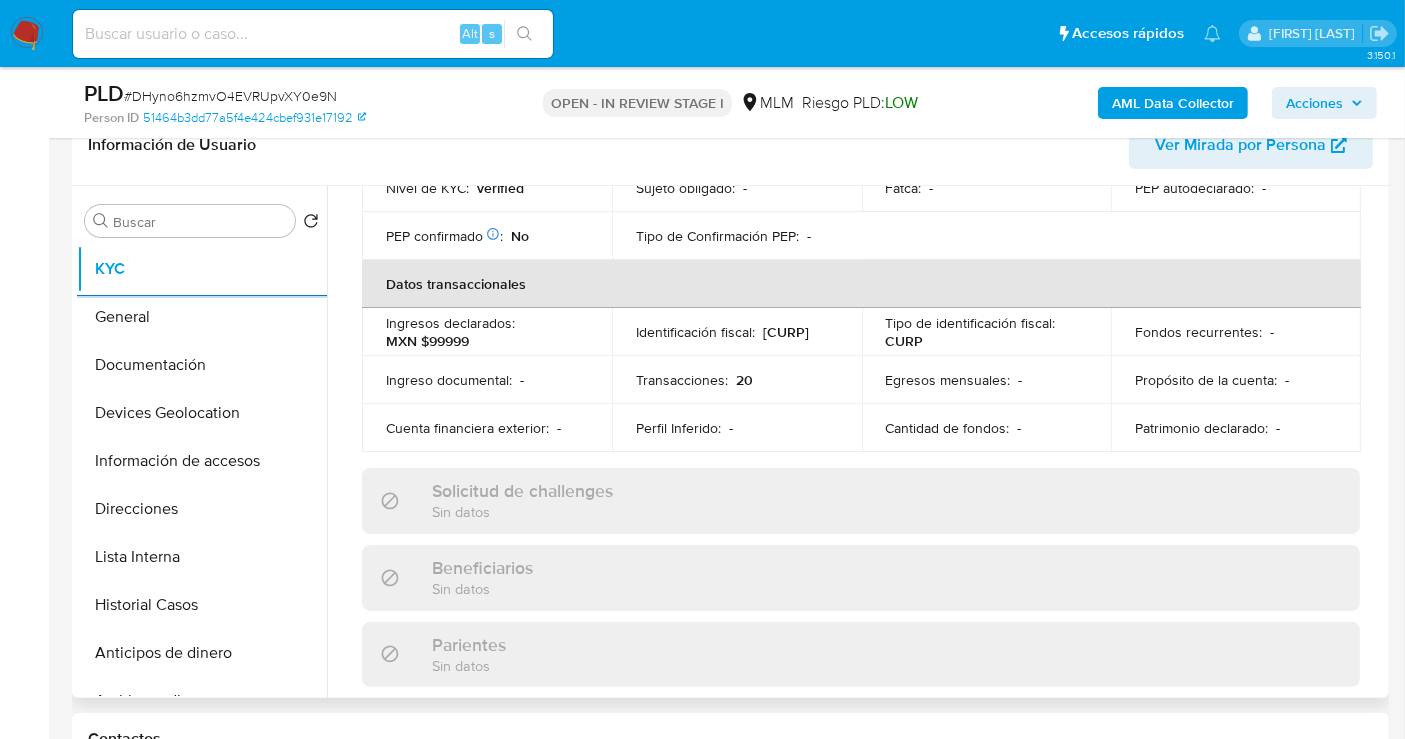 scroll, scrollTop: 444, scrollLeft: 0, axis: vertical 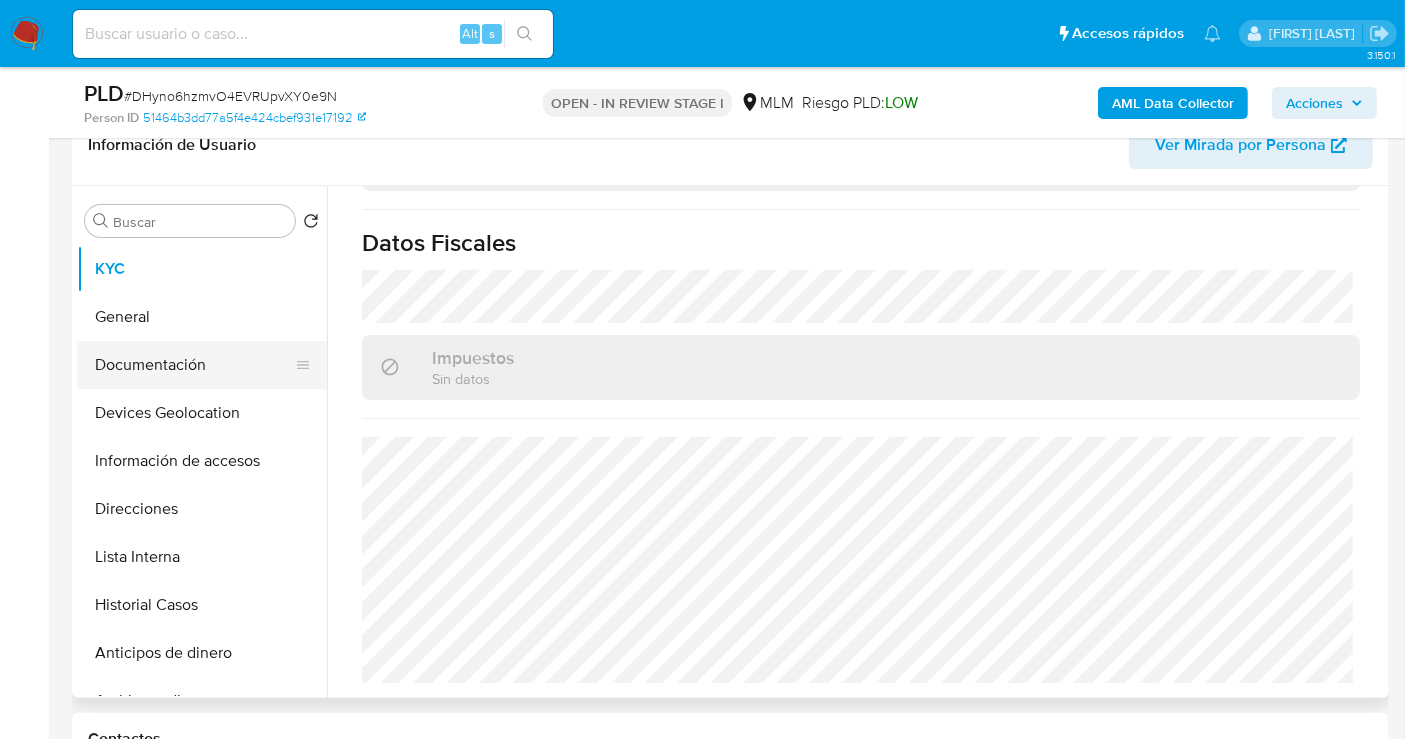 click on "Documentación" at bounding box center (194, 365) 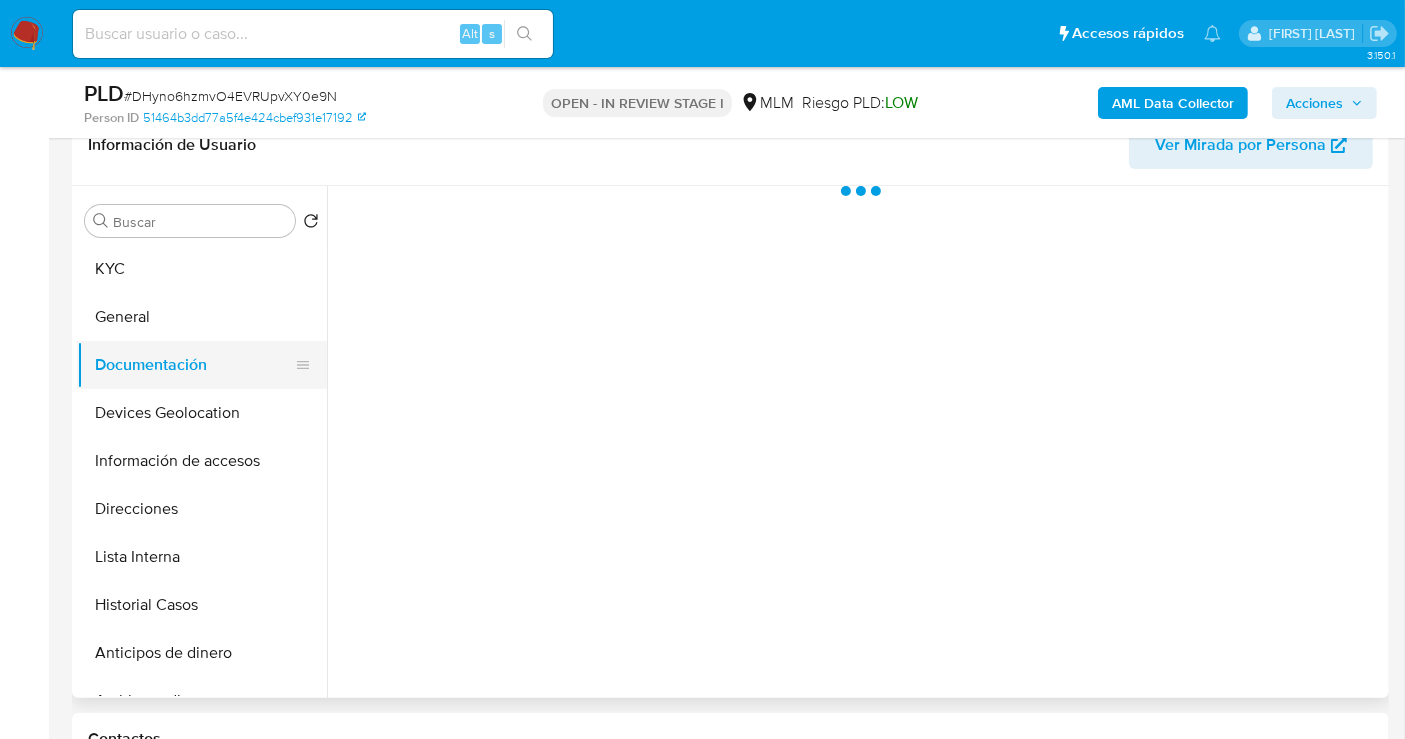 scroll, scrollTop: 0, scrollLeft: 0, axis: both 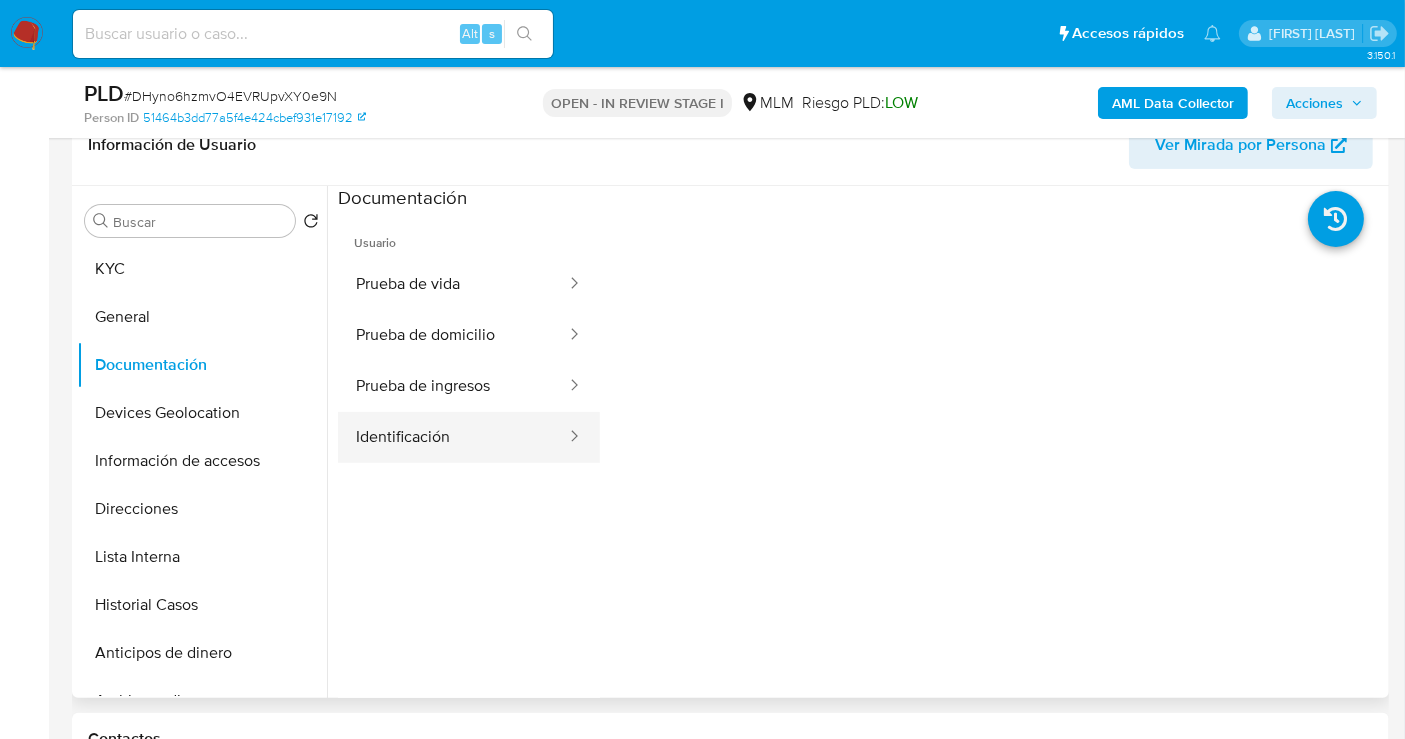click on "Identificación" at bounding box center [453, 437] 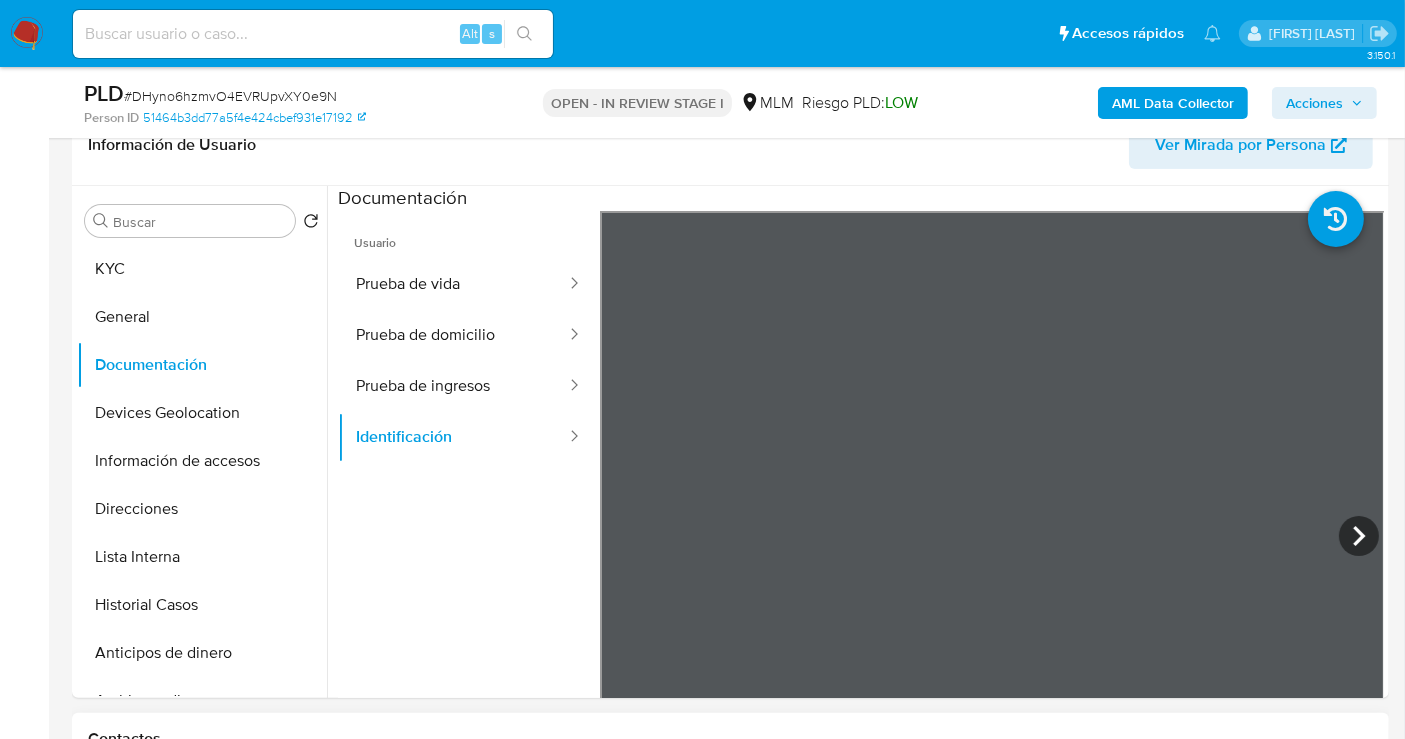 type 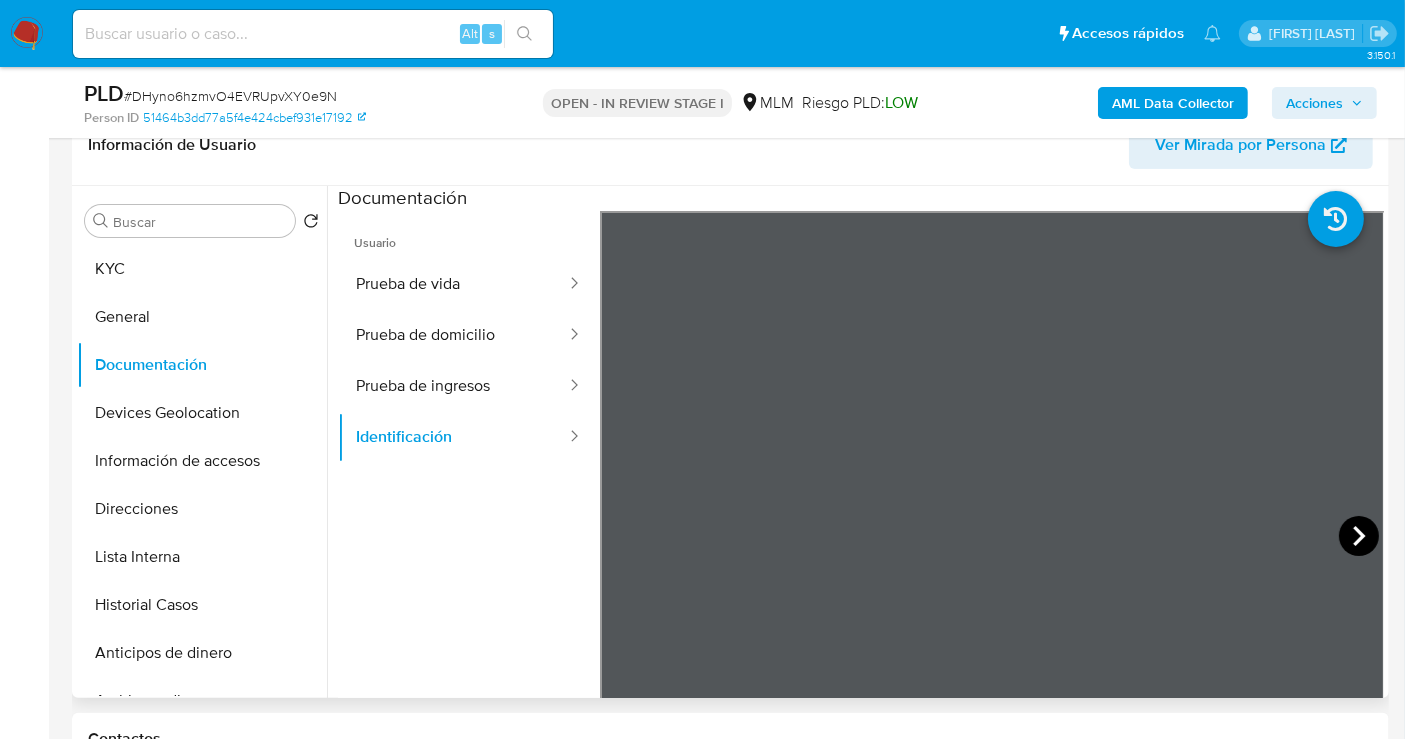 click 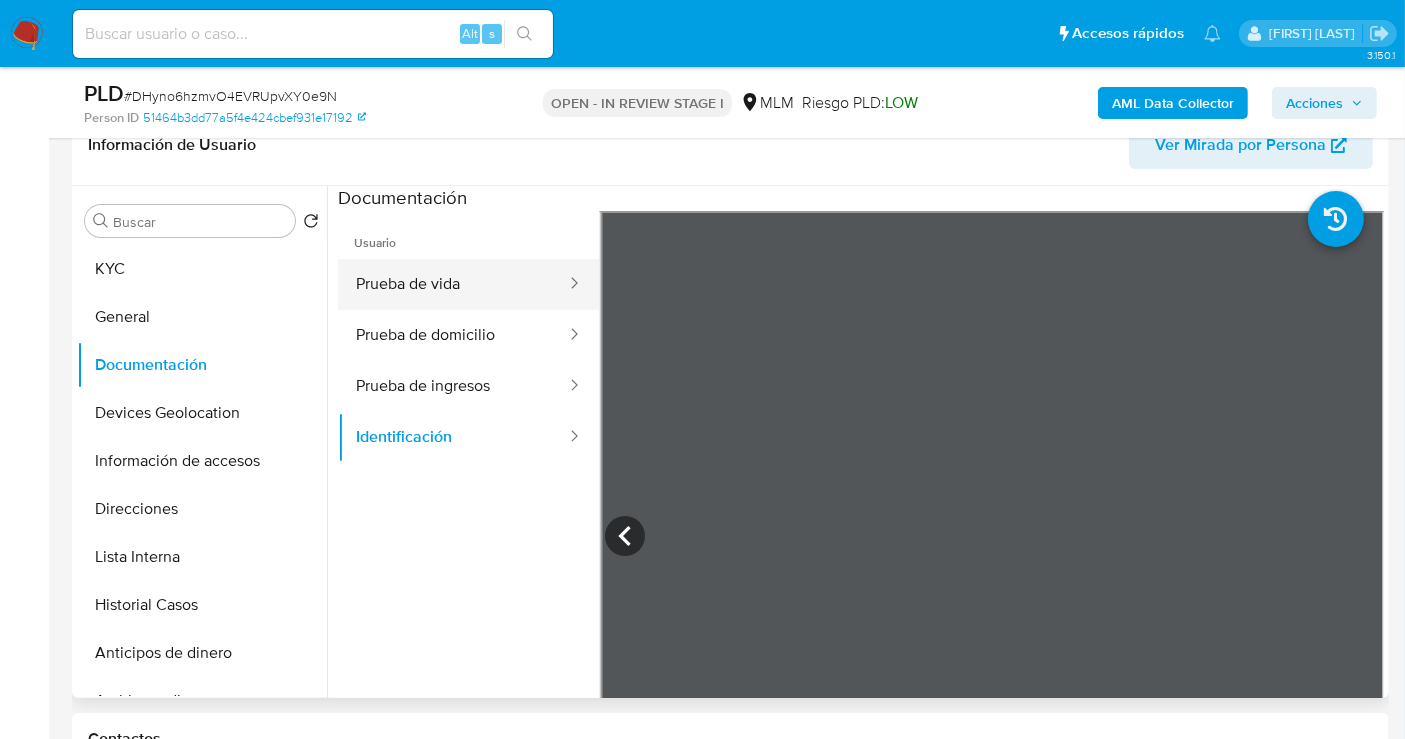 click on "Prueba de vida" at bounding box center [453, 284] 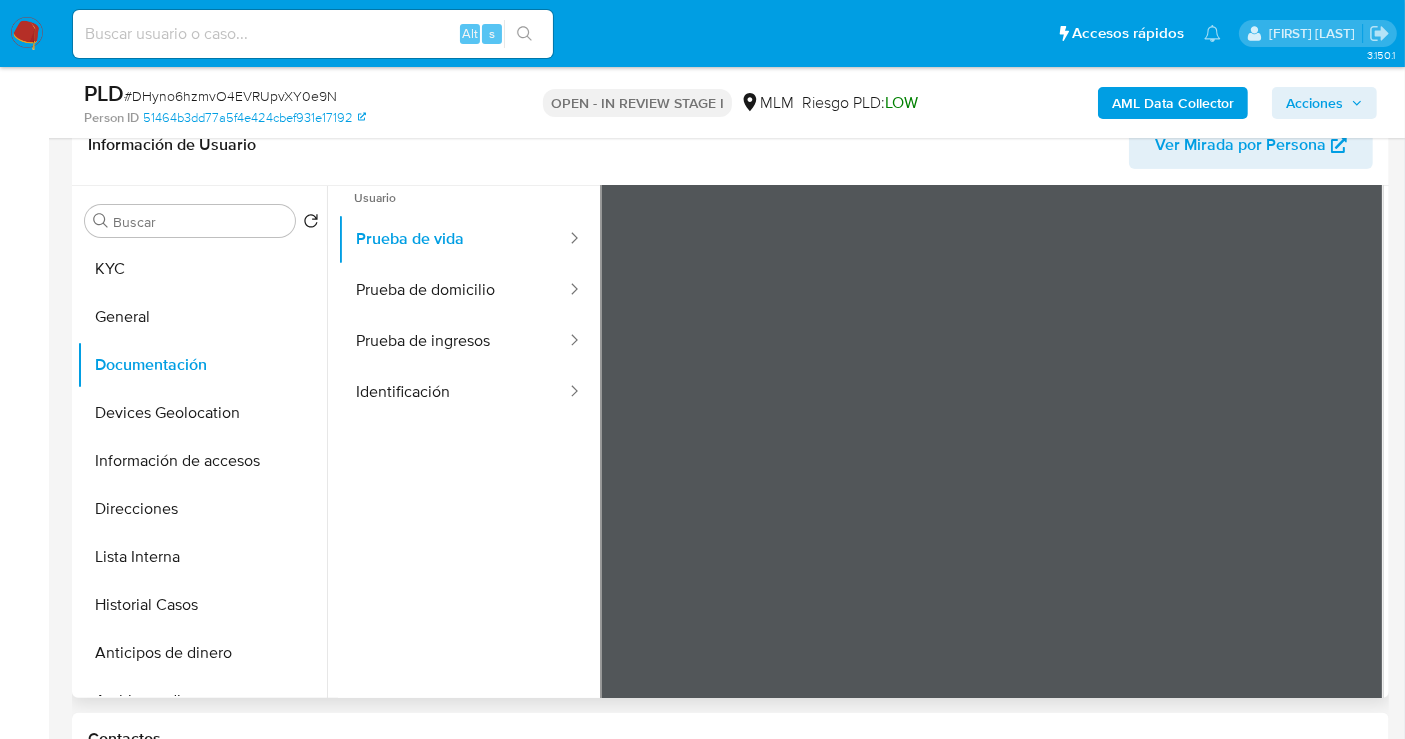 scroll, scrollTop: 0, scrollLeft: 0, axis: both 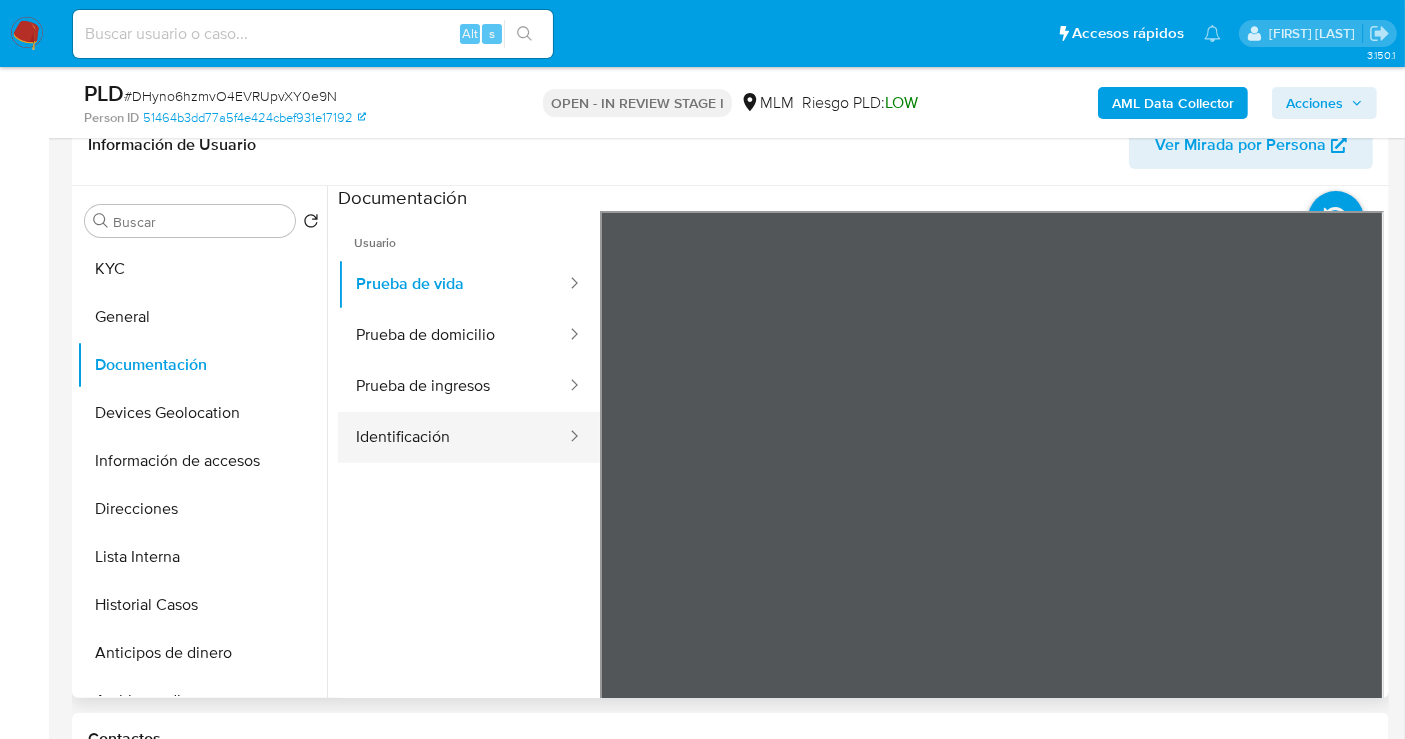 click on "Identificación" at bounding box center [453, 437] 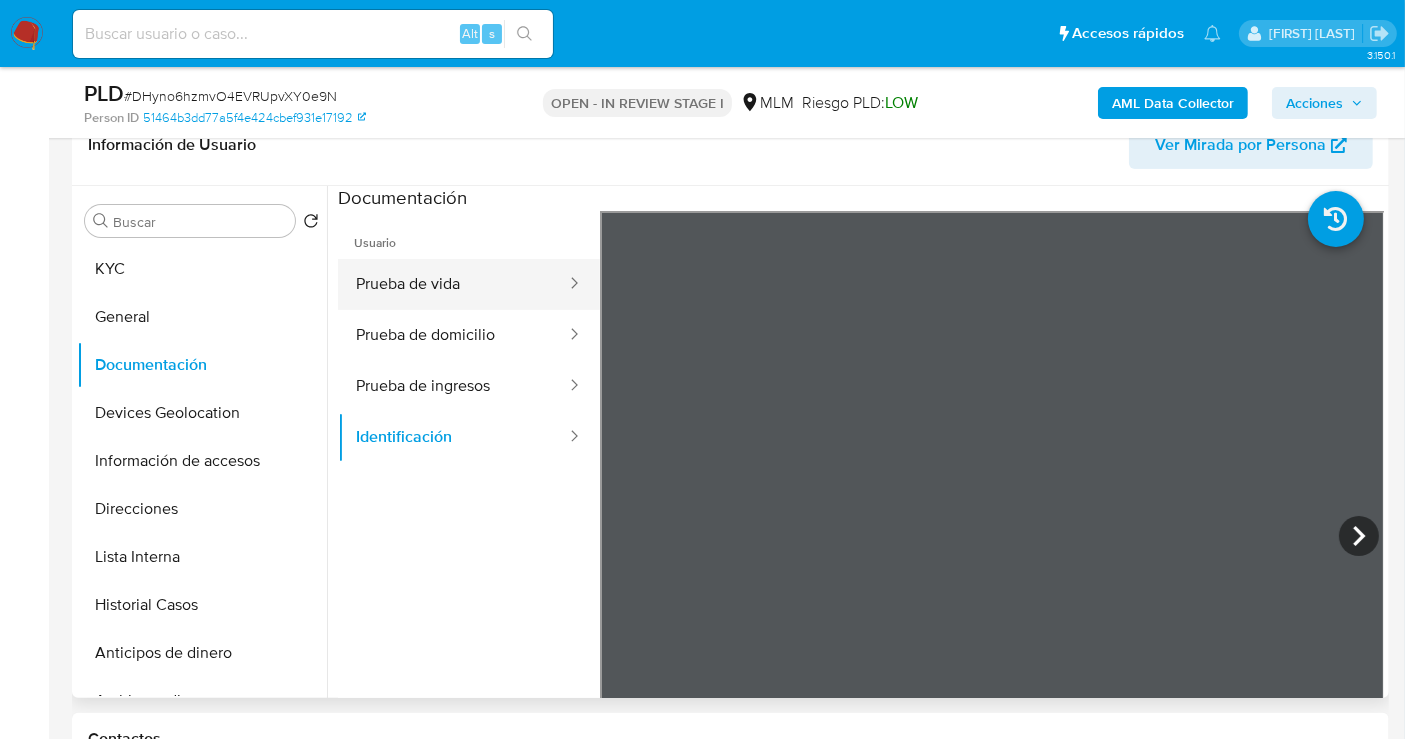 click on "Prueba de vida" at bounding box center [453, 284] 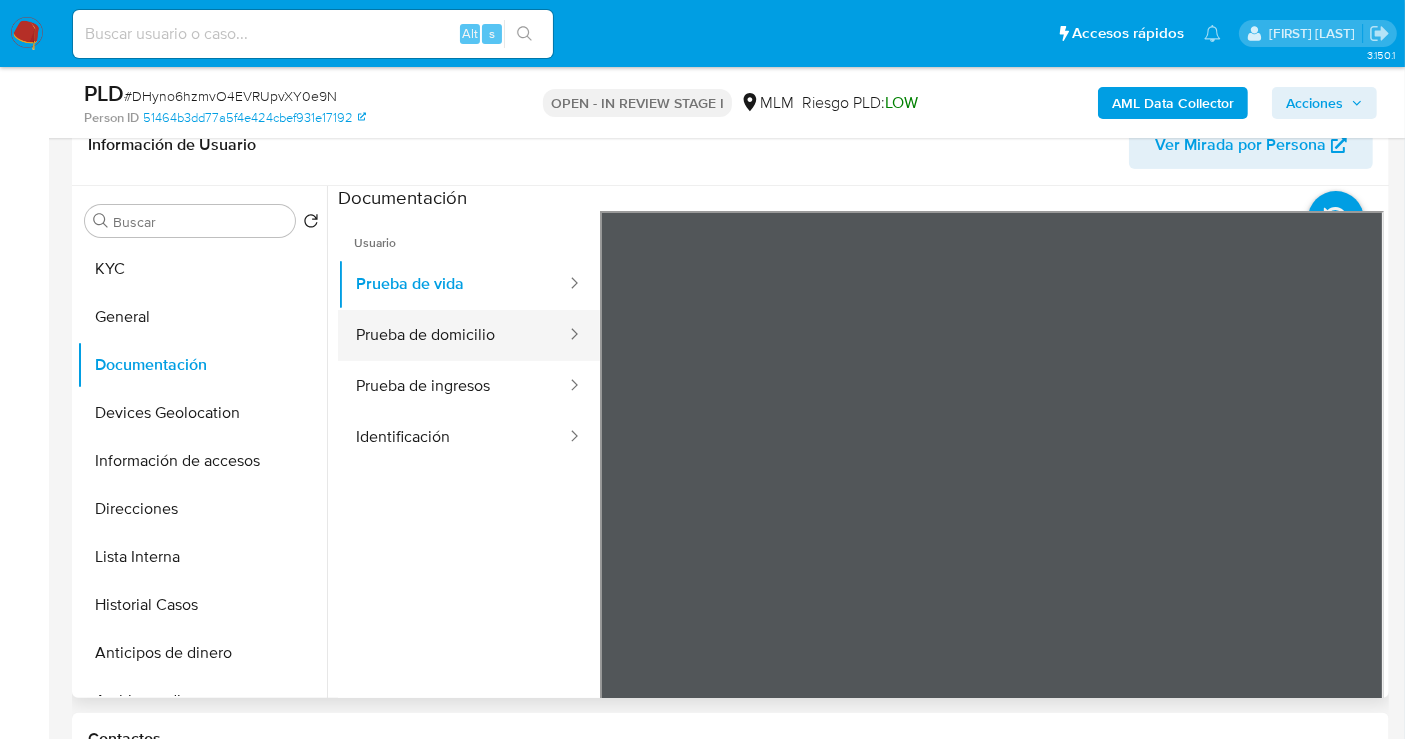click on "Prueba de domicilio" at bounding box center (453, 335) 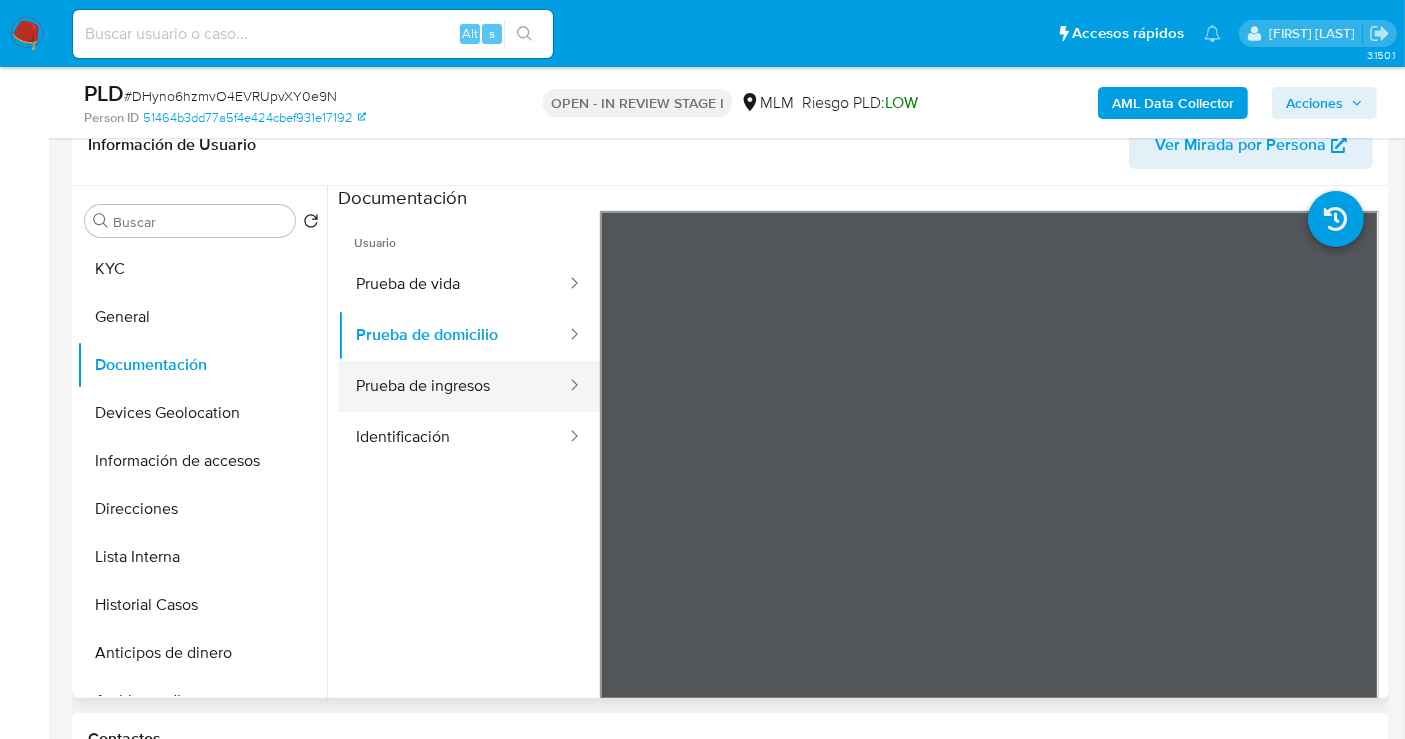 click on "Prueba de ingresos" at bounding box center (453, 386) 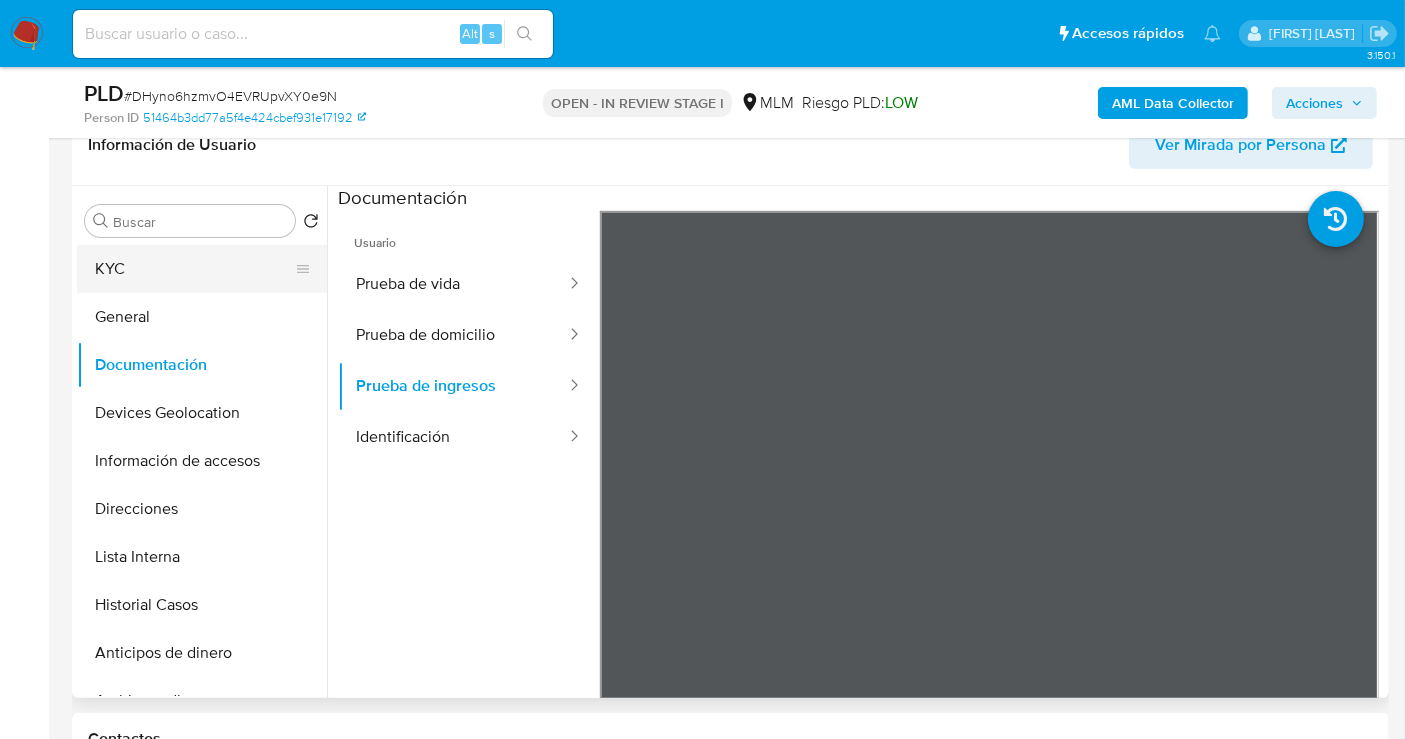 click on "KYC" at bounding box center (194, 269) 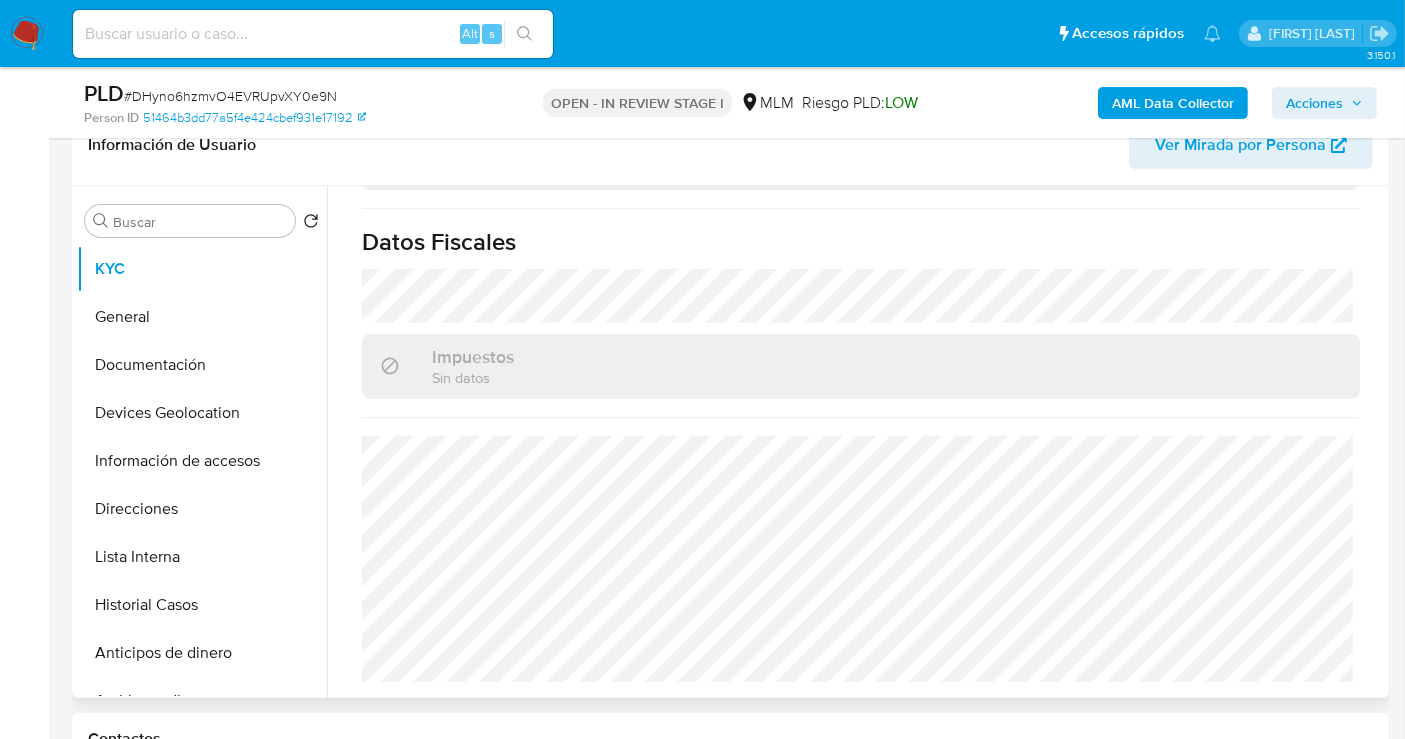 scroll, scrollTop: 1262, scrollLeft: 0, axis: vertical 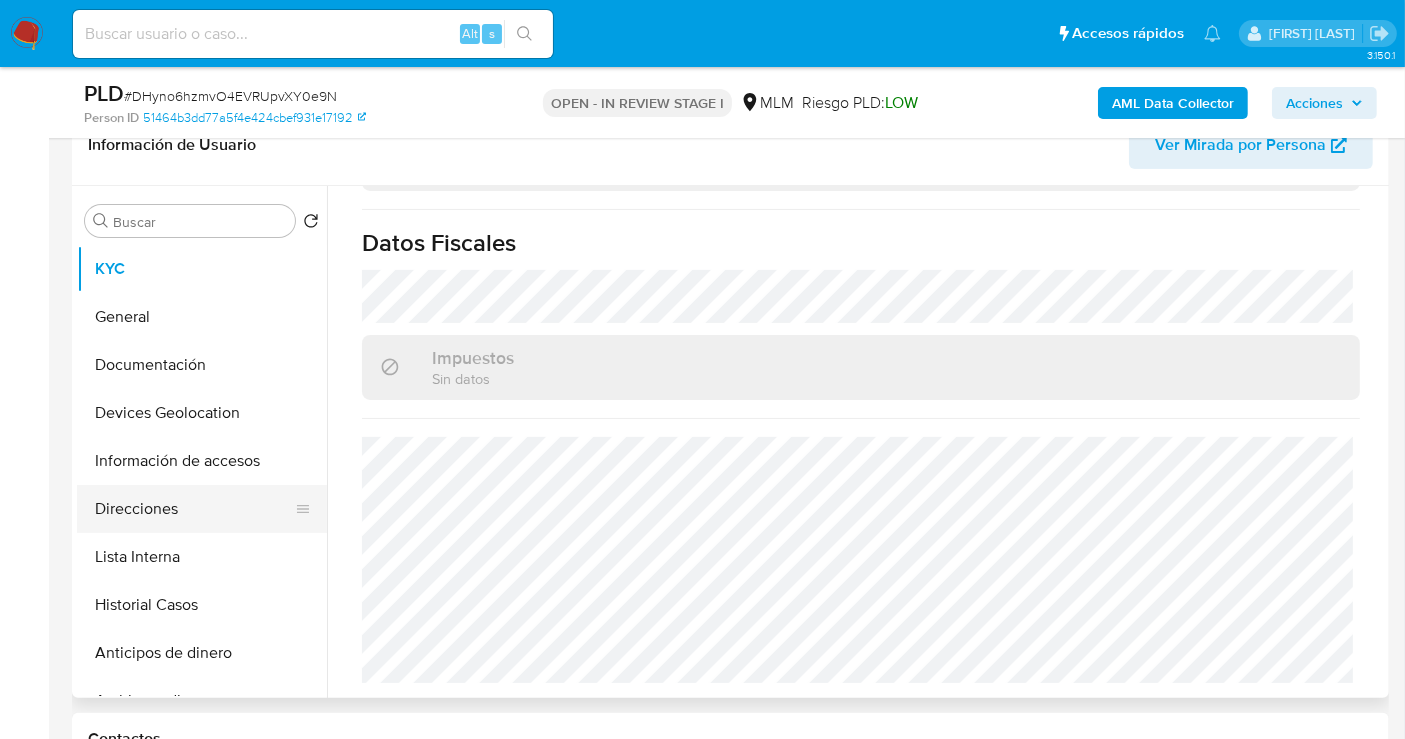 click on "Direcciones" at bounding box center (194, 509) 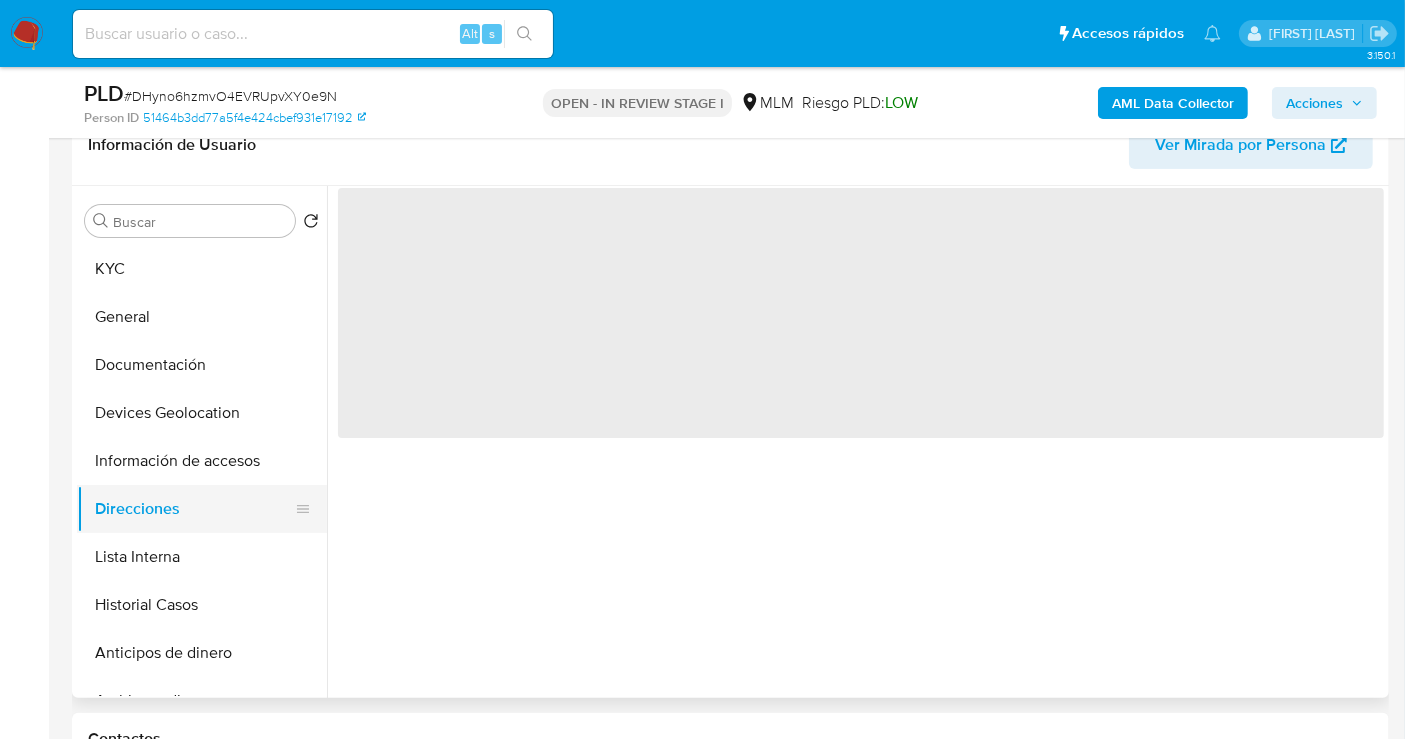 scroll, scrollTop: 0, scrollLeft: 0, axis: both 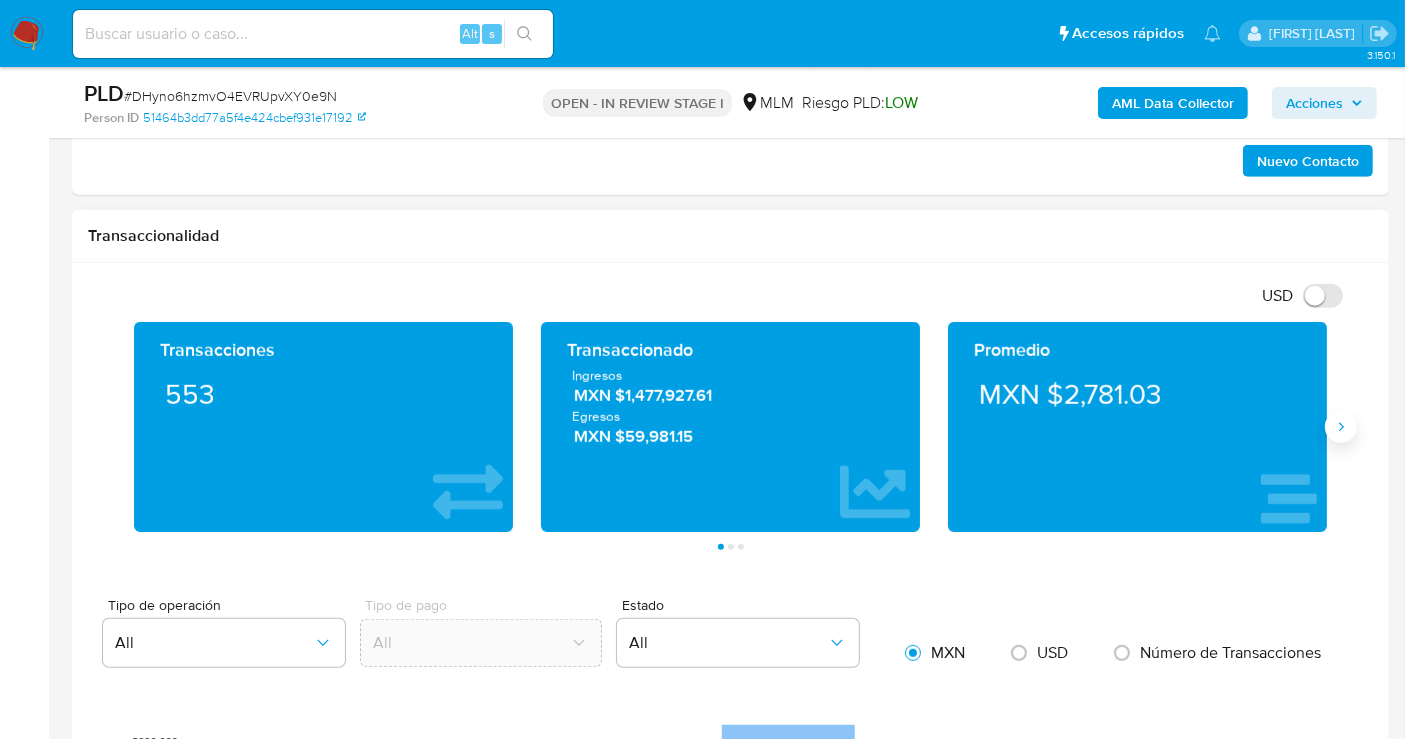 click 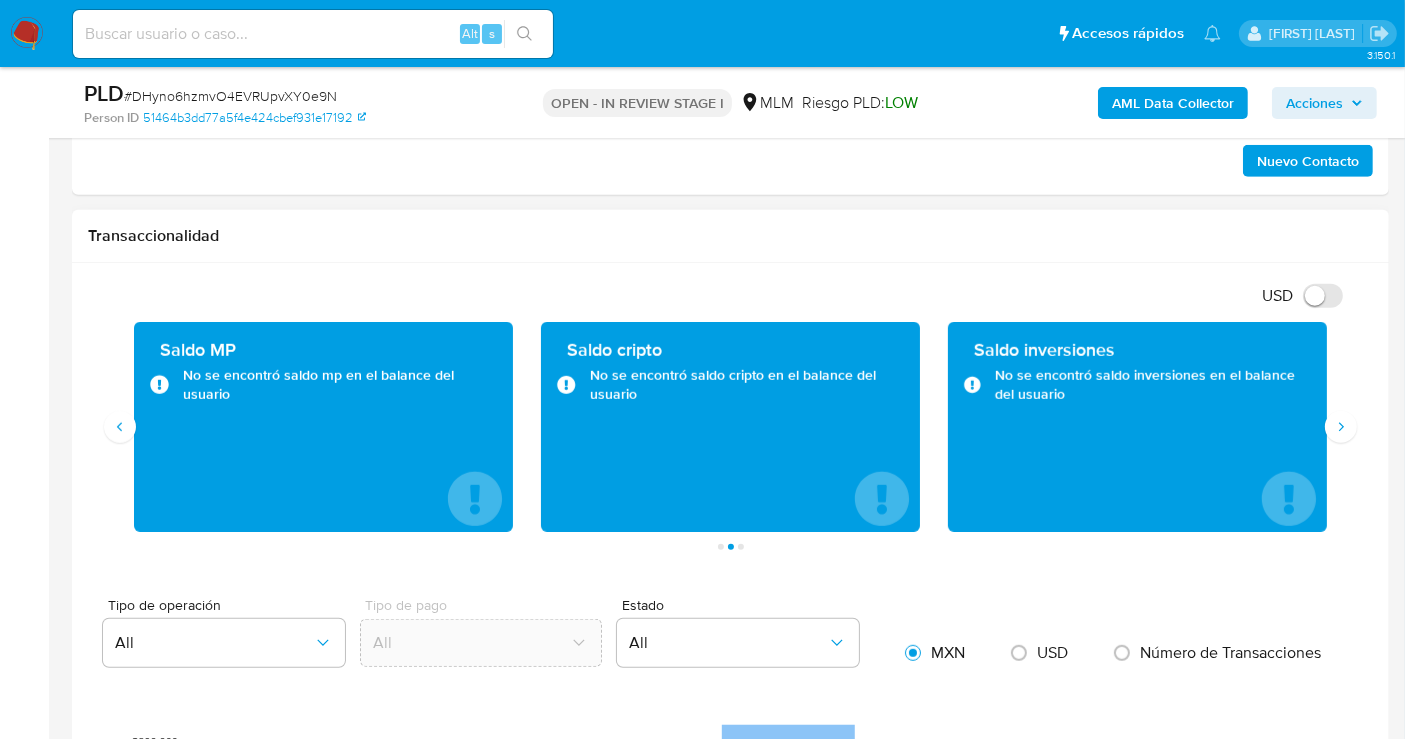 scroll, scrollTop: 1333, scrollLeft: 0, axis: vertical 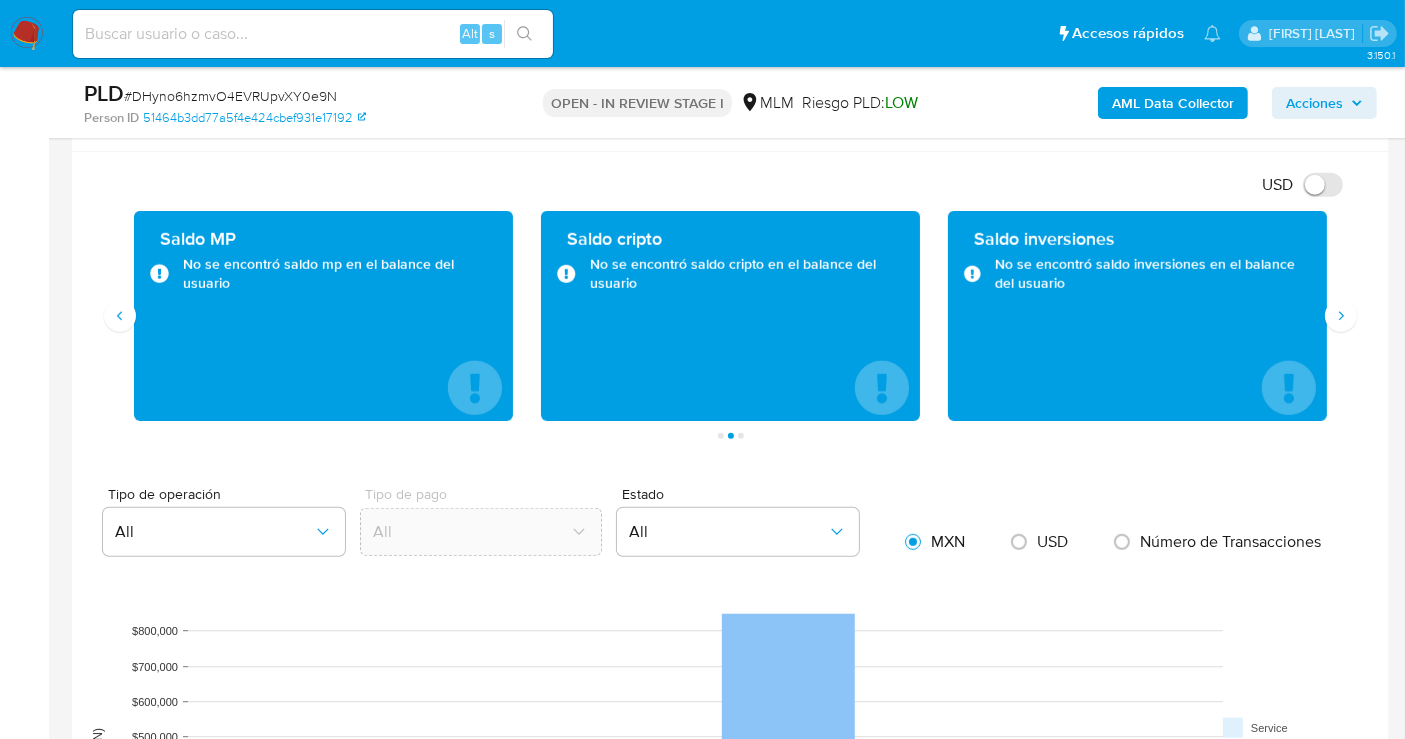 type 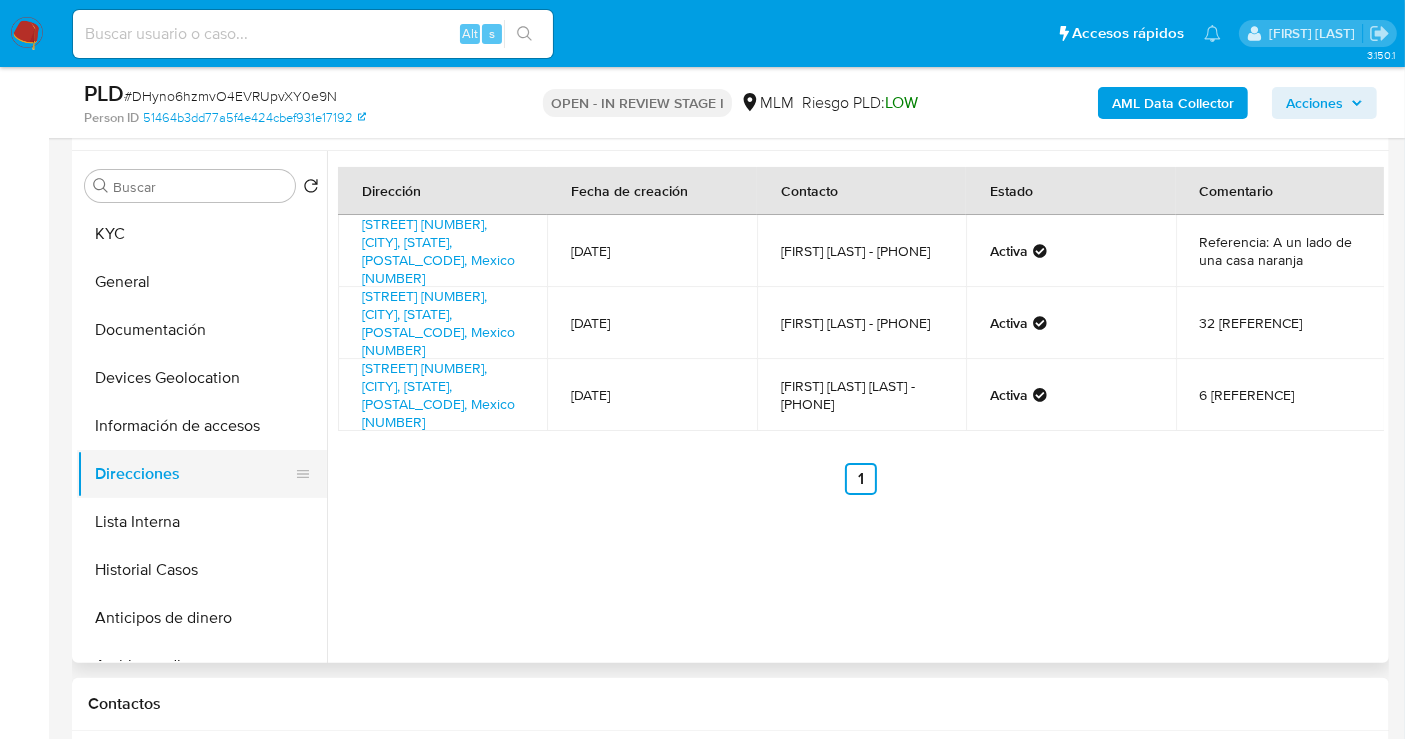 scroll, scrollTop: 333, scrollLeft: 0, axis: vertical 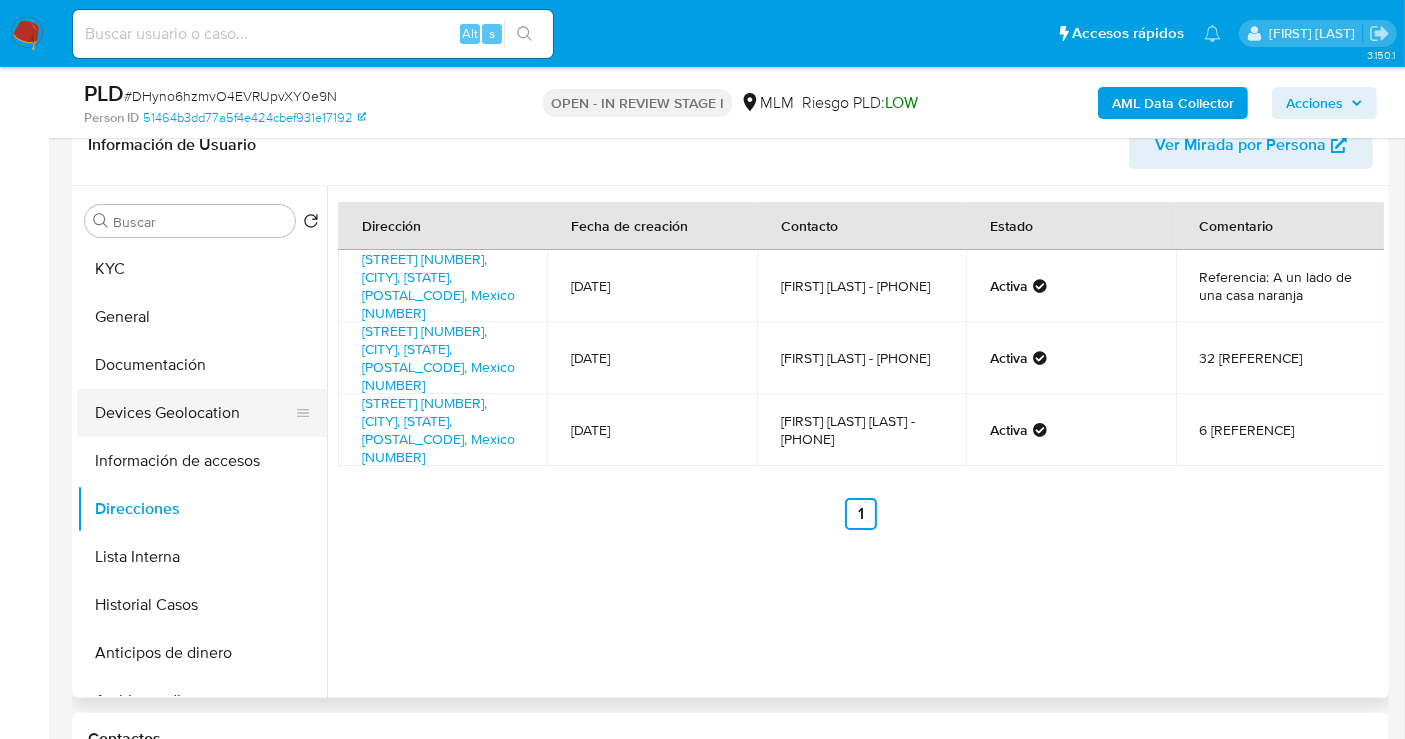 click on "Devices Geolocation" at bounding box center (194, 413) 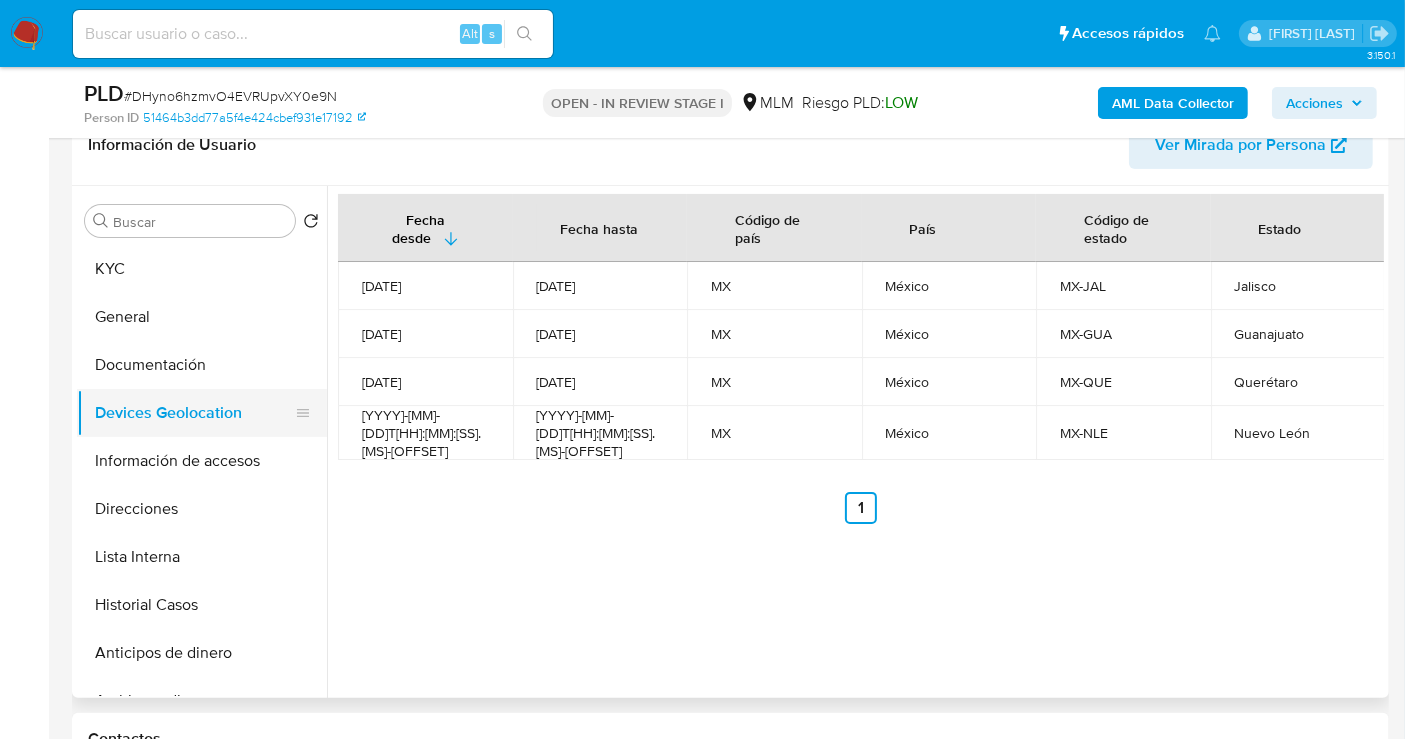 type 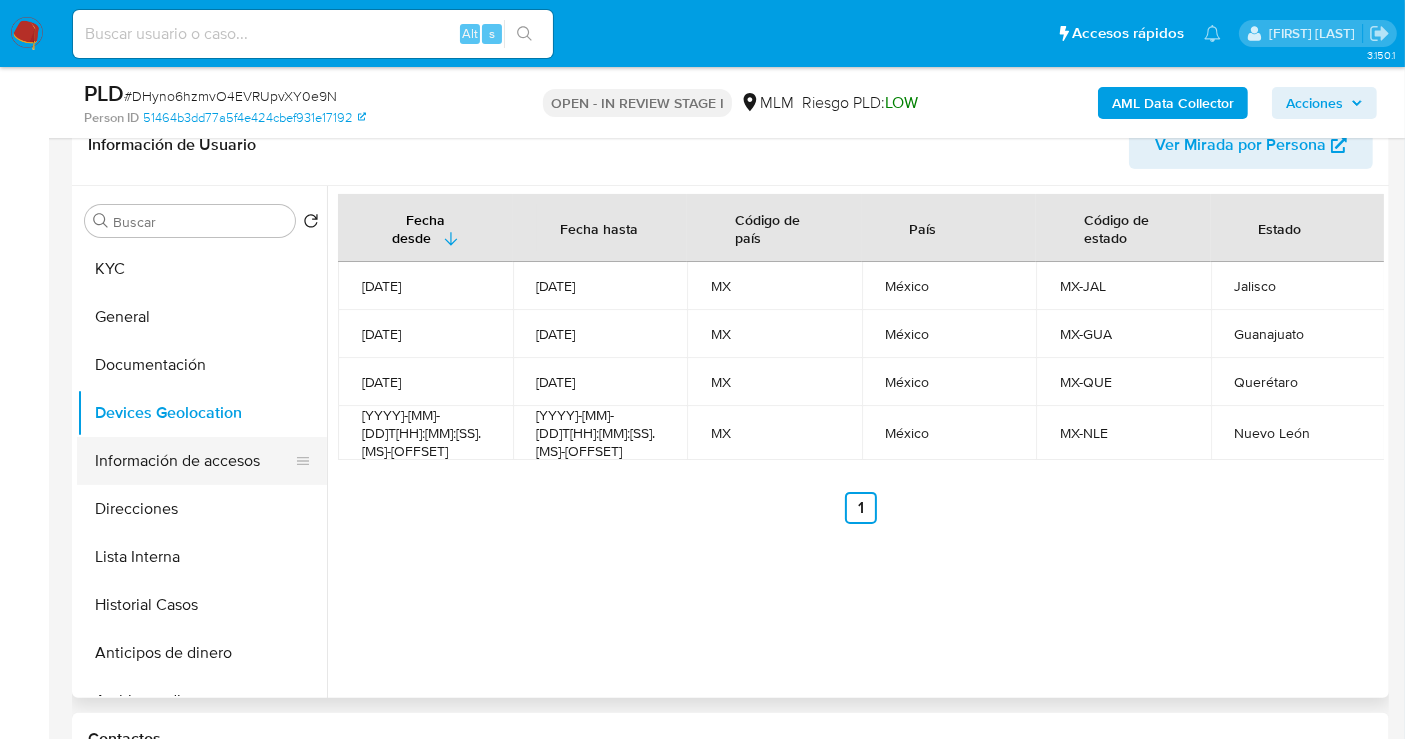 click on "Información de accesos" at bounding box center [194, 461] 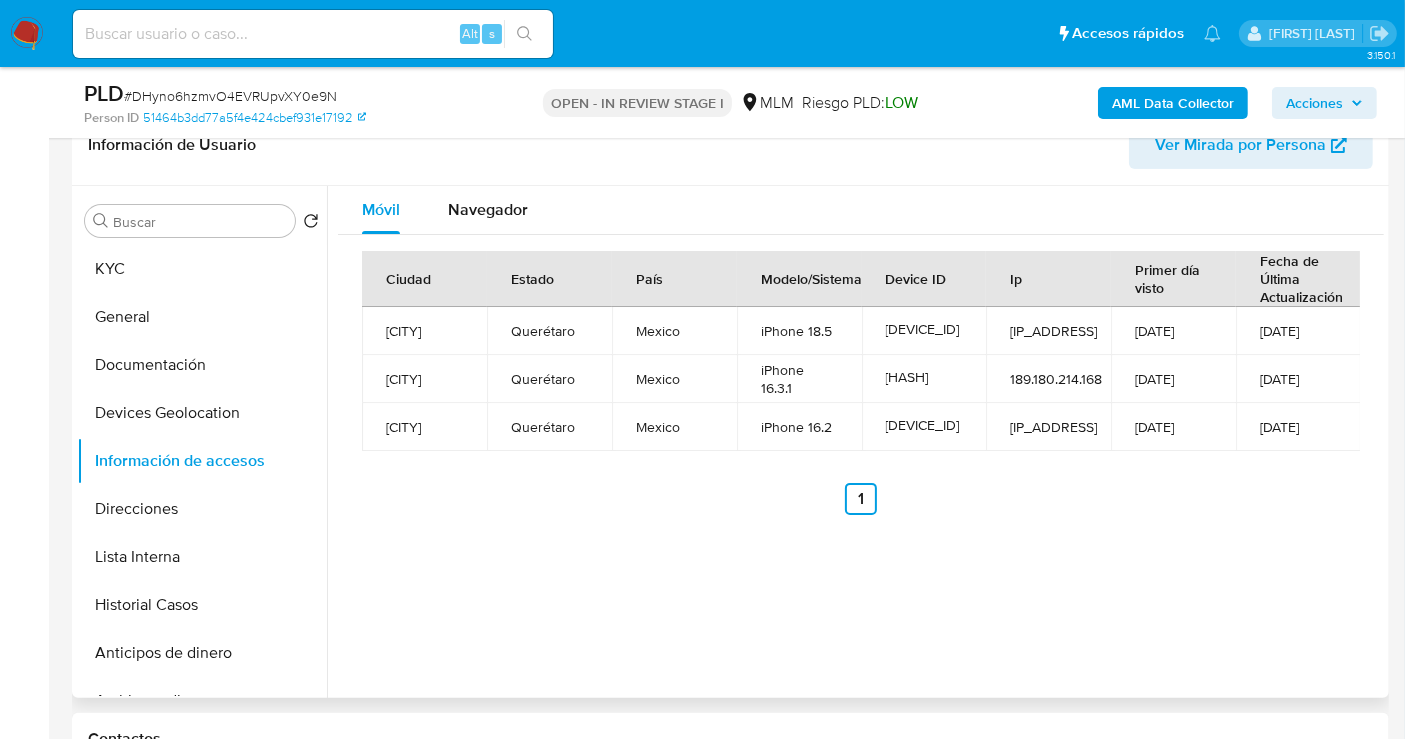 type 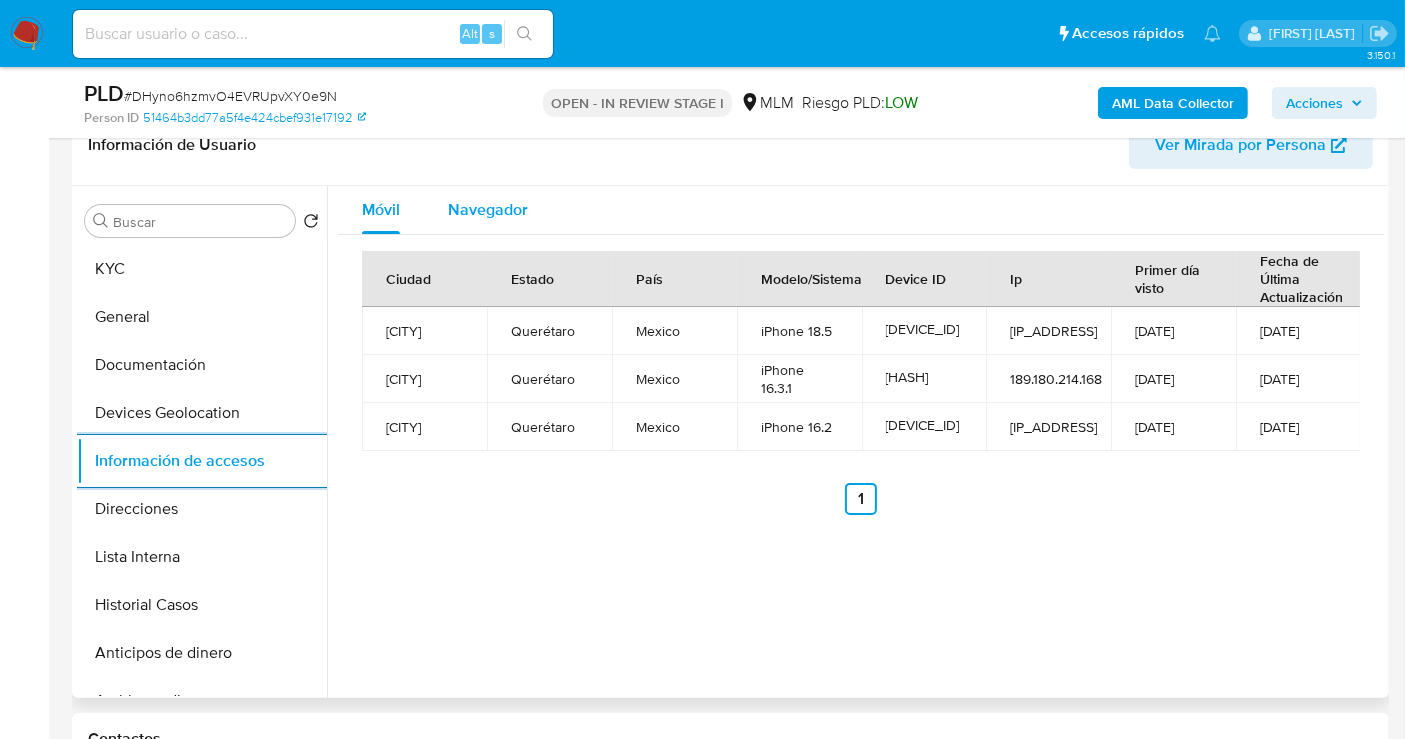 click on "Navegador" at bounding box center [488, 209] 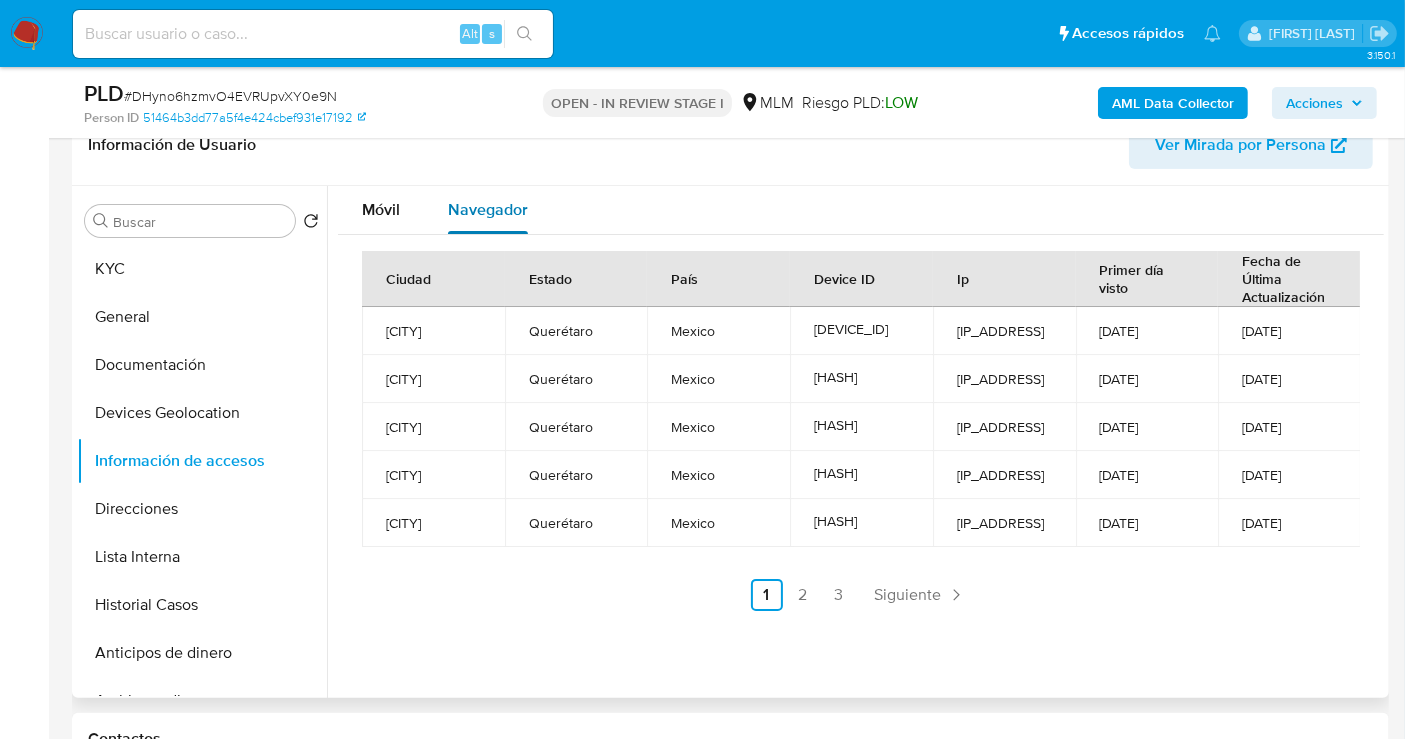 type 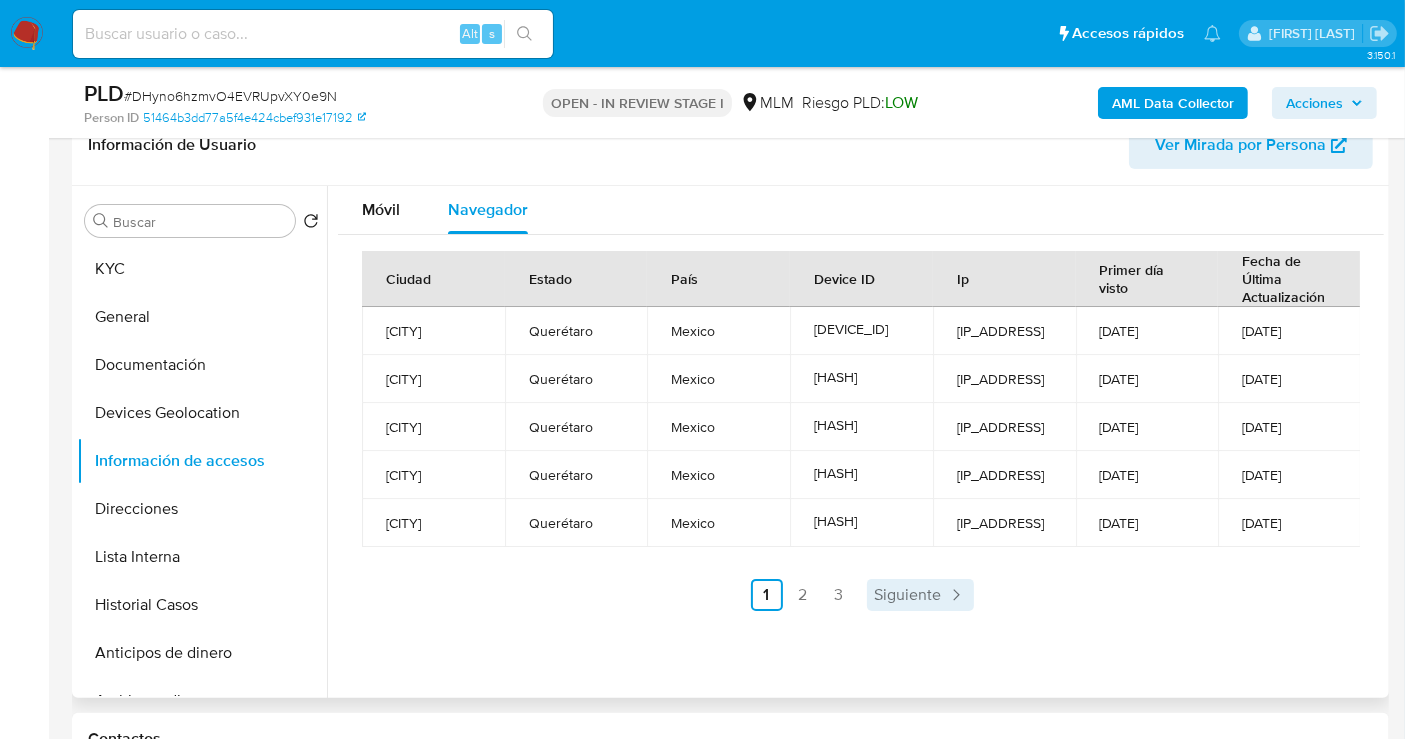 click on "Siguiente" at bounding box center [908, 595] 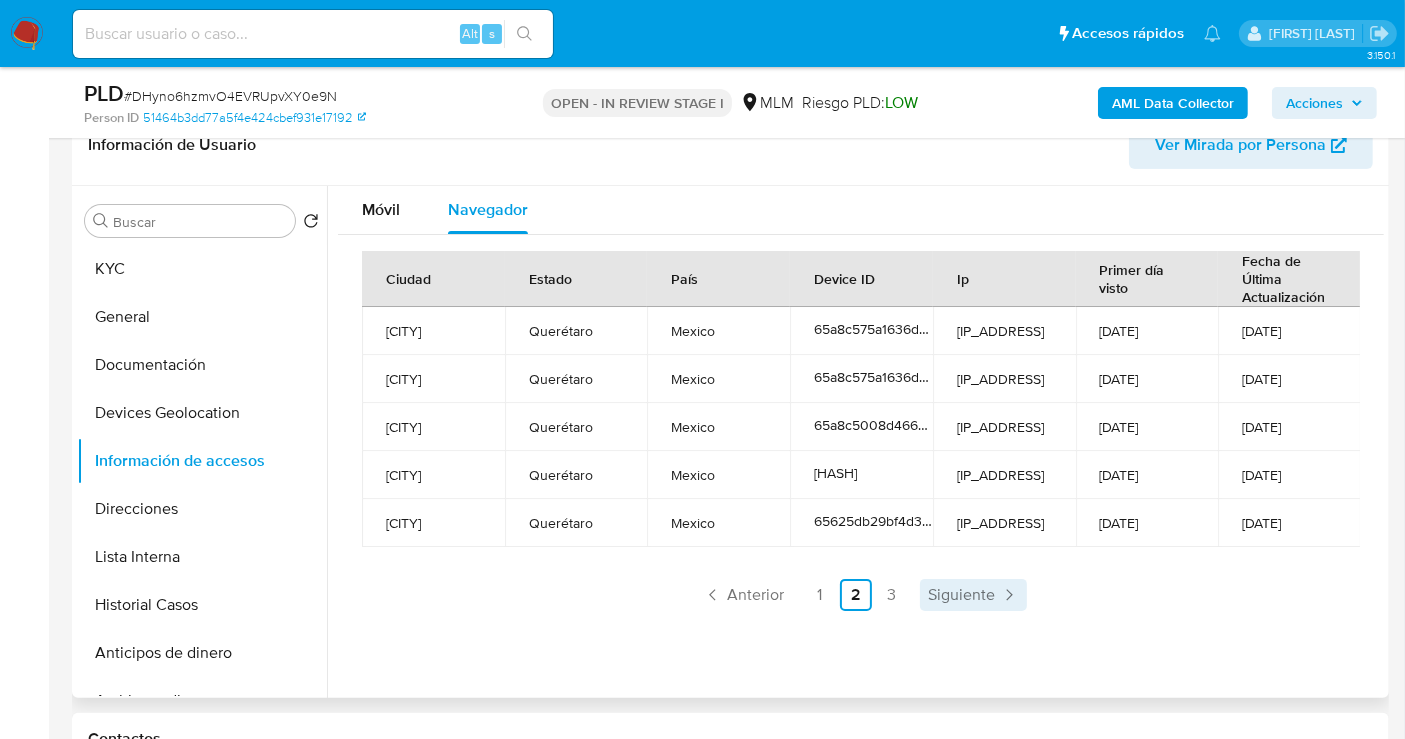 click on "Siguiente" at bounding box center (961, 595) 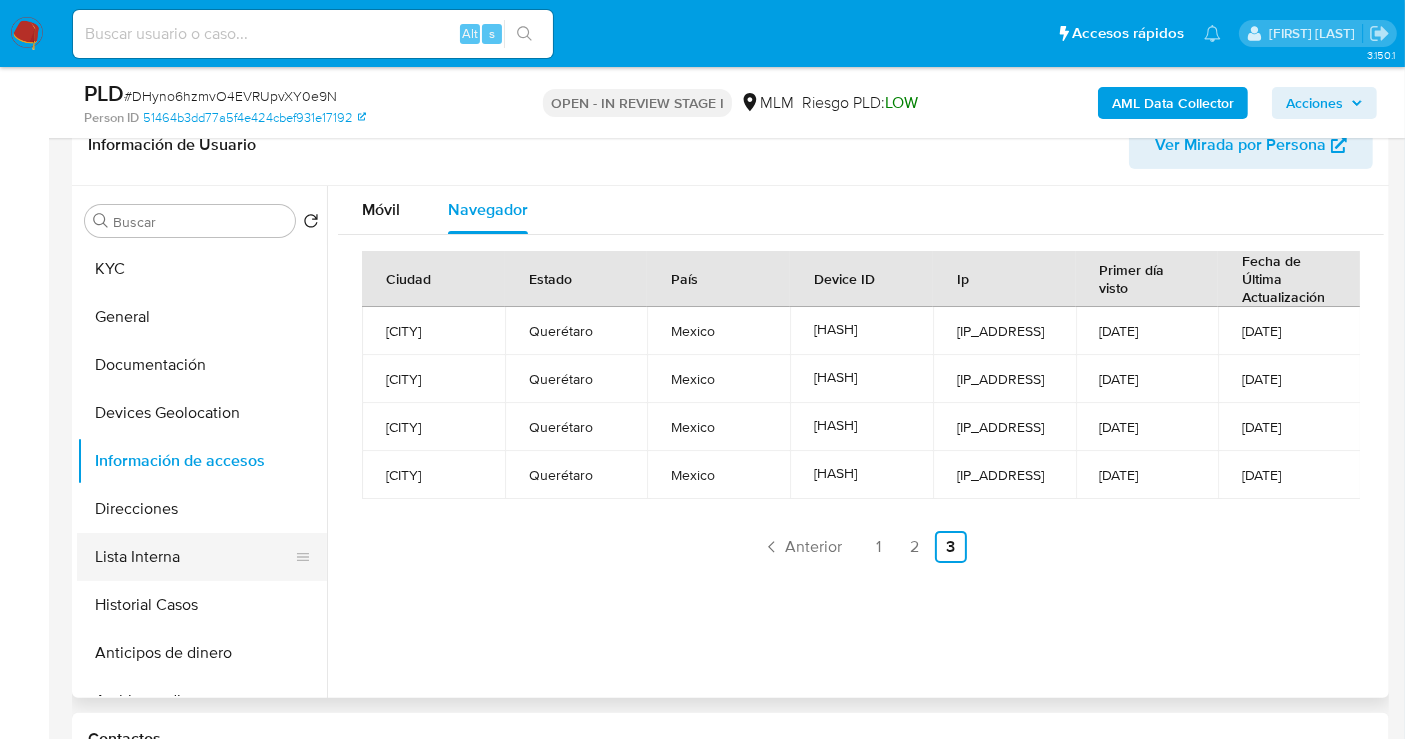 click on "Lista Interna" at bounding box center (194, 557) 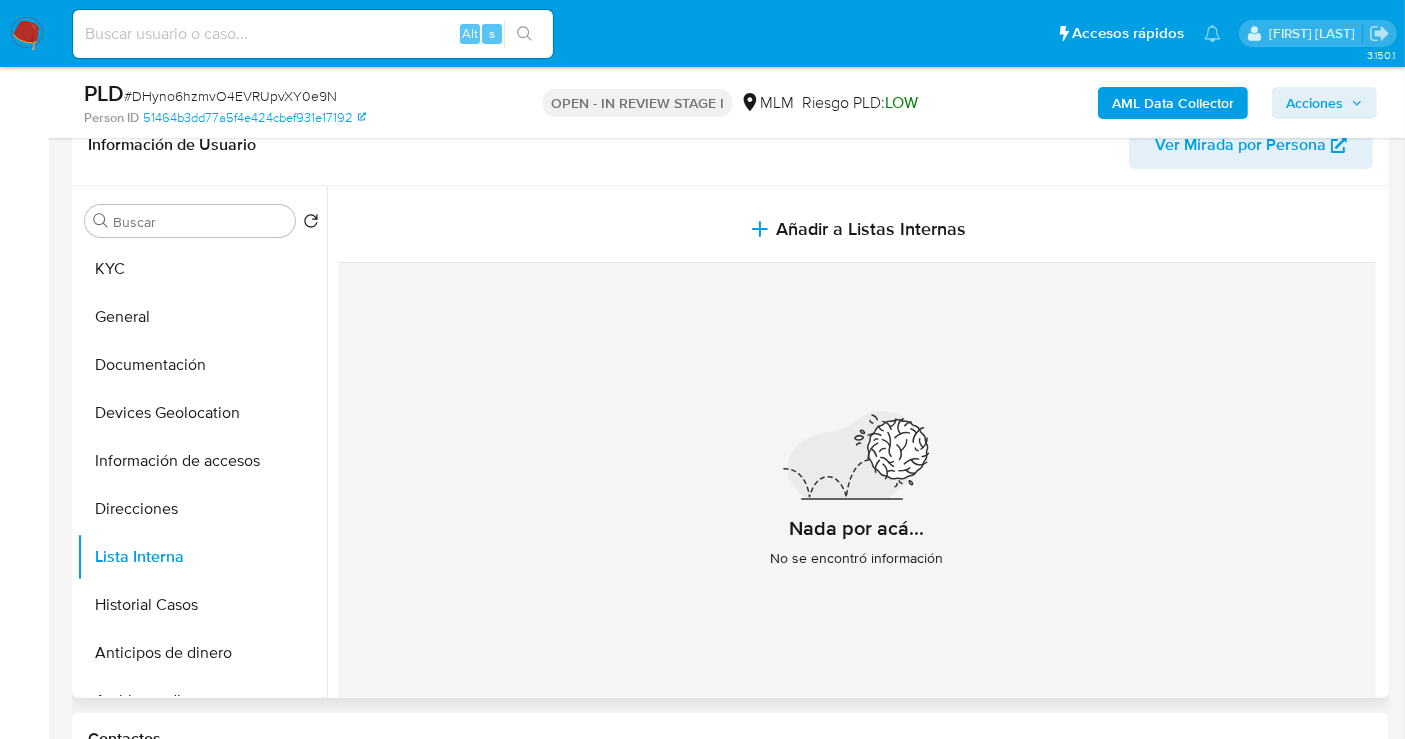 type 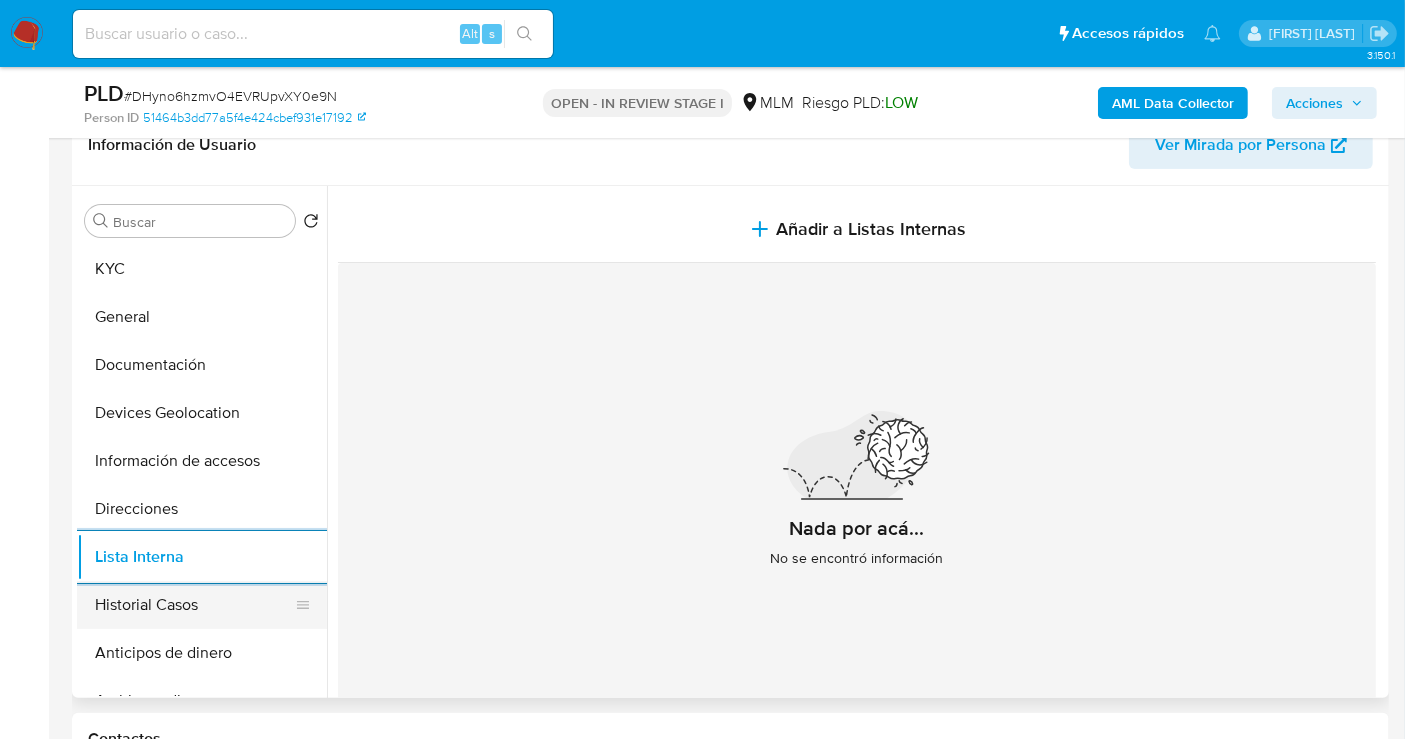 click on "Historial Casos" at bounding box center (194, 605) 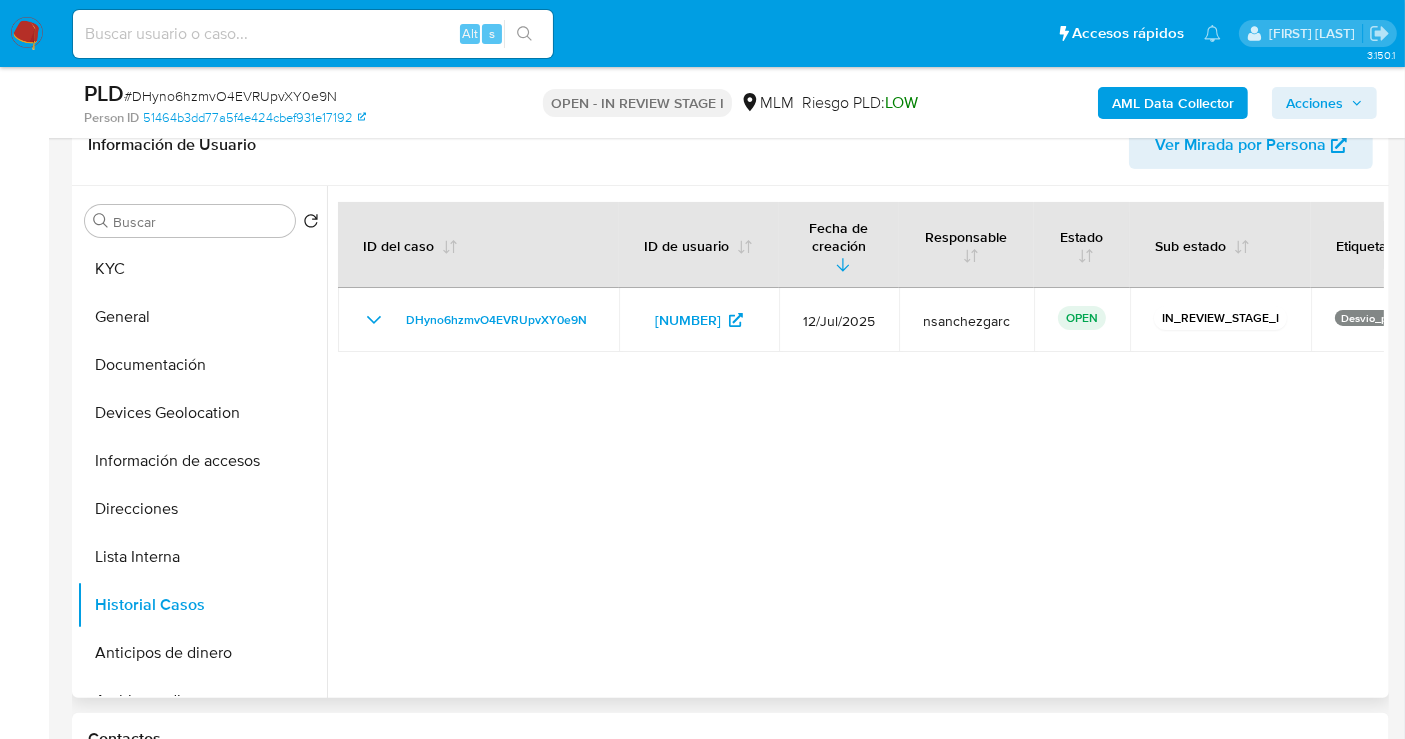 type 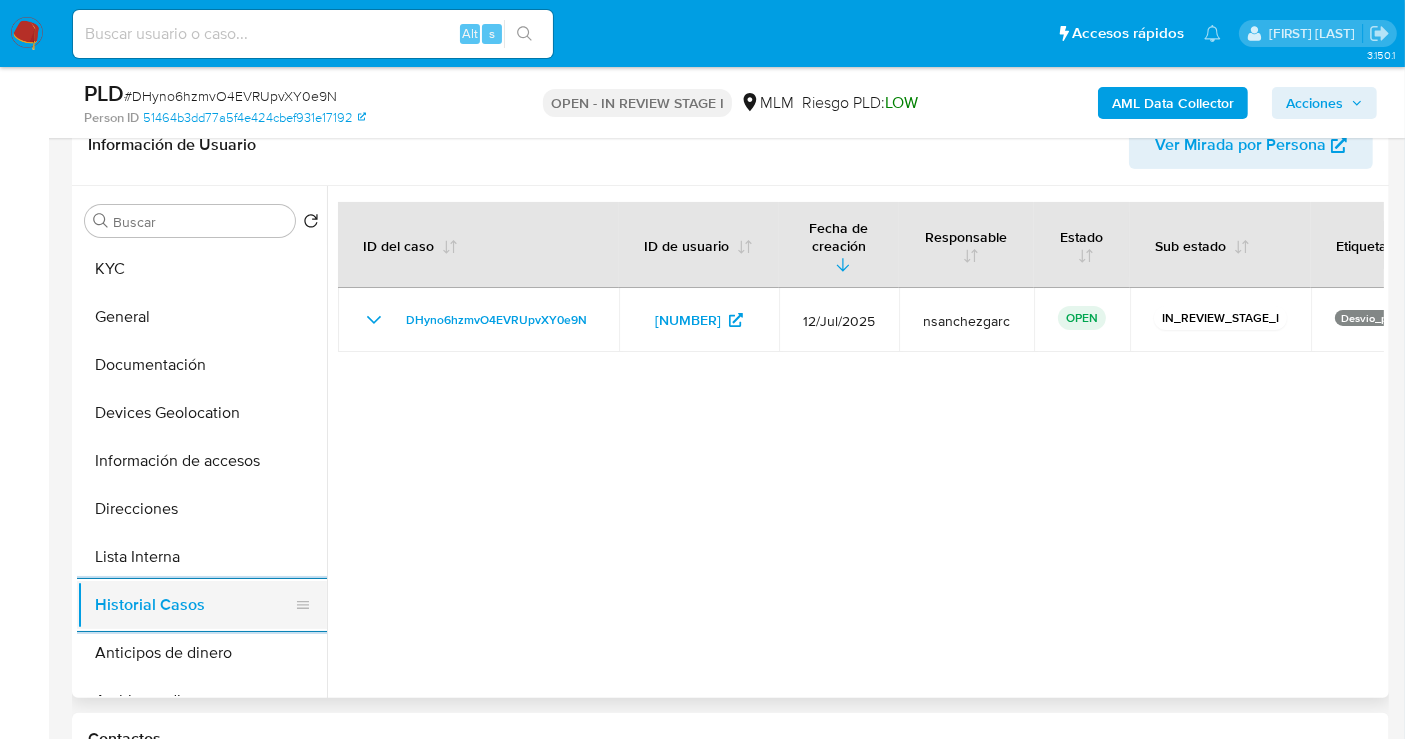 scroll, scrollTop: 222, scrollLeft: 0, axis: vertical 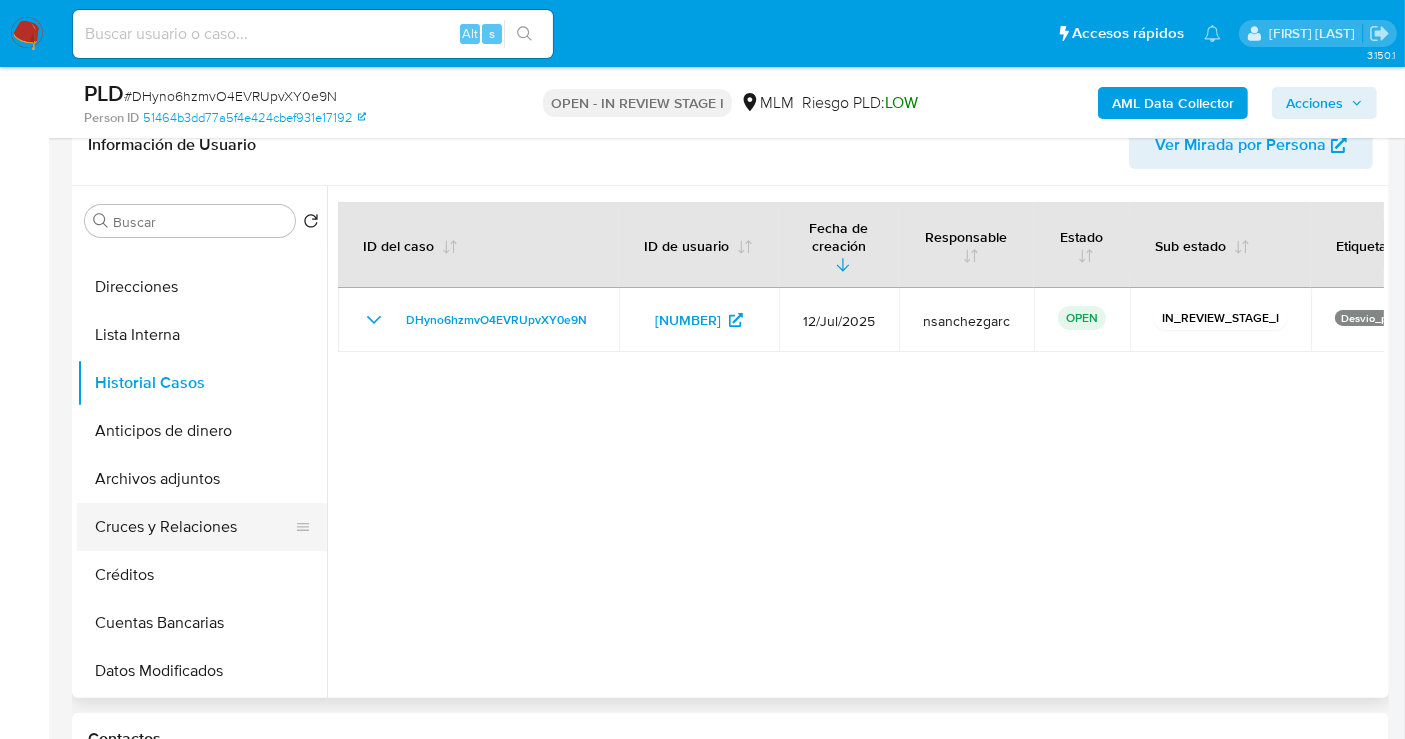 click on "Cruces y Relaciones" at bounding box center [194, 527] 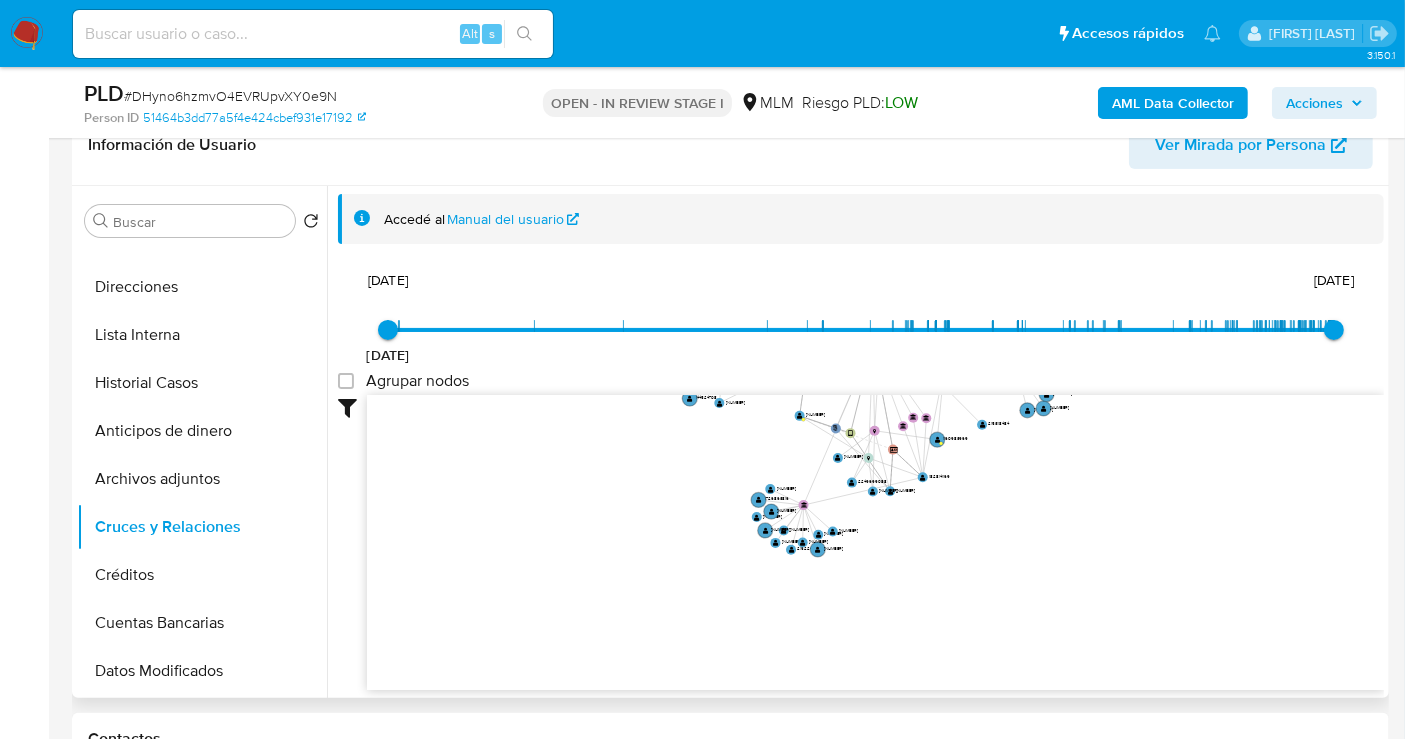 drag, startPoint x: 1217, startPoint y: 536, endPoint x: 1122, endPoint y: 327, distance: 229.57788 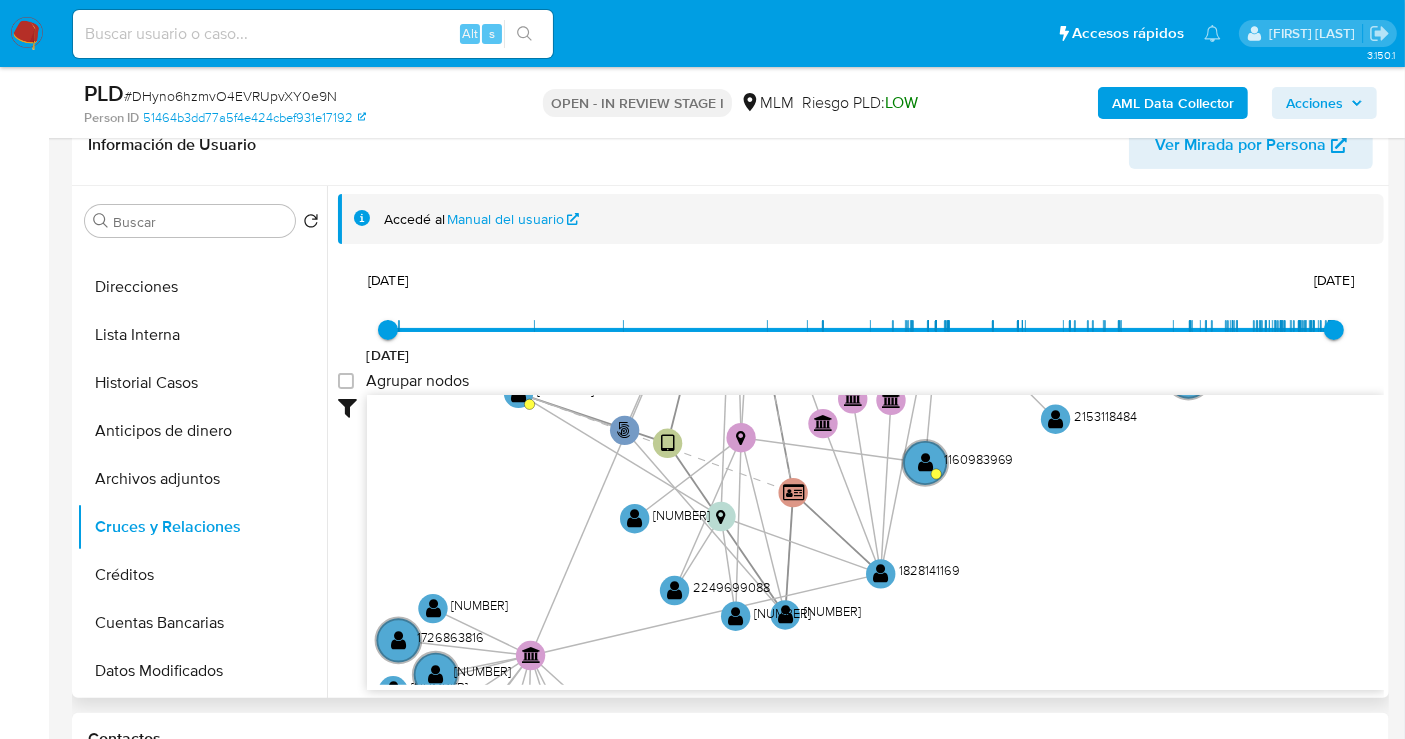 drag, startPoint x: 1042, startPoint y: 527, endPoint x: 1061, endPoint y: 558, distance: 36.359318 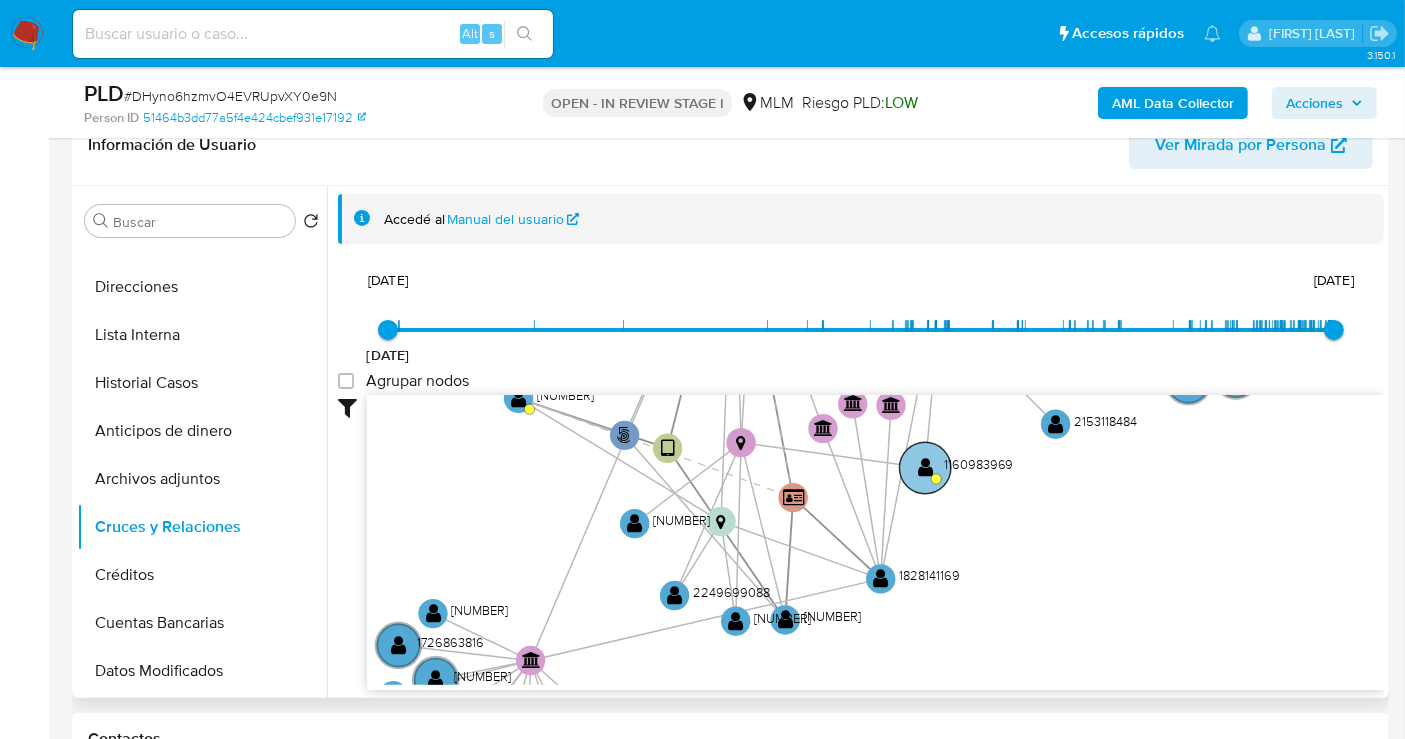 click on "1160983969" 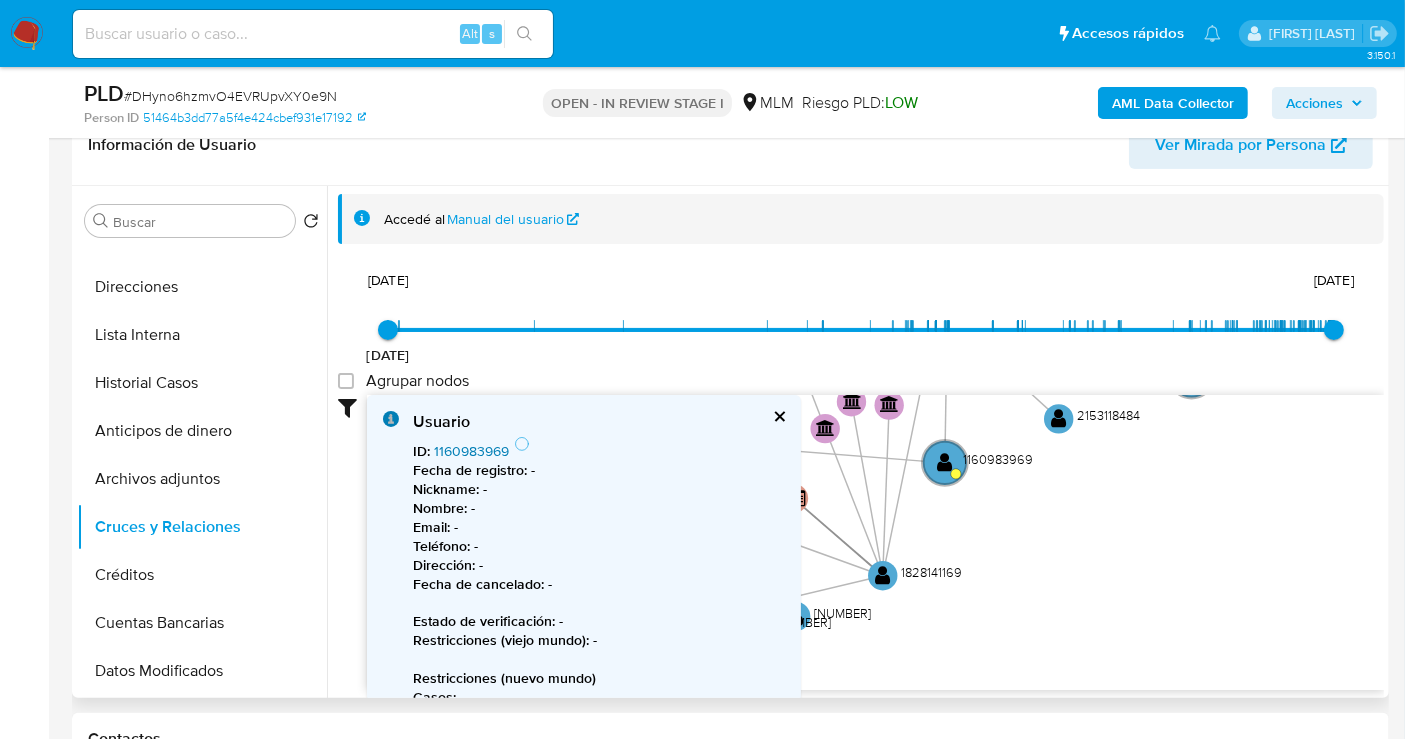 click on "1160983969" at bounding box center (471, 451) 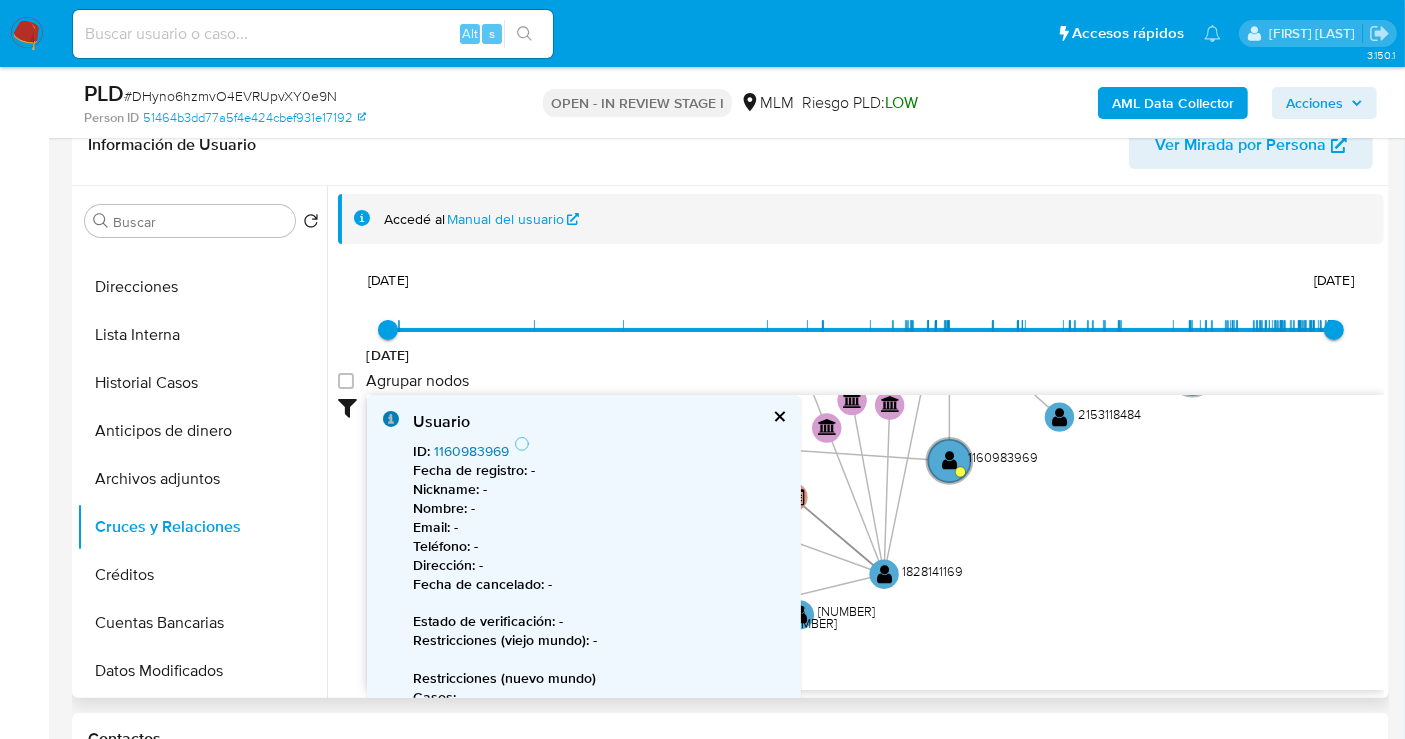 scroll, scrollTop: 0, scrollLeft: 0, axis: both 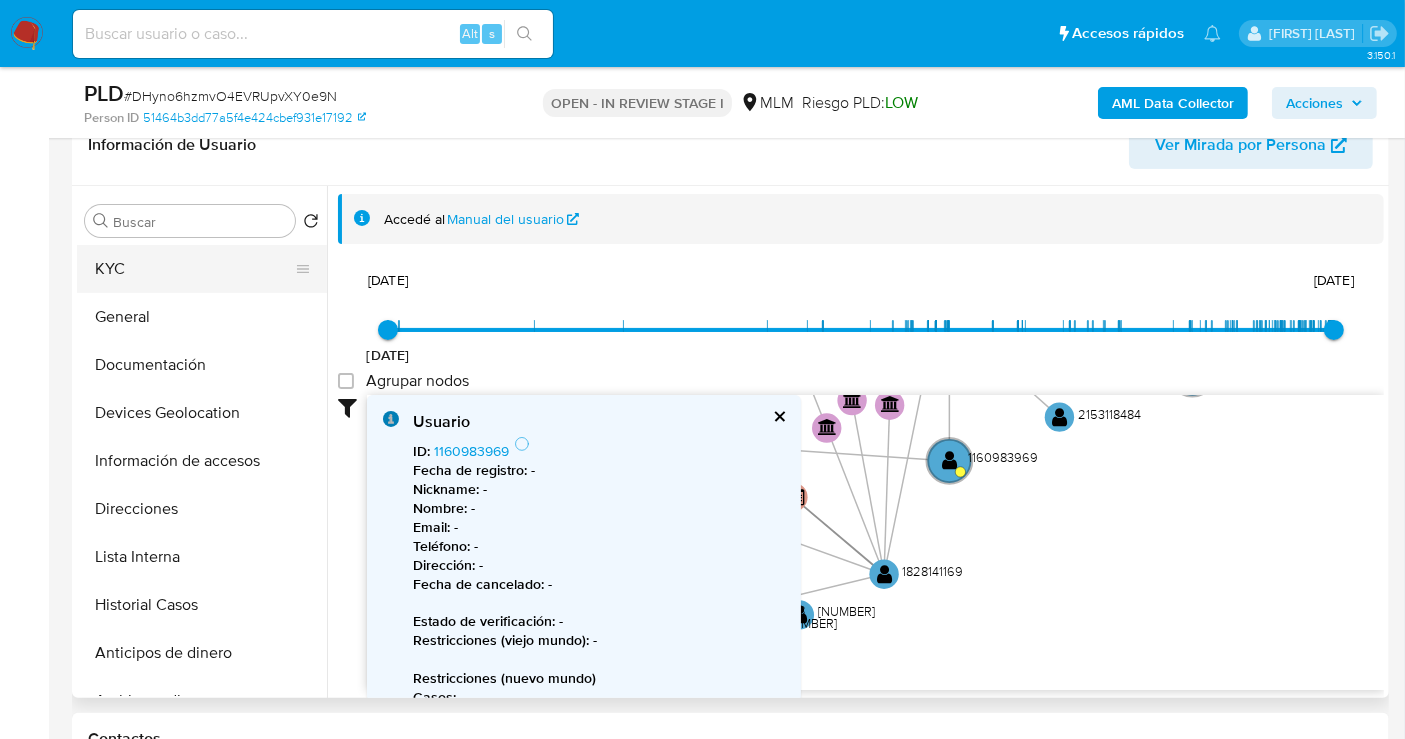 click on "KYC" at bounding box center (194, 269) 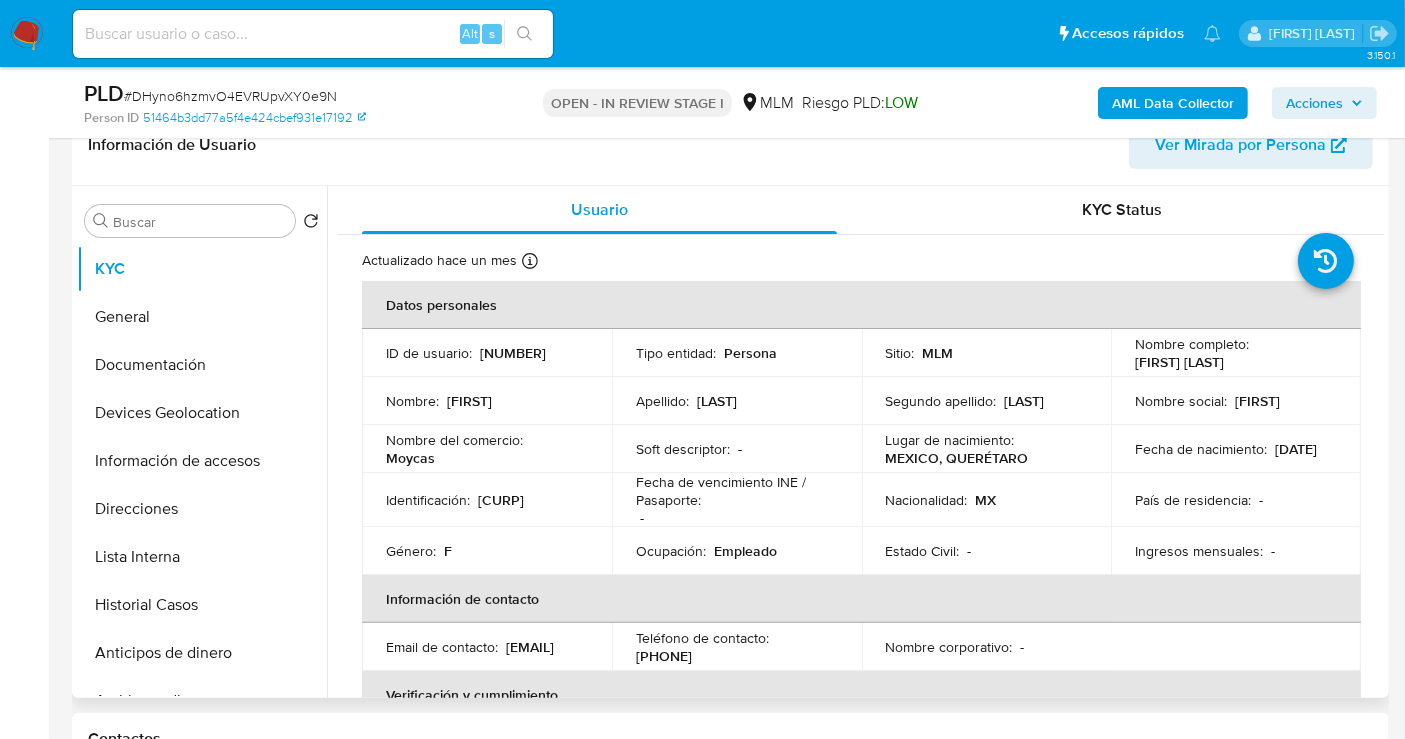 scroll, scrollTop: 111, scrollLeft: 0, axis: vertical 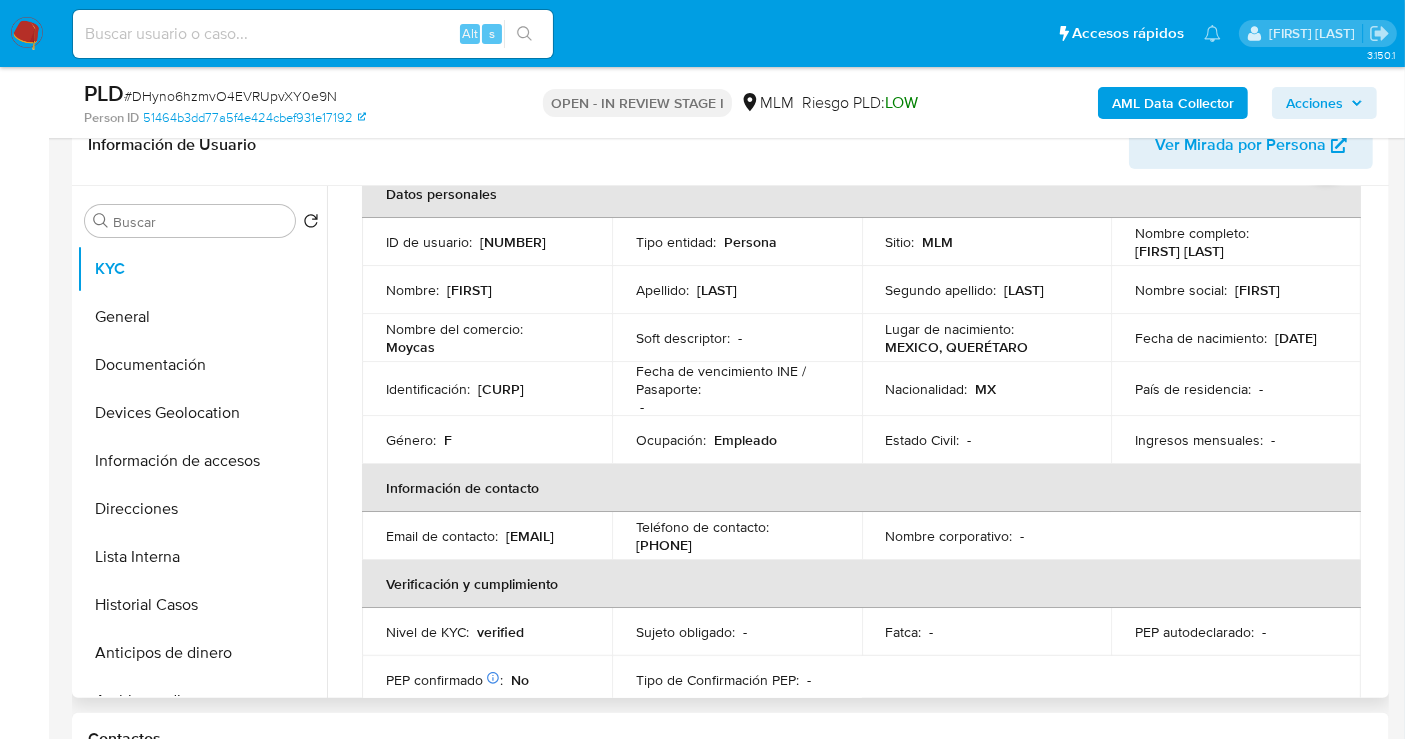 click on "Moycas" at bounding box center (410, 347) 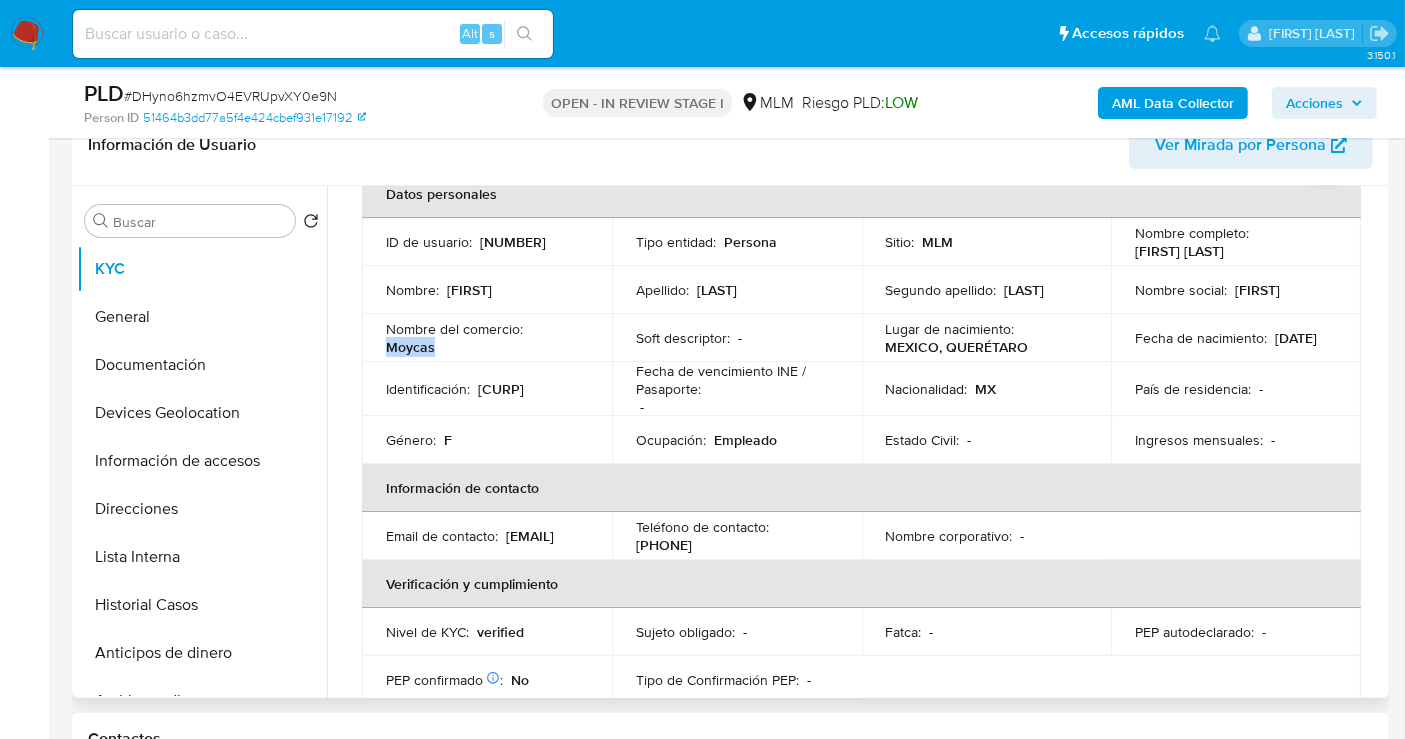 click on "Moycas" at bounding box center (410, 347) 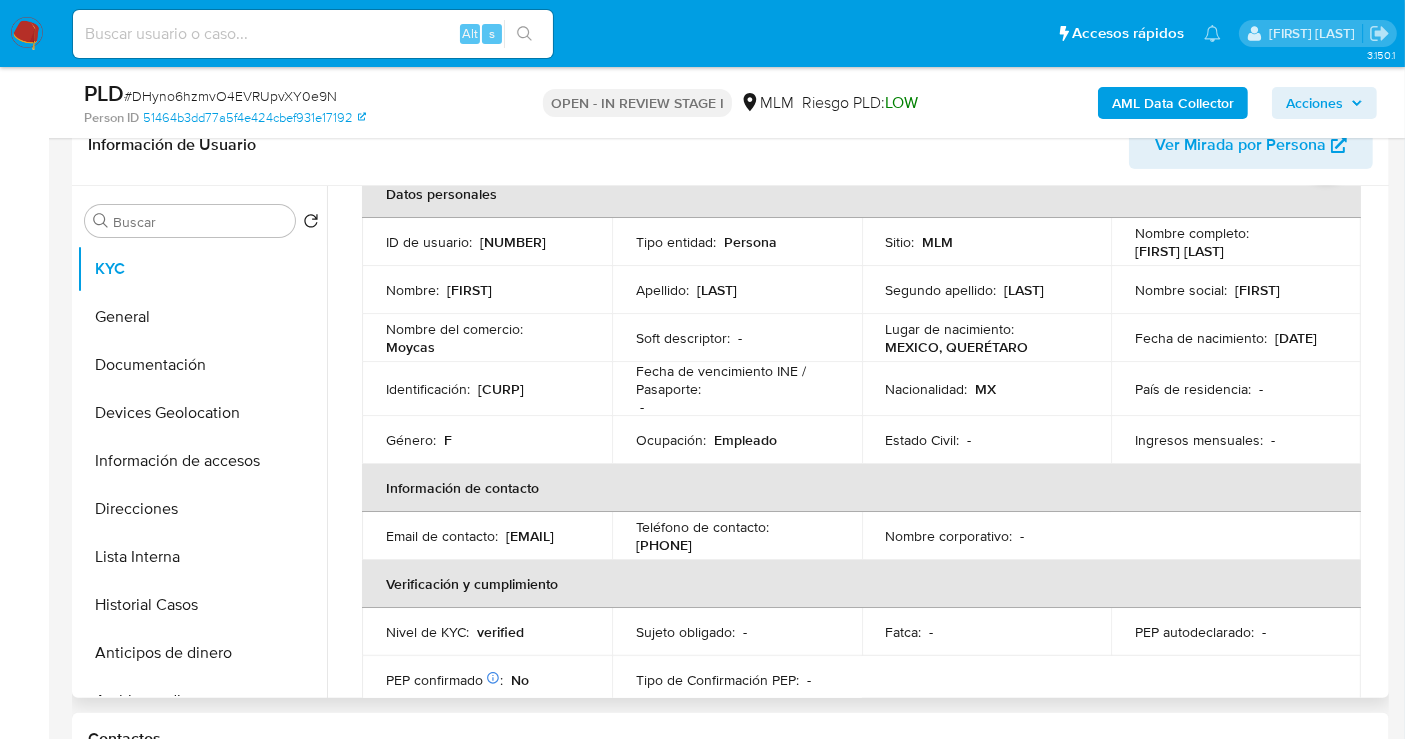 click on "[PHONE]" at bounding box center (664, 545) 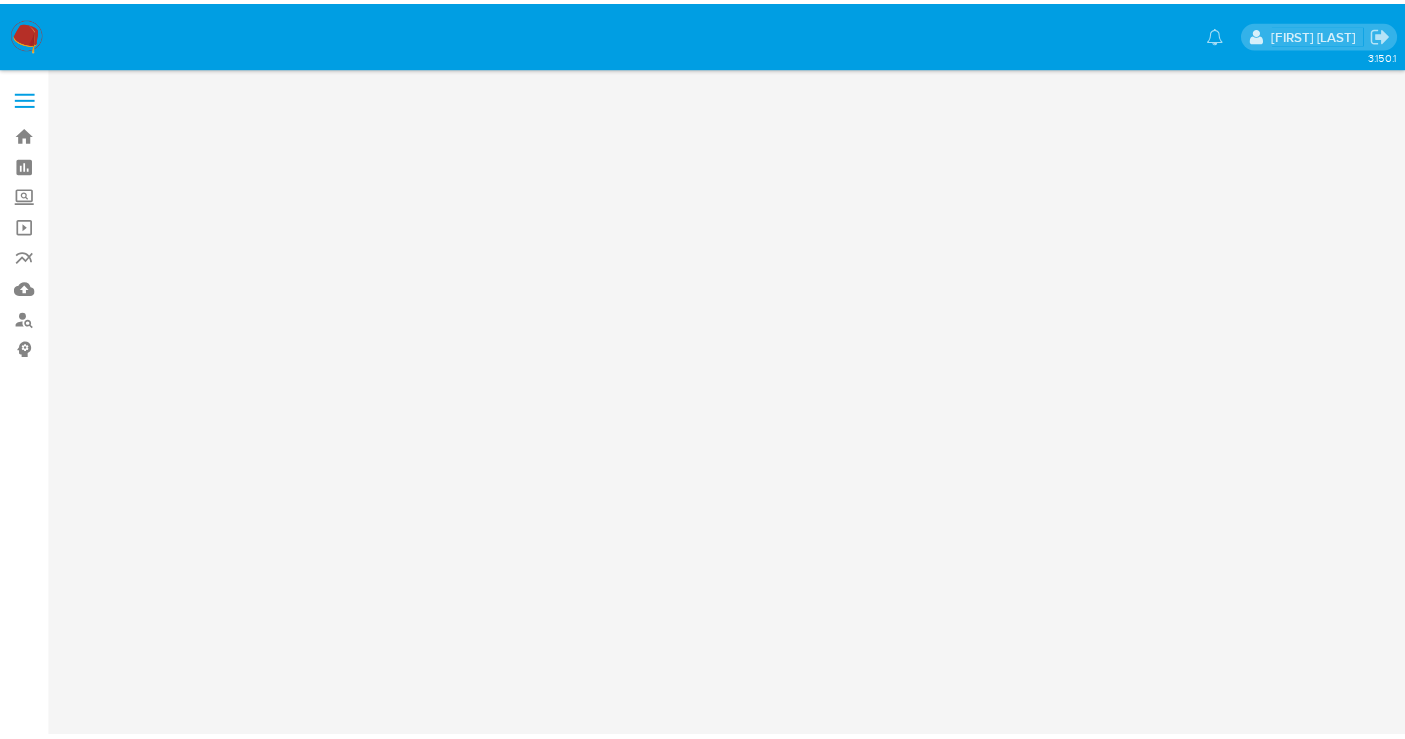 scroll, scrollTop: 0, scrollLeft: 0, axis: both 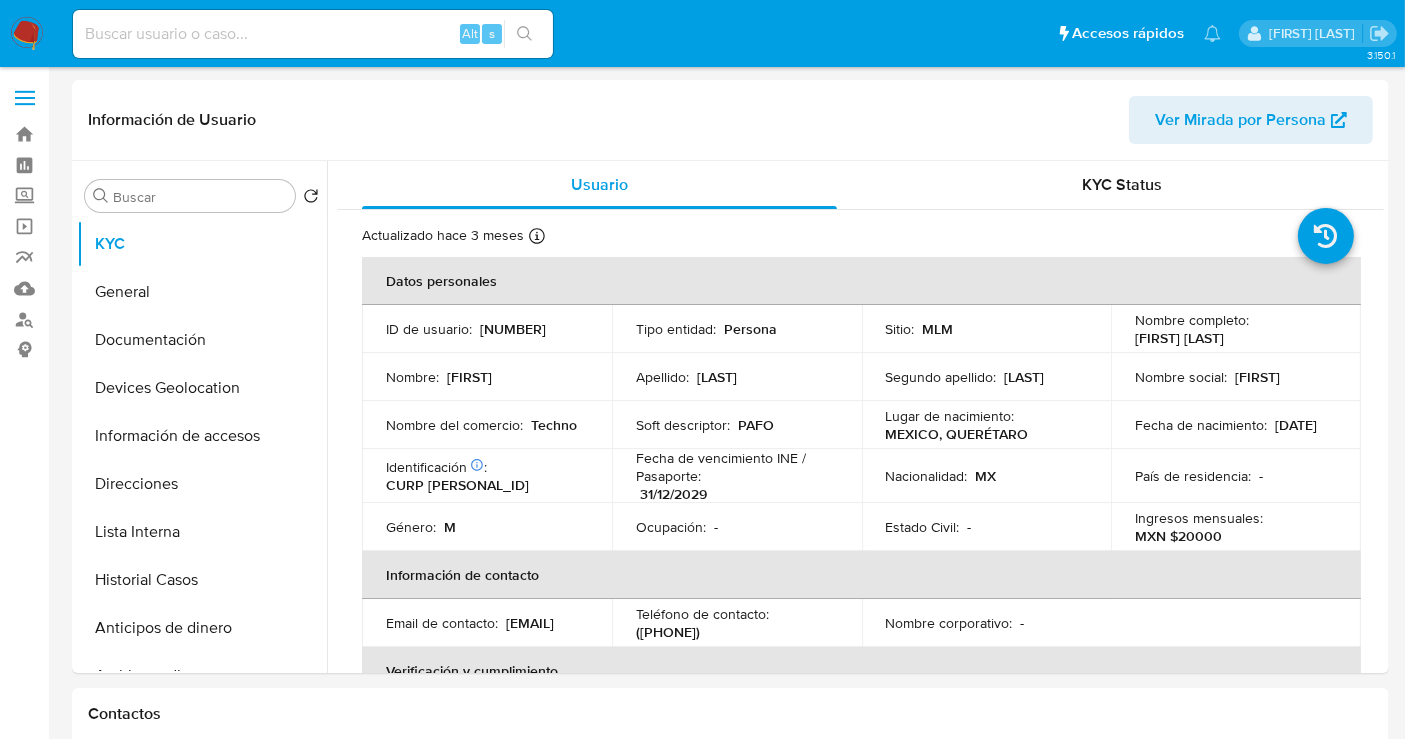 select on "10" 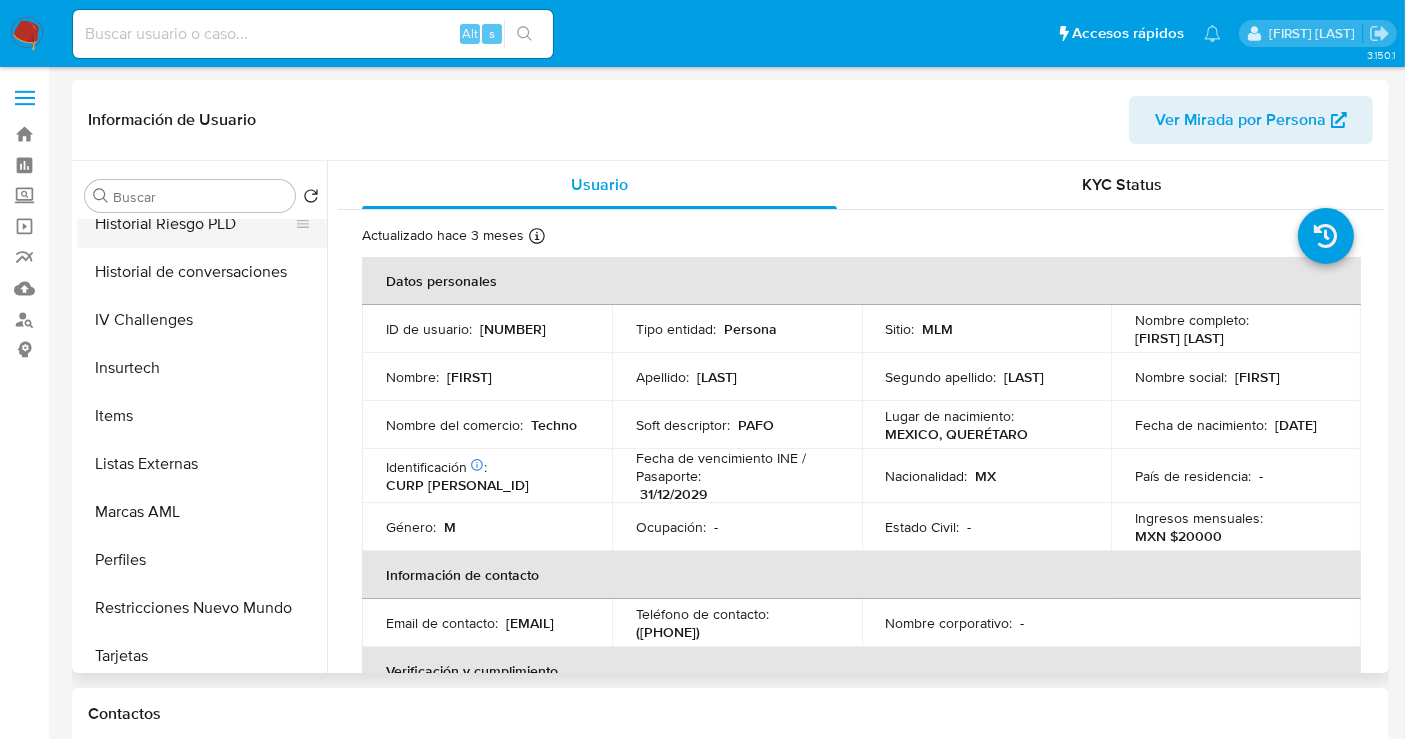 scroll, scrollTop: 797, scrollLeft: 0, axis: vertical 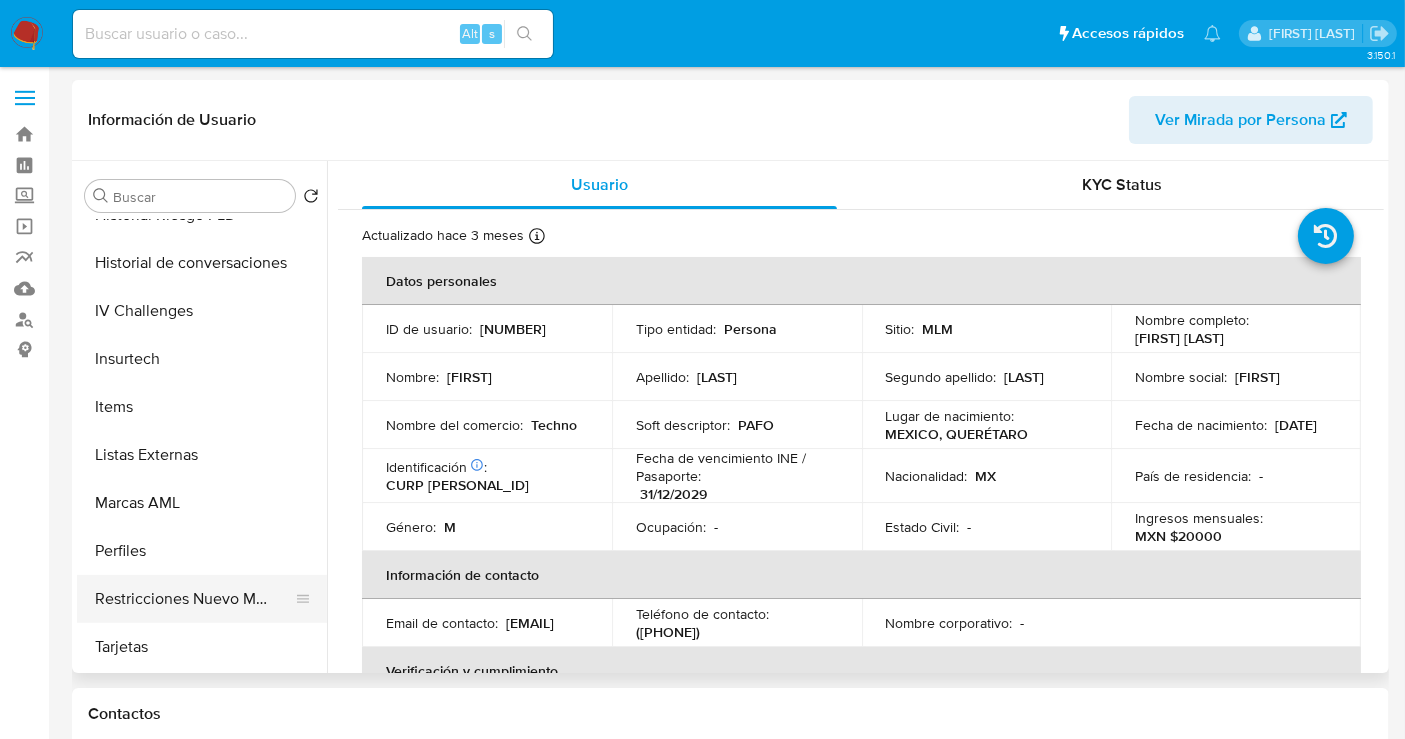 click on "Restricciones Nuevo Mundo" at bounding box center (194, 599) 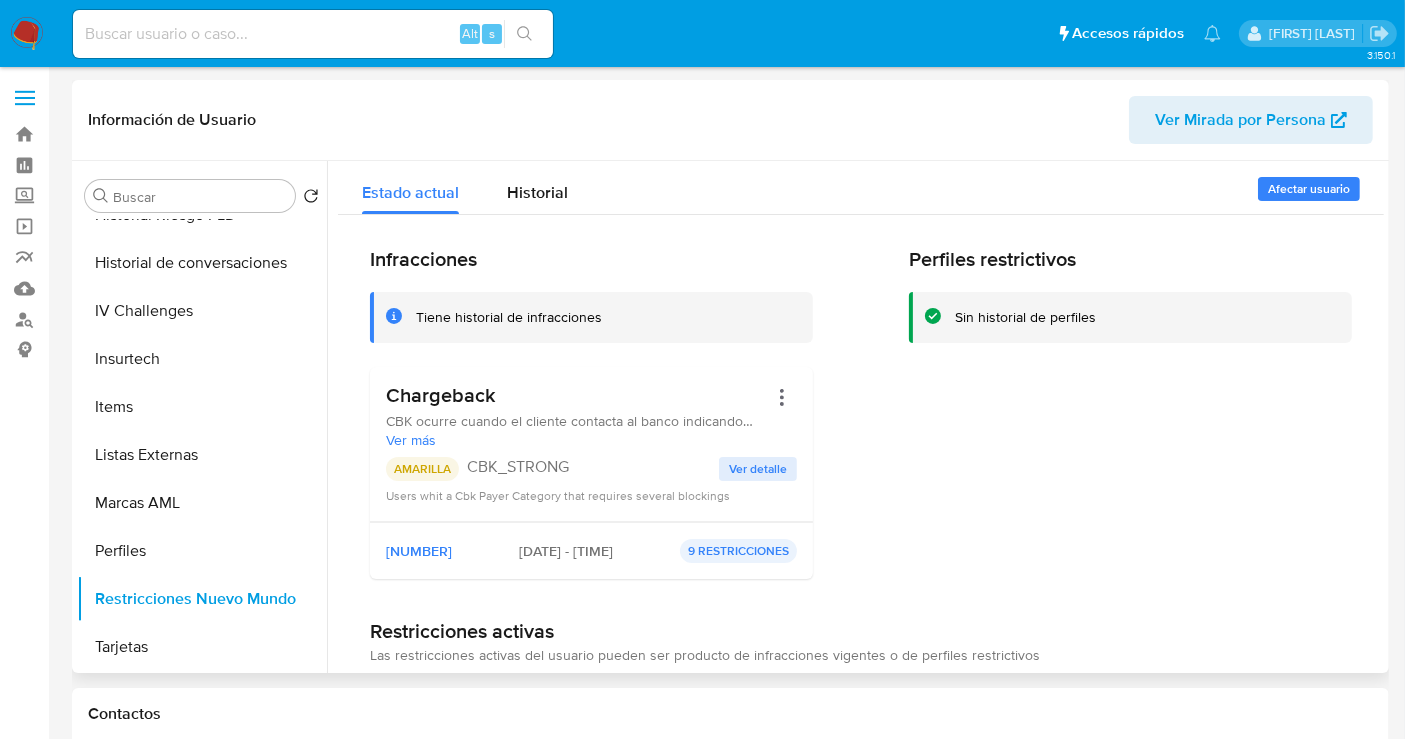 scroll, scrollTop: 796, scrollLeft: 0, axis: vertical 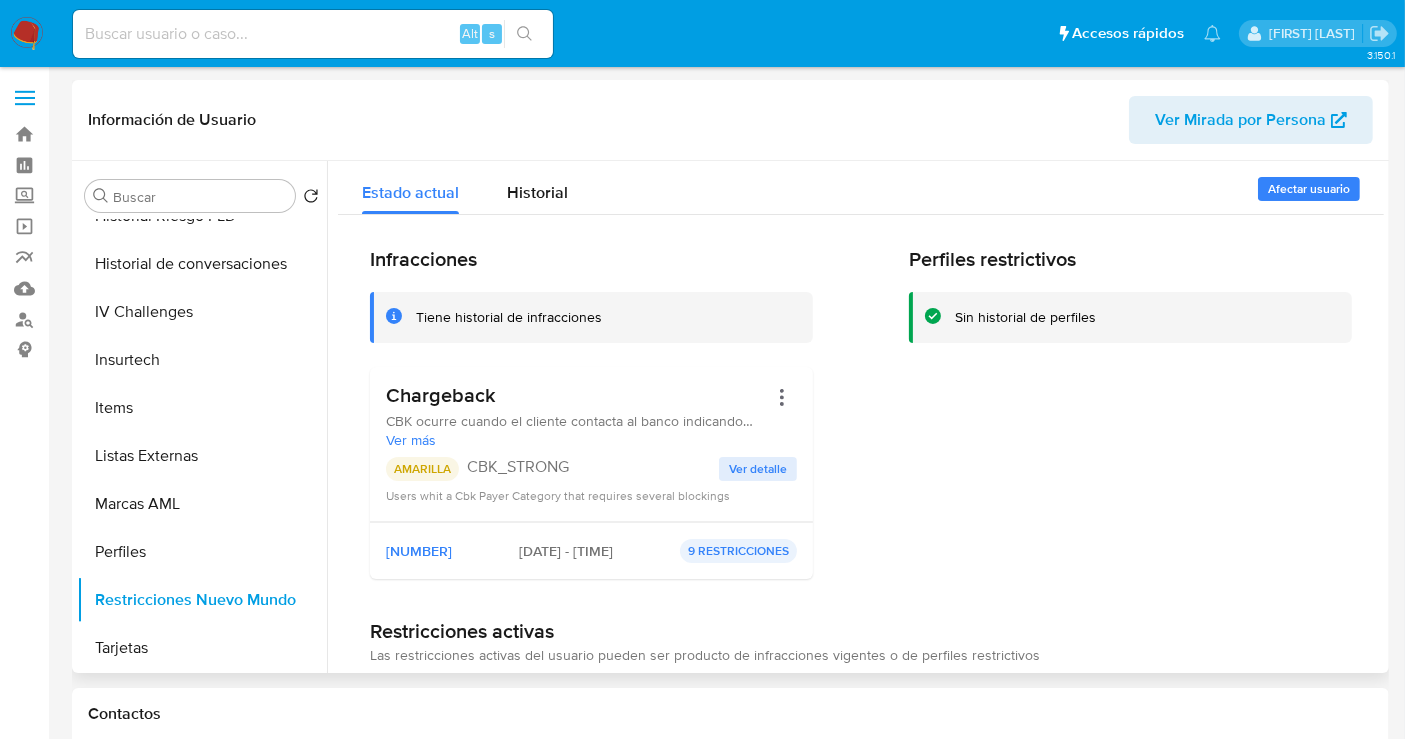 click on "Ver detalle" at bounding box center [758, 469] 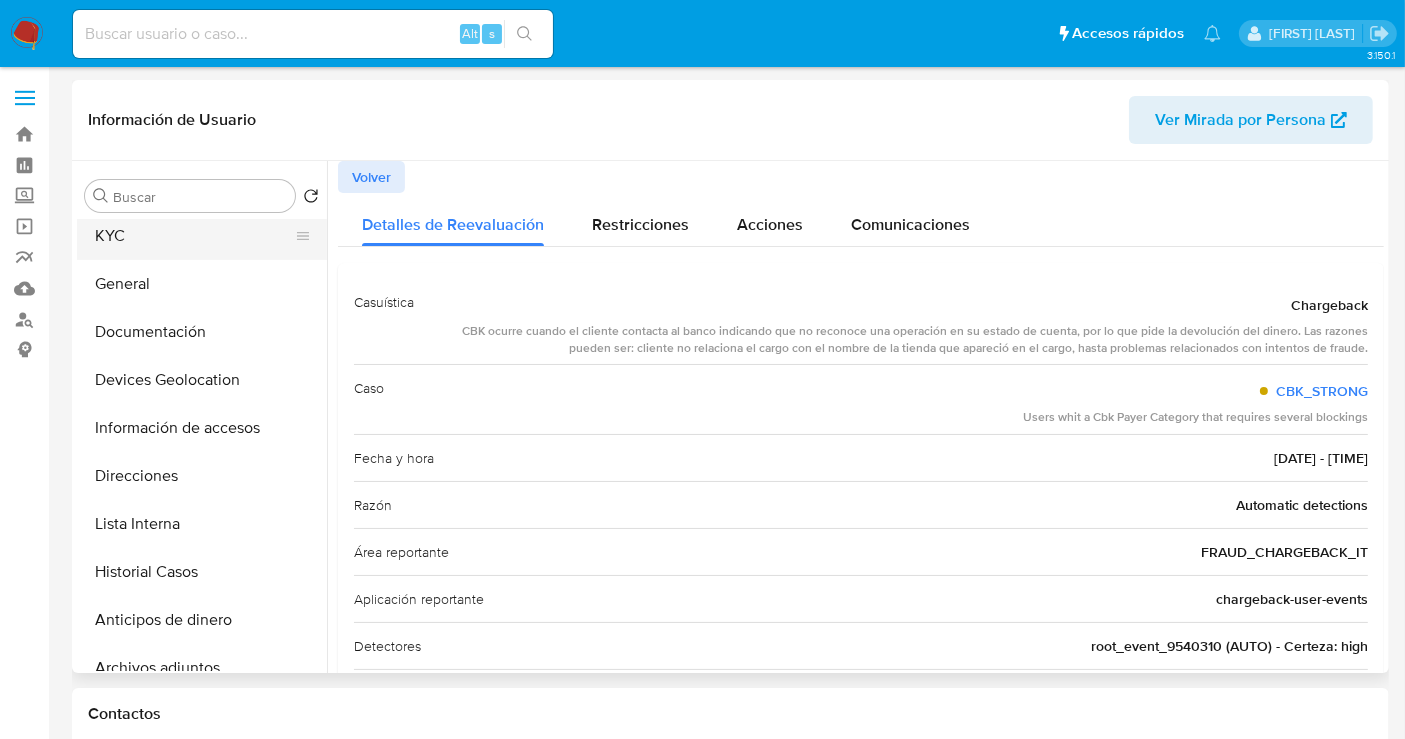 scroll, scrollTop: 0, scrollLeft: 0, axis: both 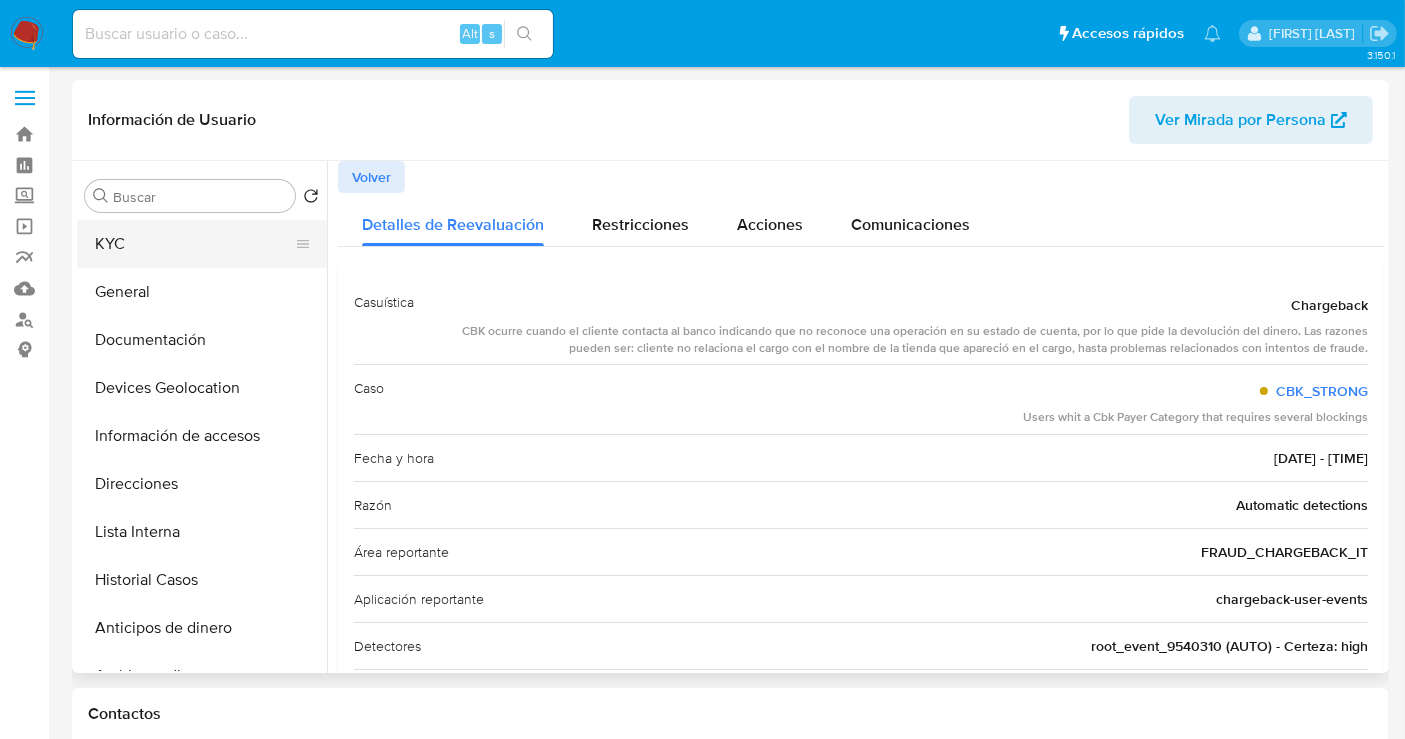 click on "KYC" at bounding box center [194, 244] 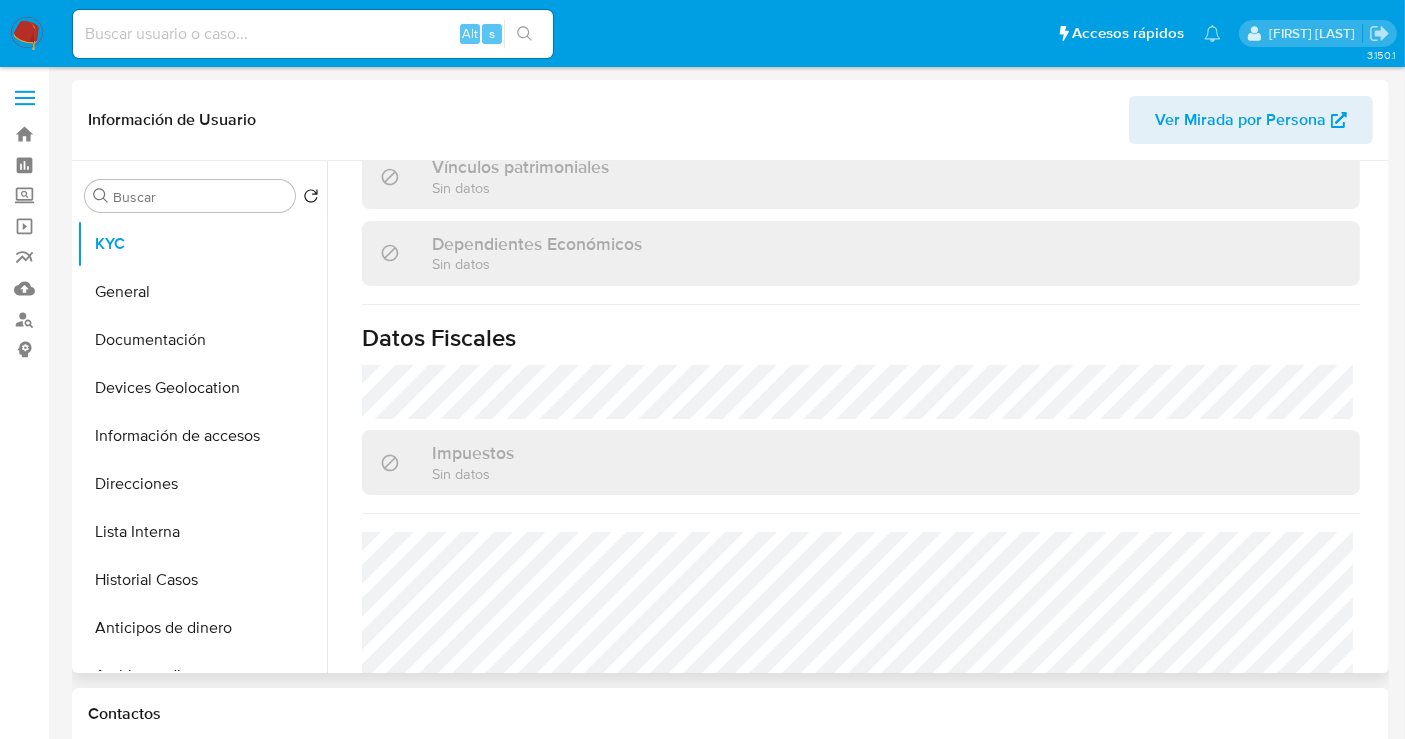 scroll, scrollTop: 1262, scrollLeft: 0, axis: vertical 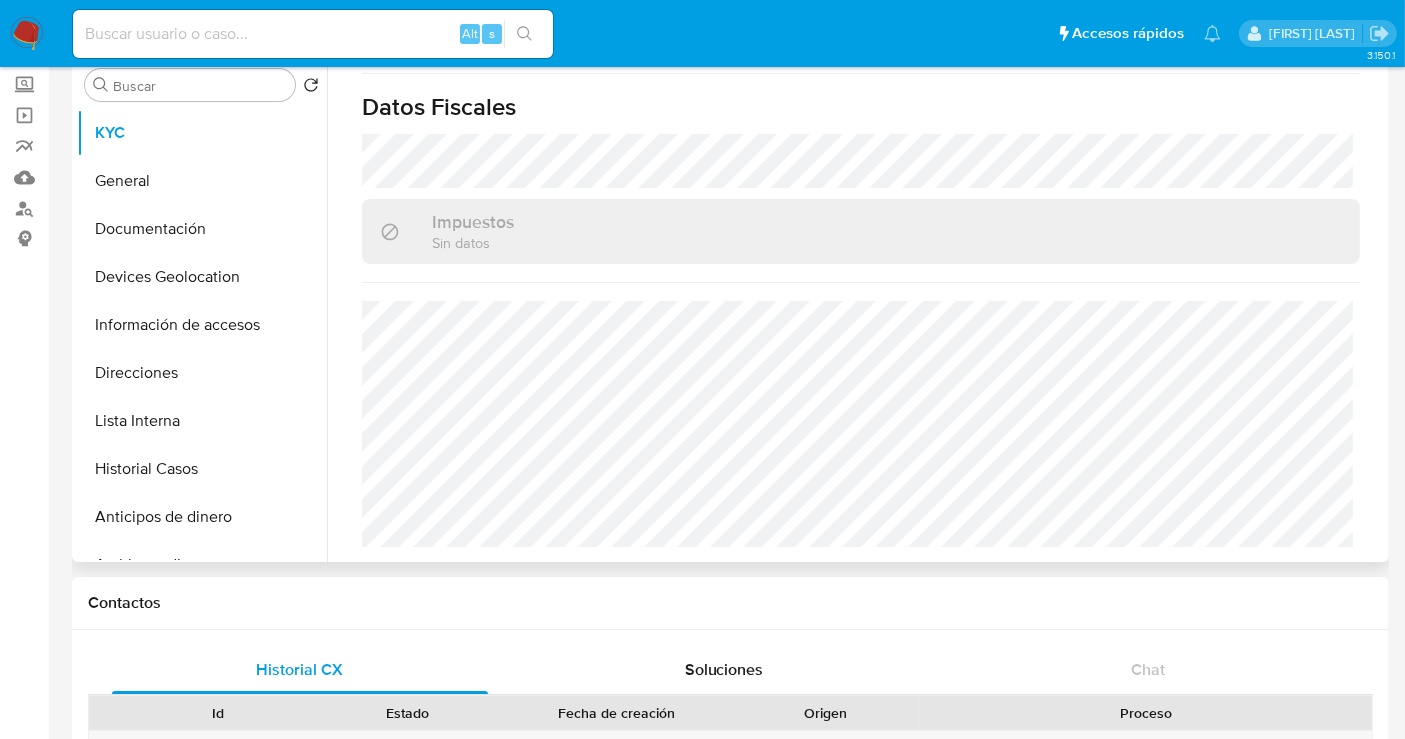 type 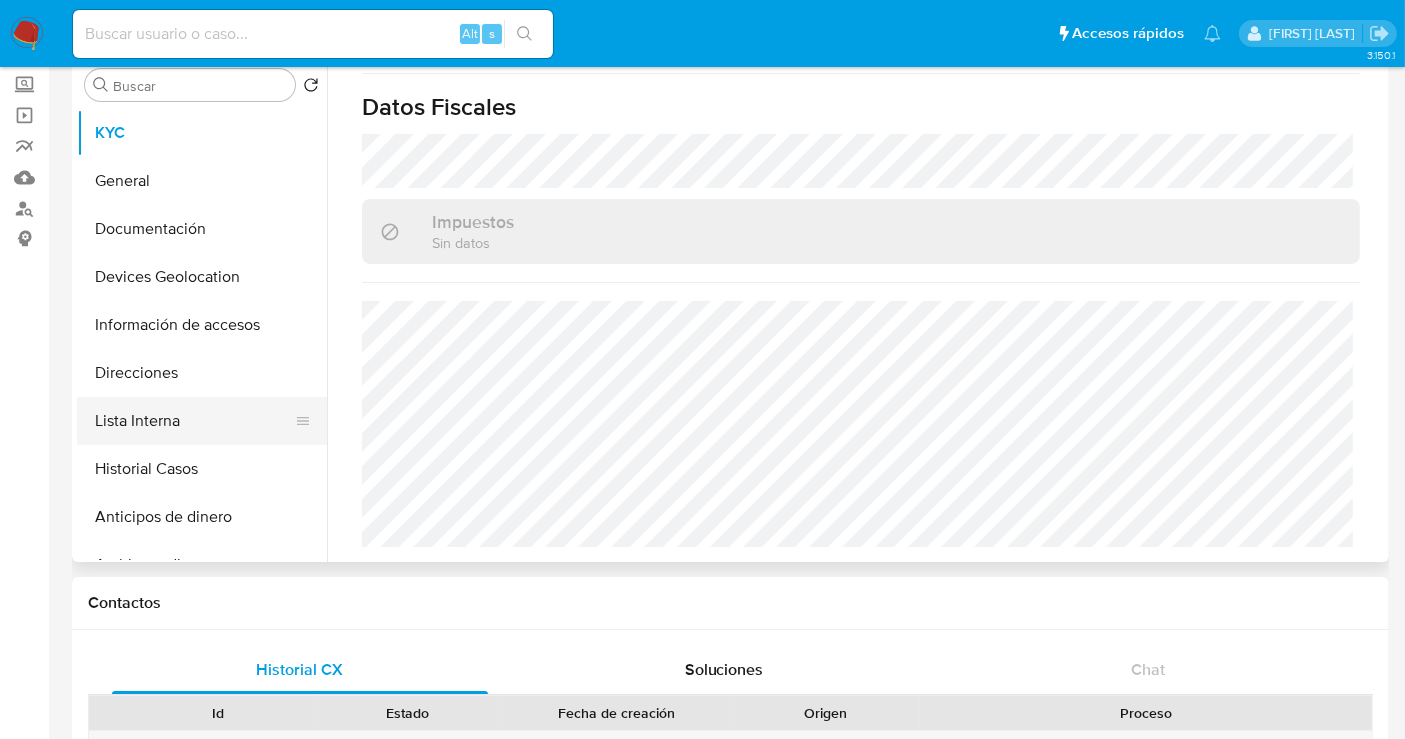 click on "Lista Interna" at bounding box center [194, 421] 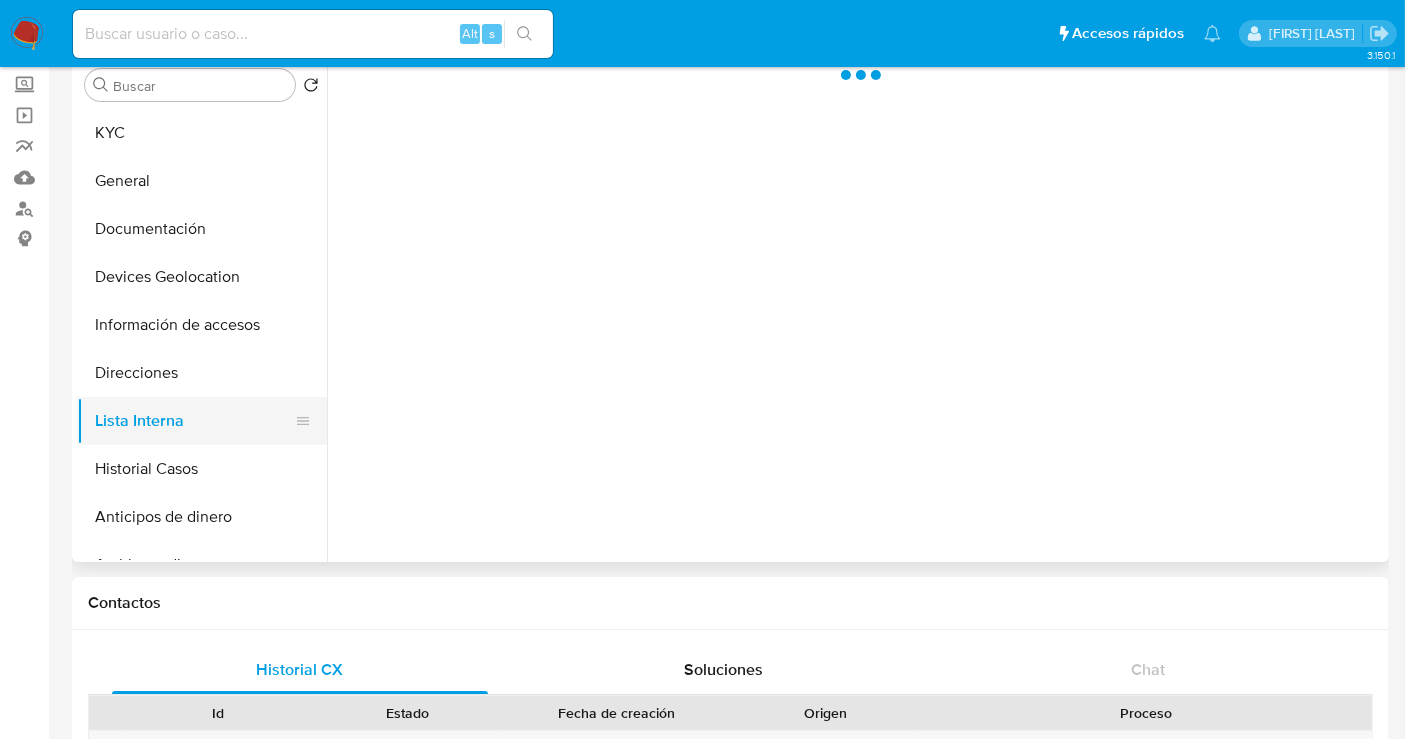 scroll, scrollTop: 0, scrollLeft: 0, axis: both 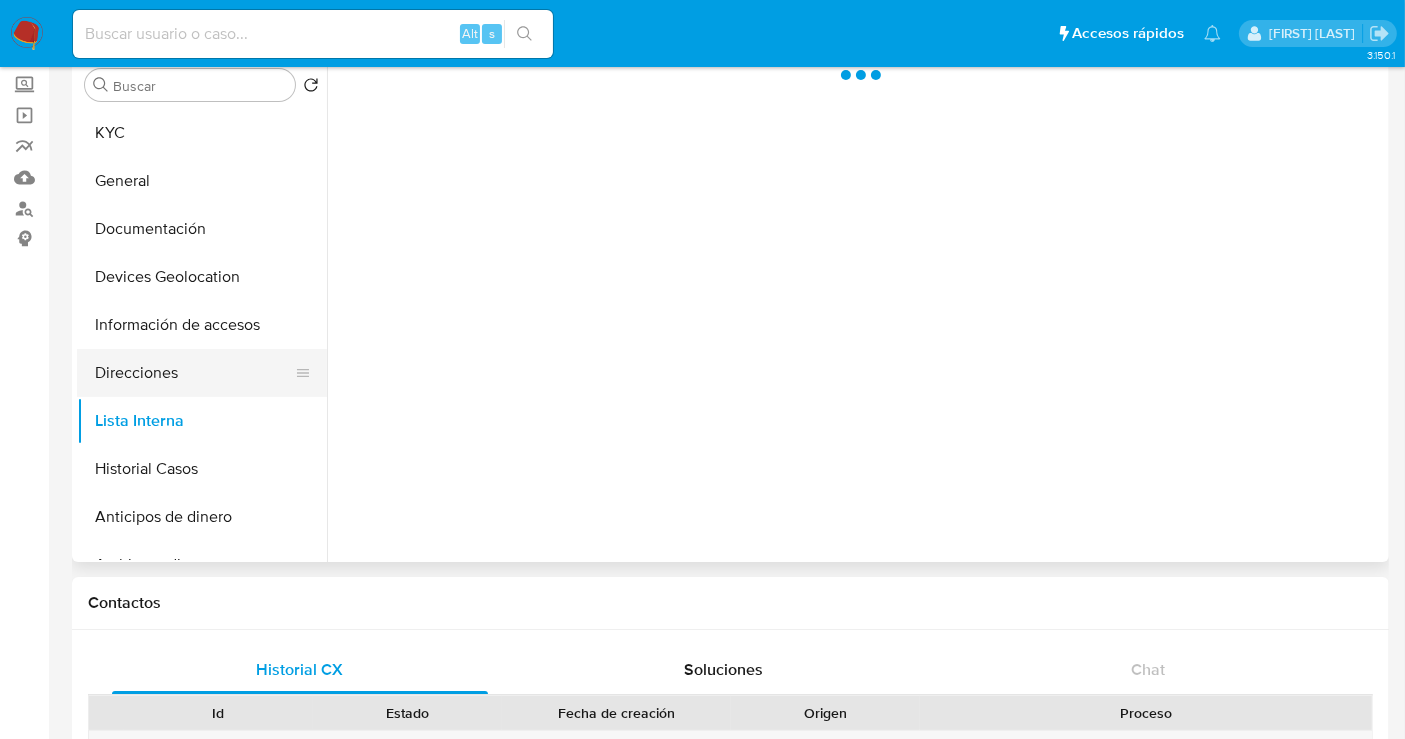 click on "Direcciones" at bounding box center [194, 373] 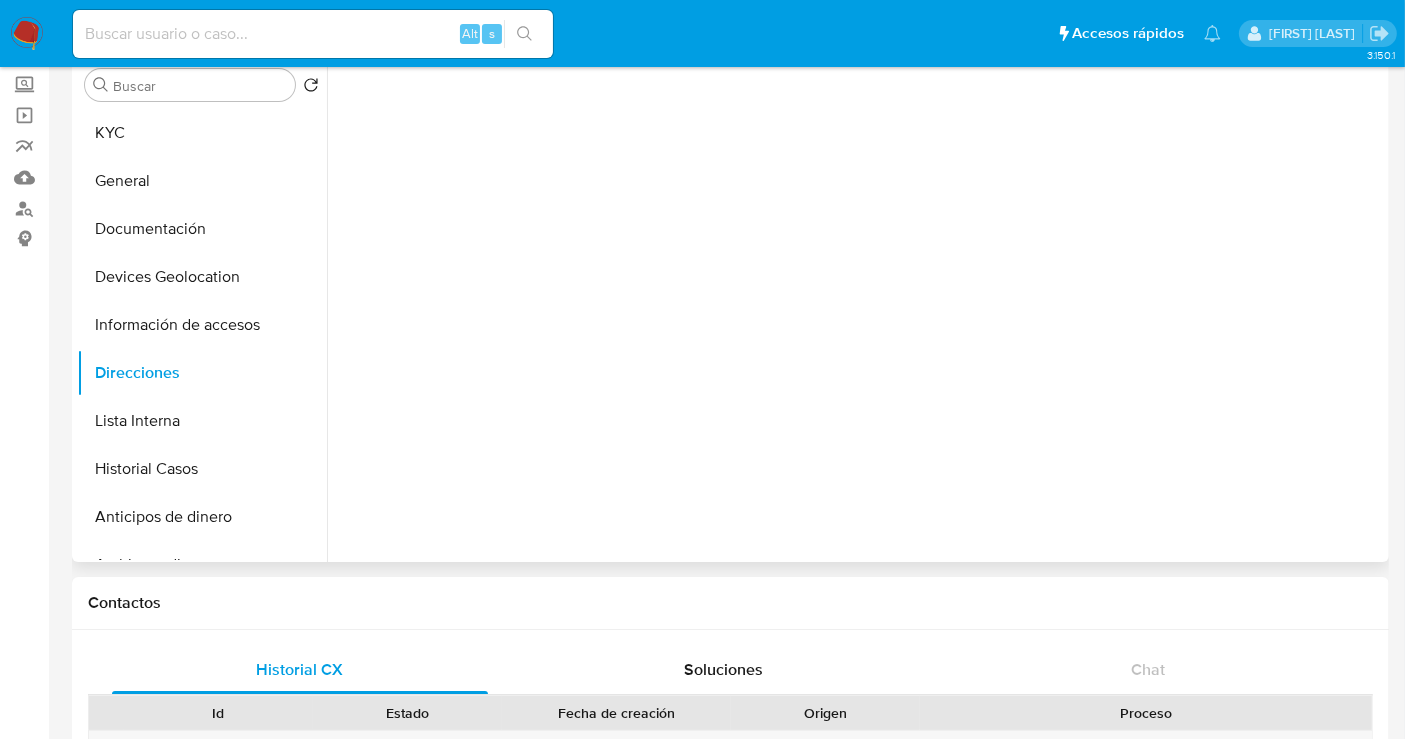scroll, scrollTop: 0, scrollLeft: 0, axis: both 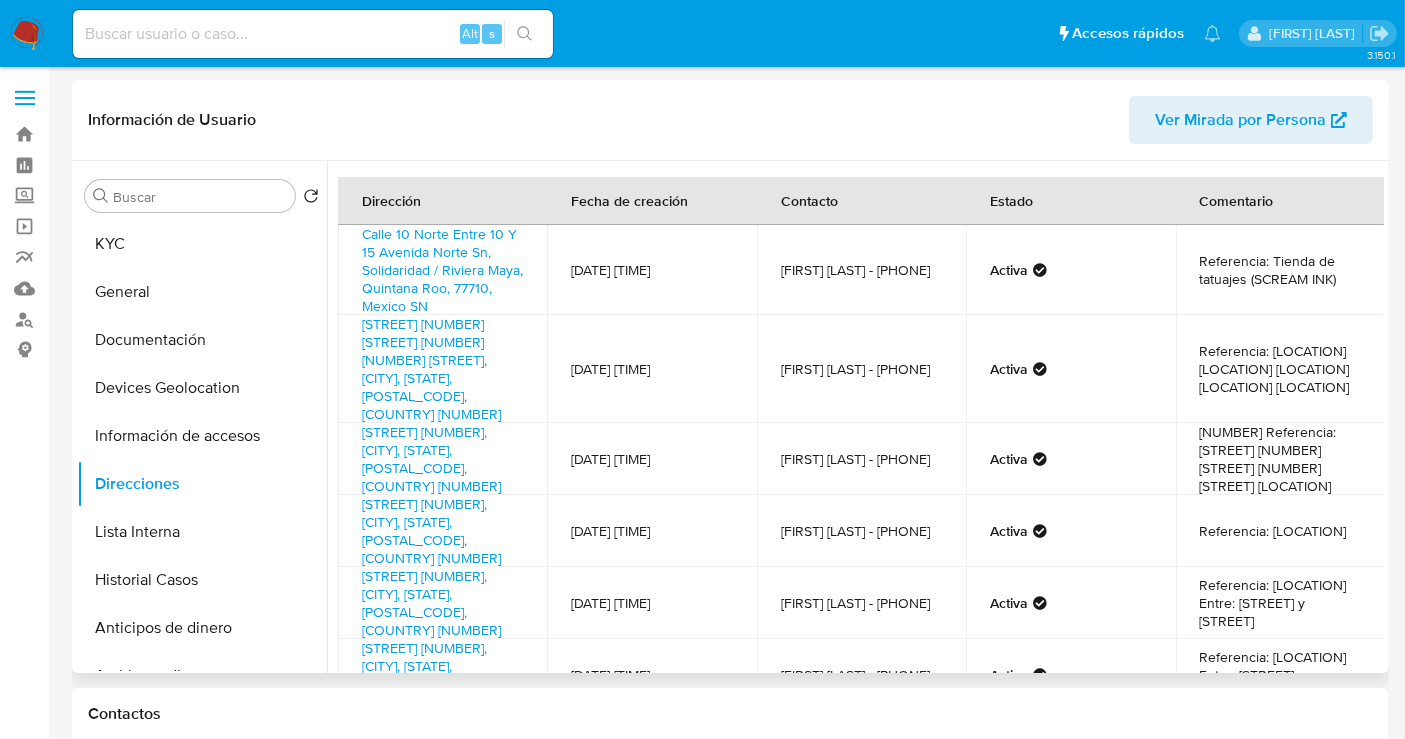 type 